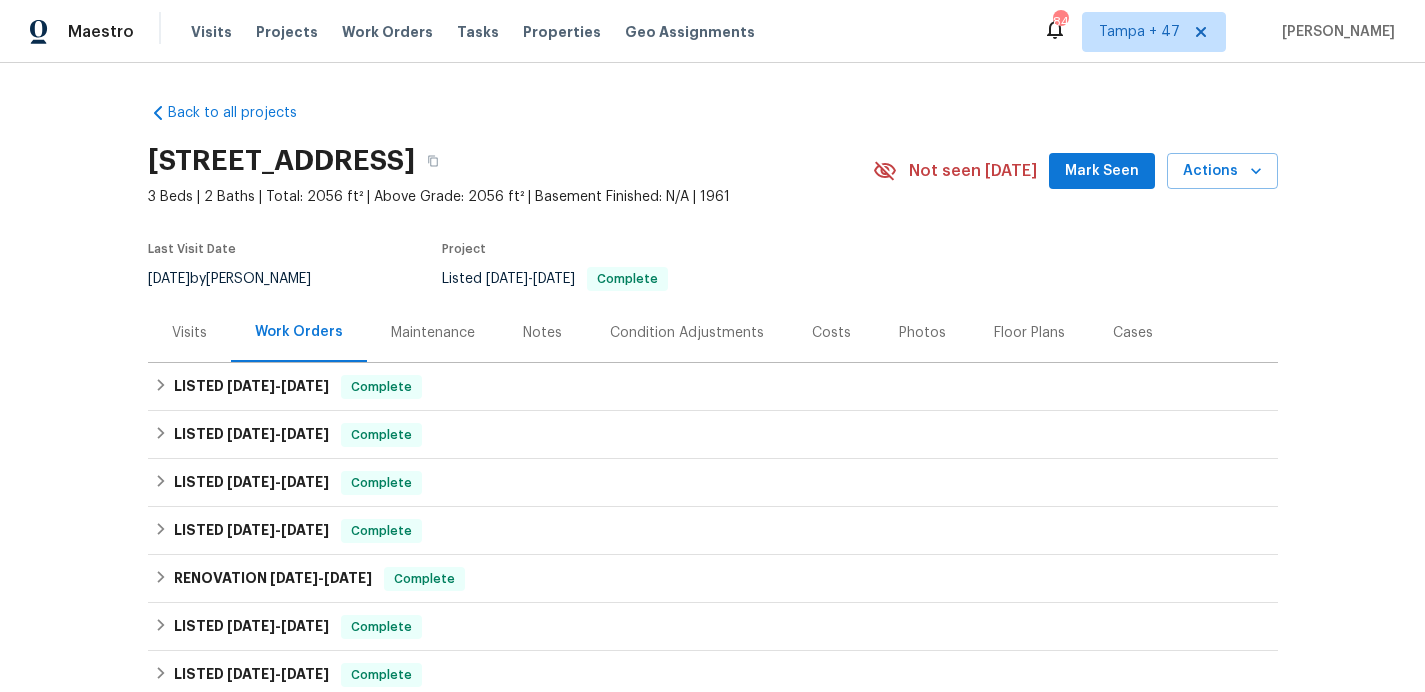 scroll, scrollTop: 0, scrollLeft: 0, axis: both 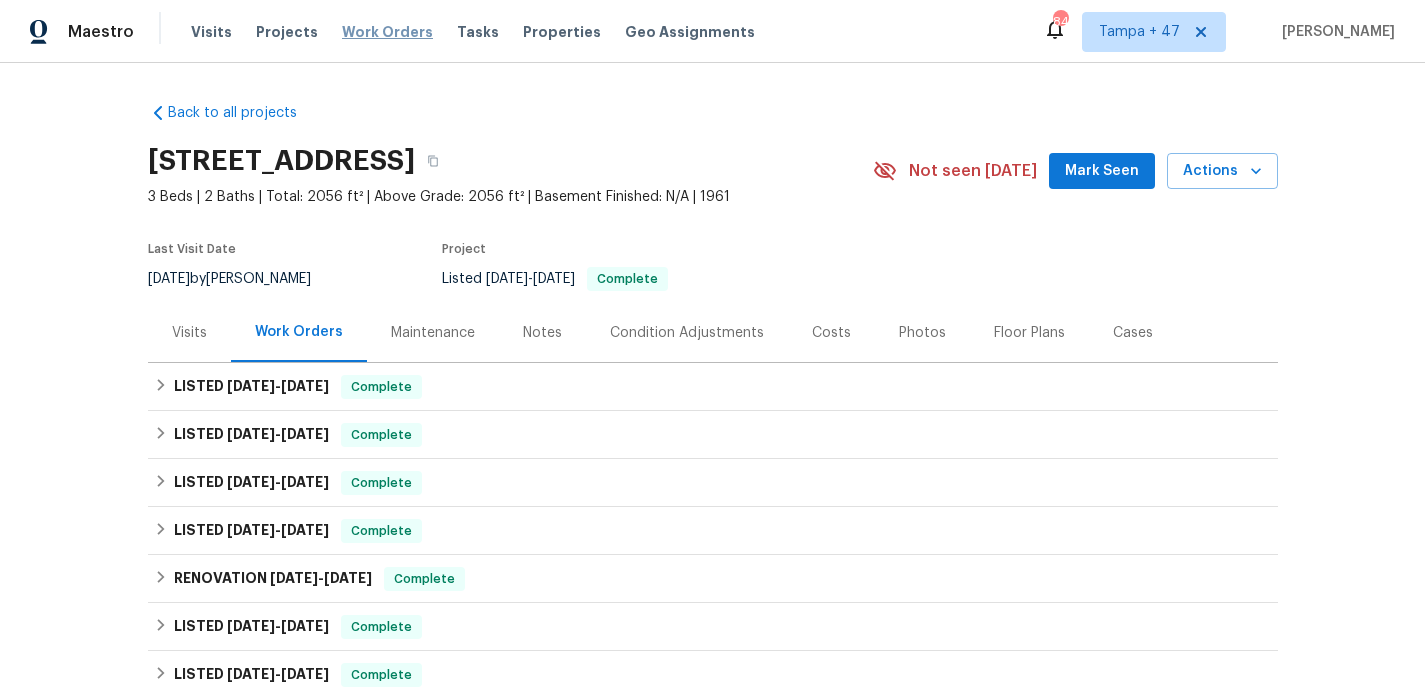 click on "Work Orders" at bounding box center [387, 32] 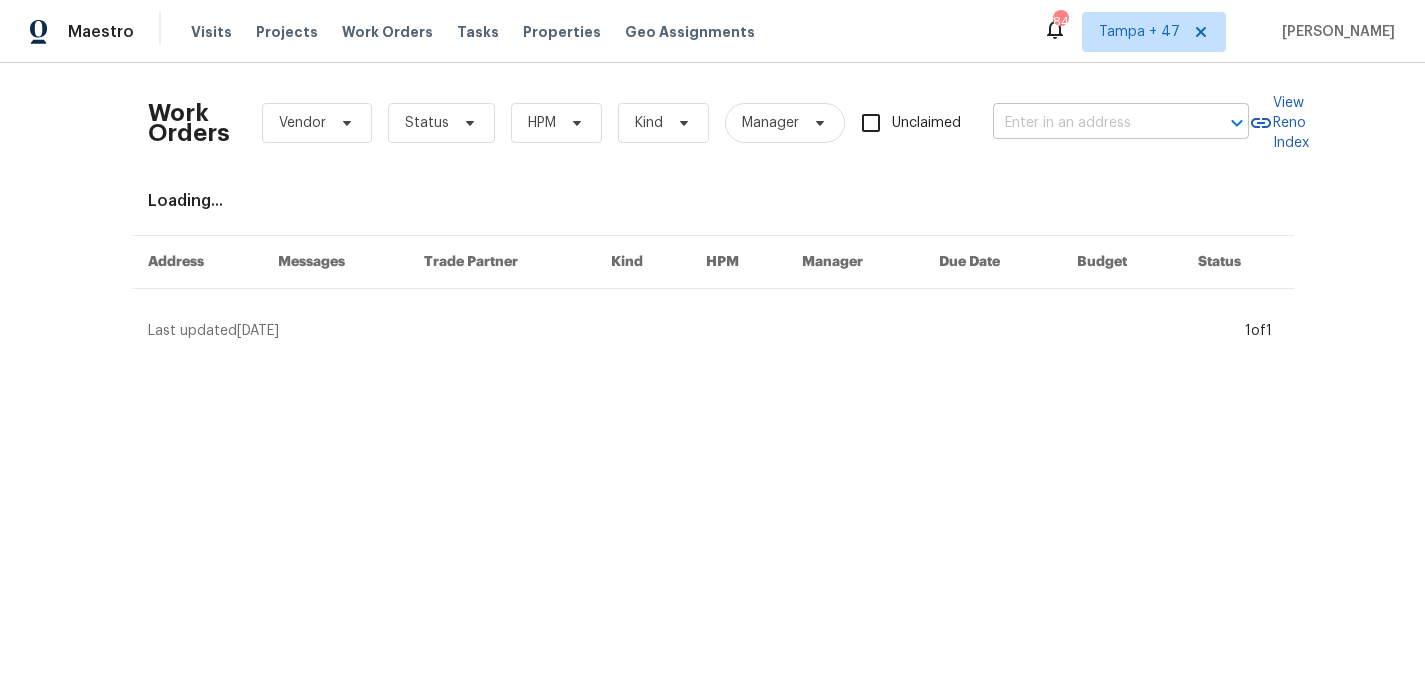click at bounding box center (1093, 123) 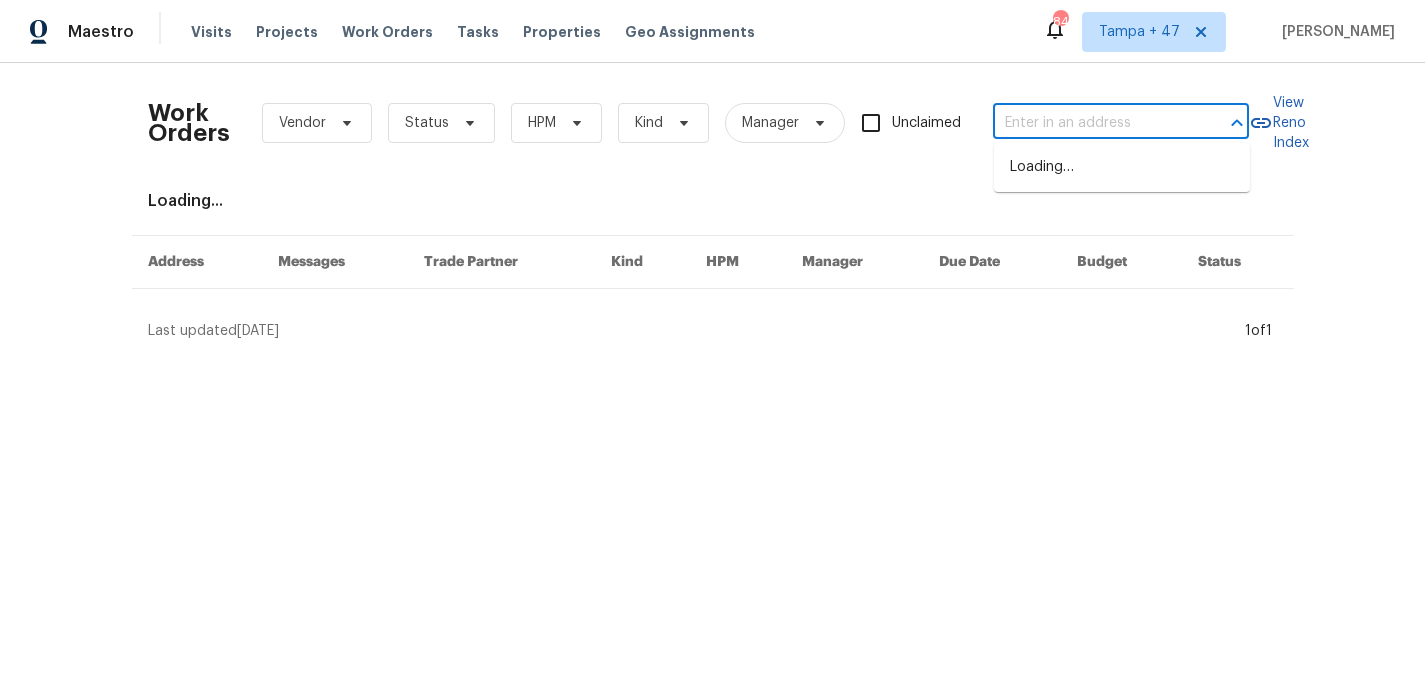 paste on "[STREET_ADDRESS][PERSON_NAME]" 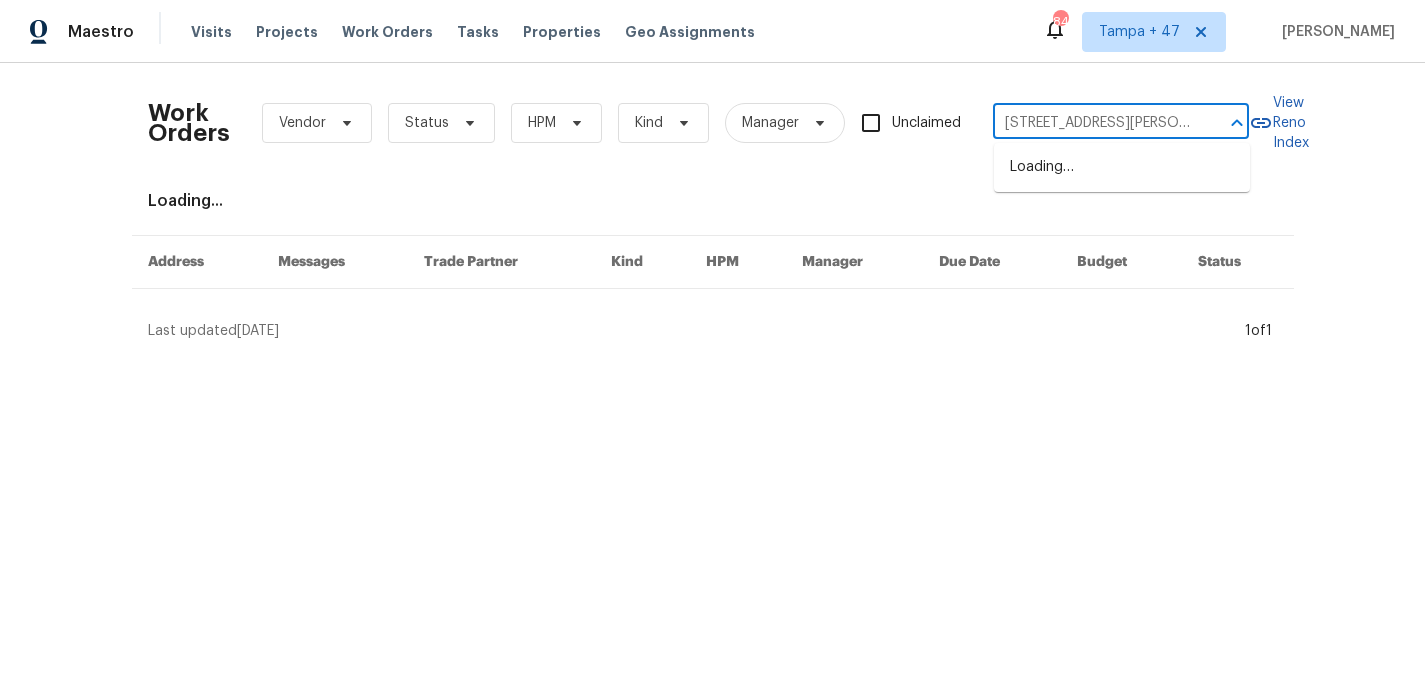 scroll, scrollTop: 0, scrollLeft: 56, axis: horizontal 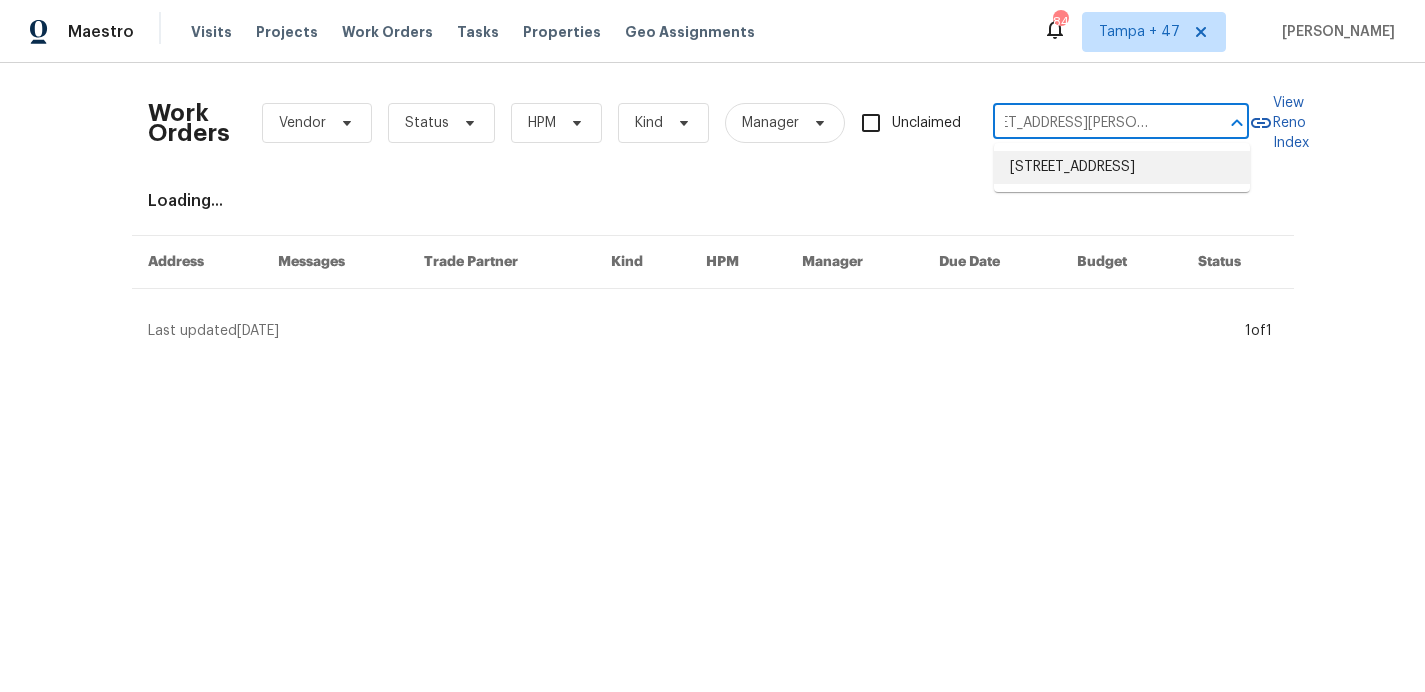 click on "[STREET_ADDRESS]" at bounding box center (1122, 167) 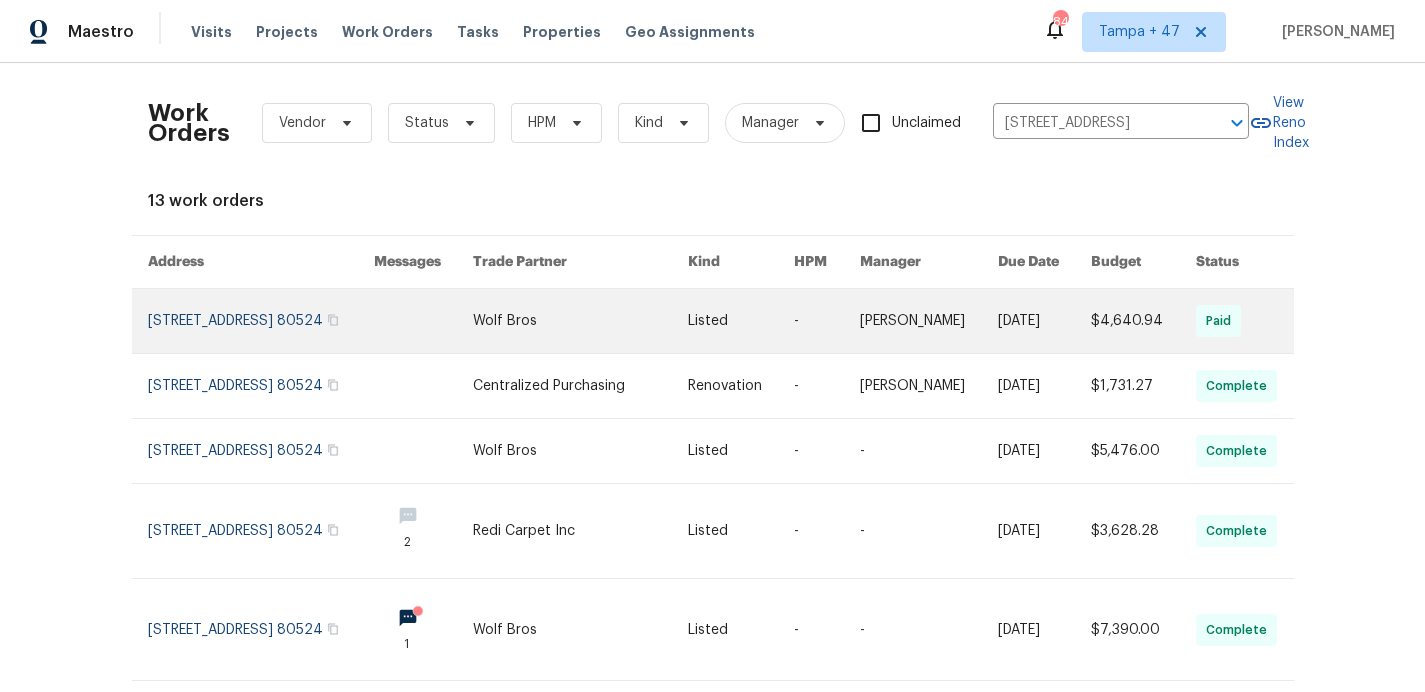 click at bounding box center [261, 321] 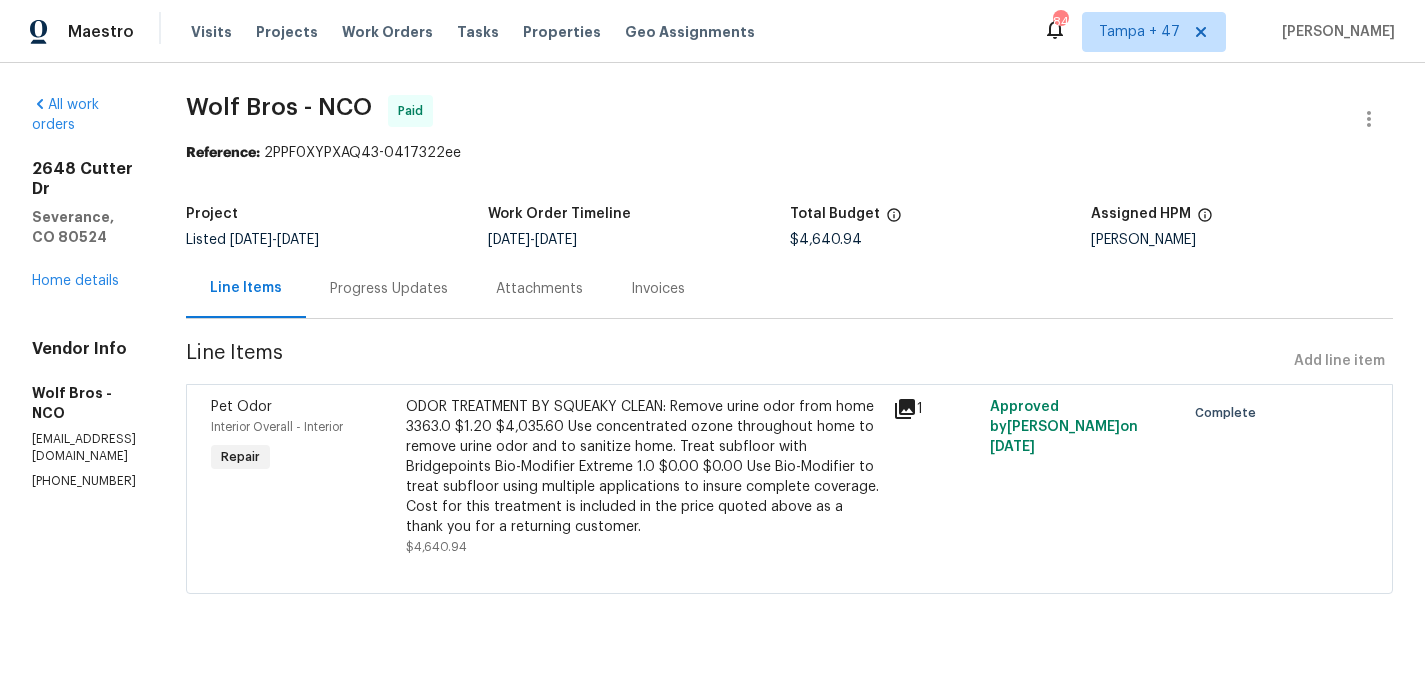 click on "[STREET_ADDRESS][PERSON_NAME] Home details" at bounding box center [85, 225] 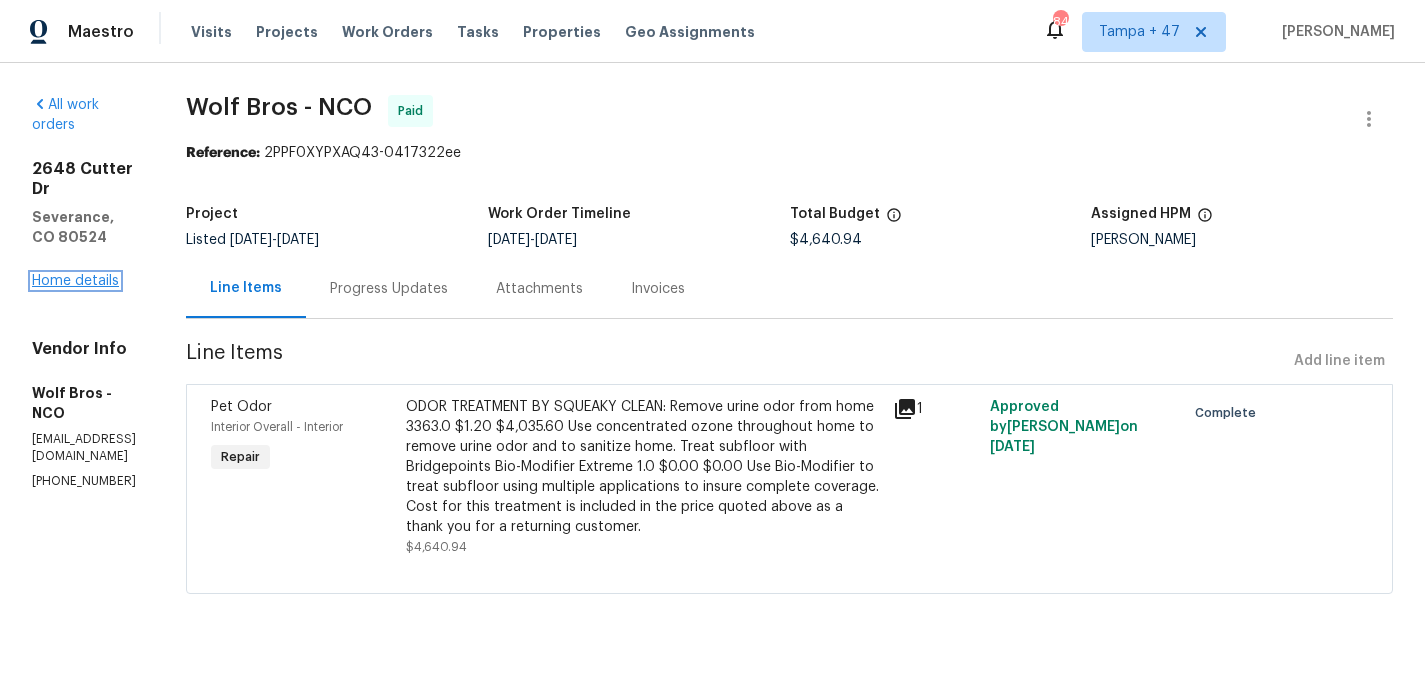click on "Home details" at bounding box center (75, 281) 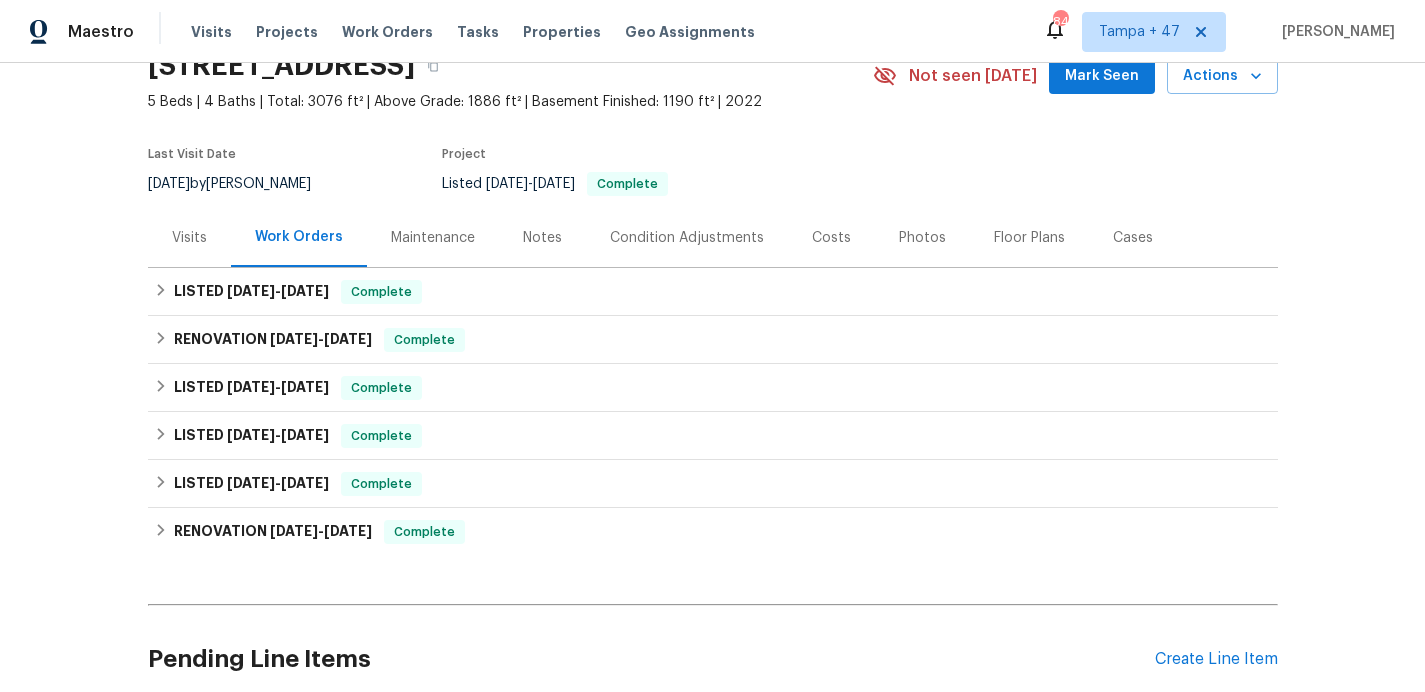 scroll, scrollTop: 118, scrollLeft: 0, axis: vertical 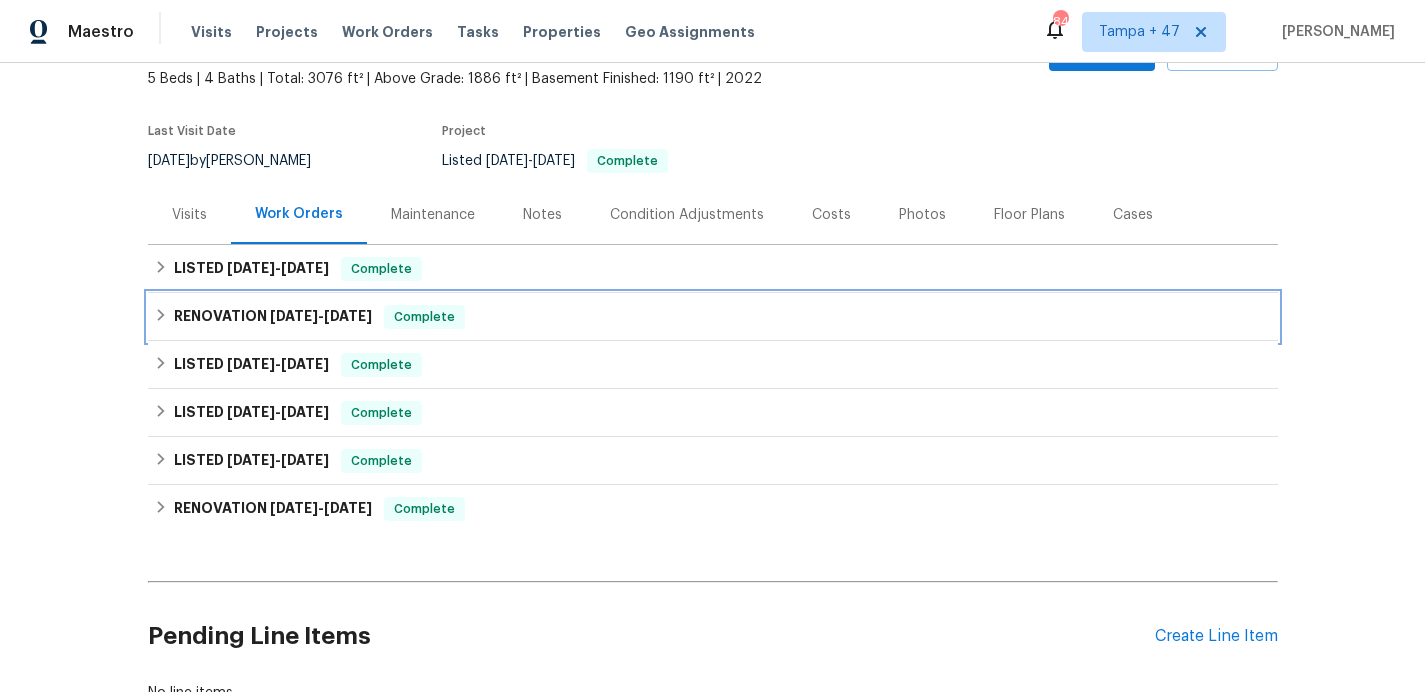 click on "RENOVATION   [DATE]  -  [DATE] Complete" at bounding box center [713, 317] 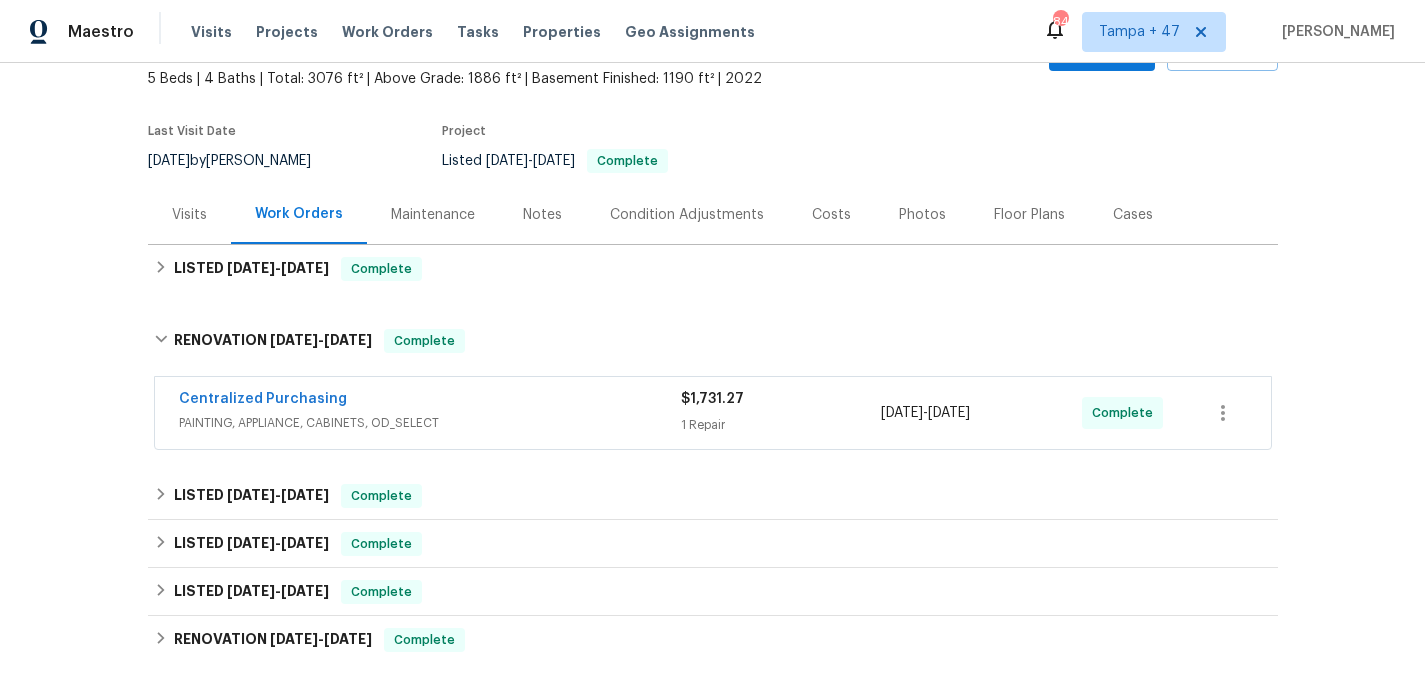 click on "Centralized Purchasing" at bounding box center (430, 401) 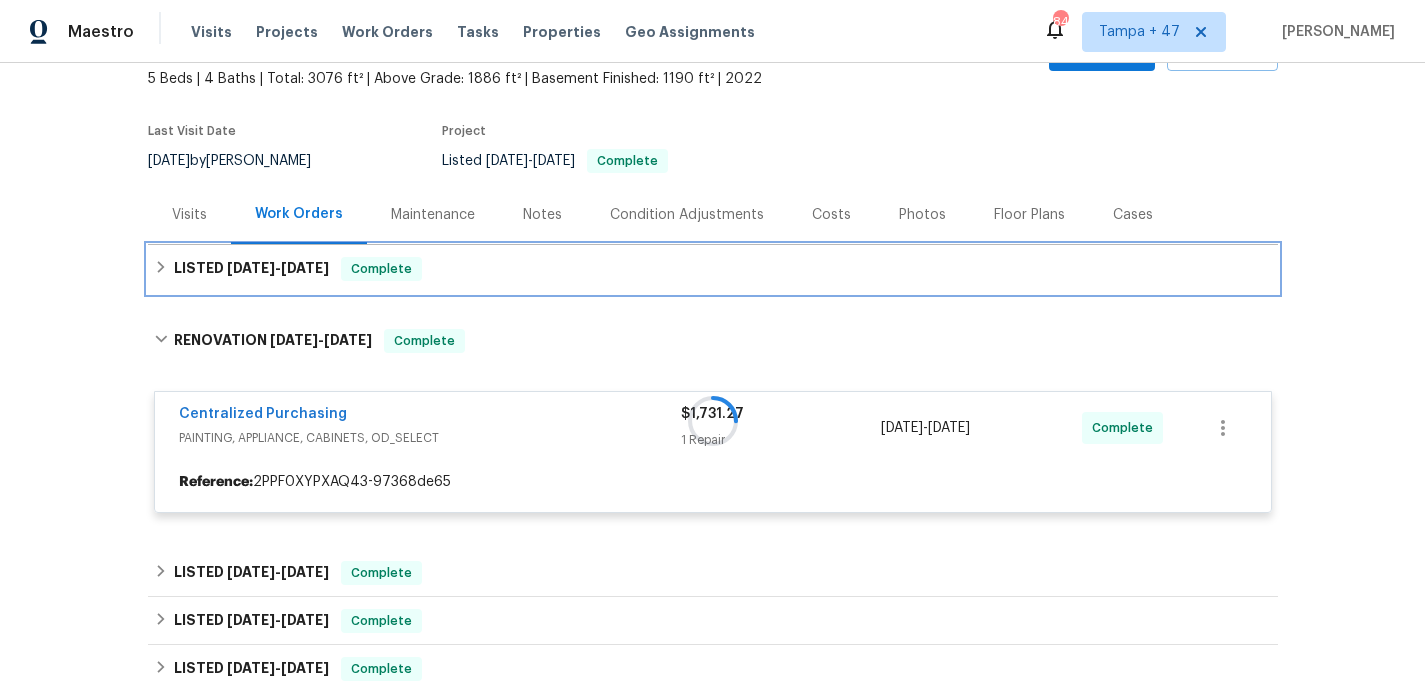 click on "LISTED   [DATE]  -  [DATE] Complete" at bounding box center [713, 269] 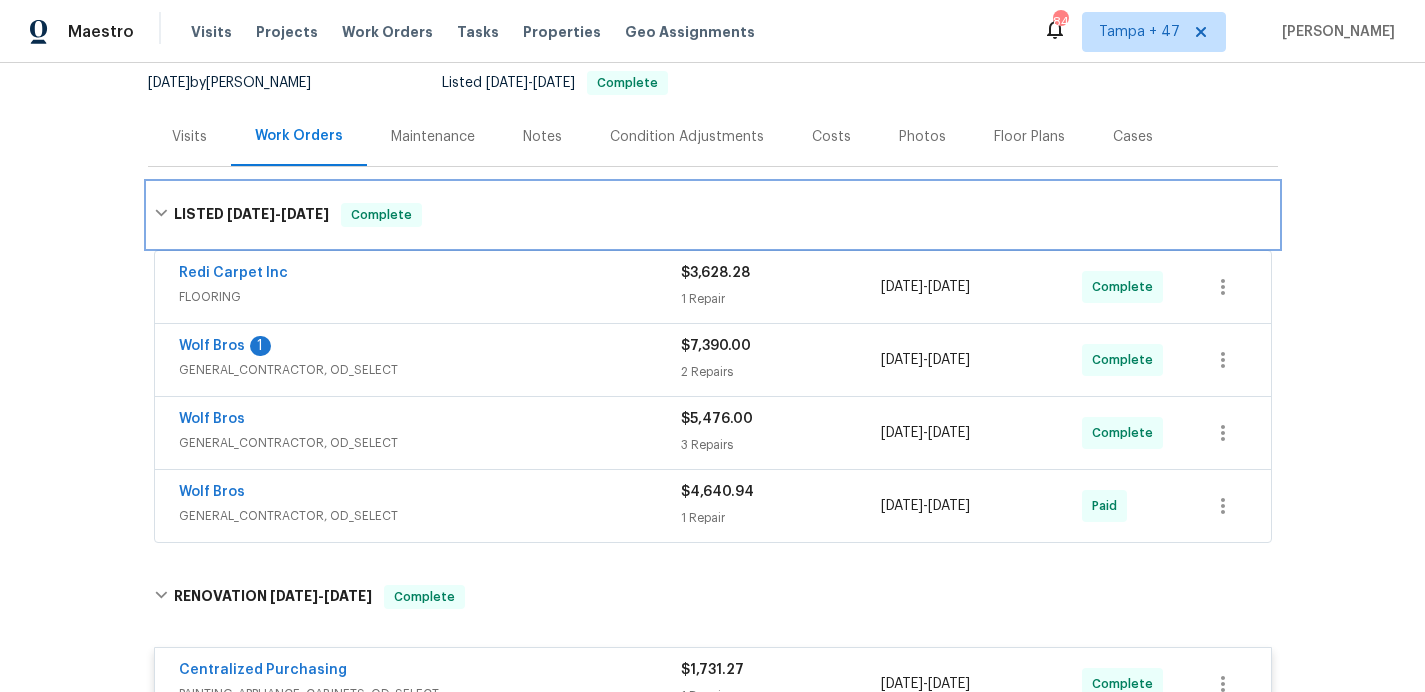 scroll, scrollTop: 197, scrollLeft: 0, axis: vertical 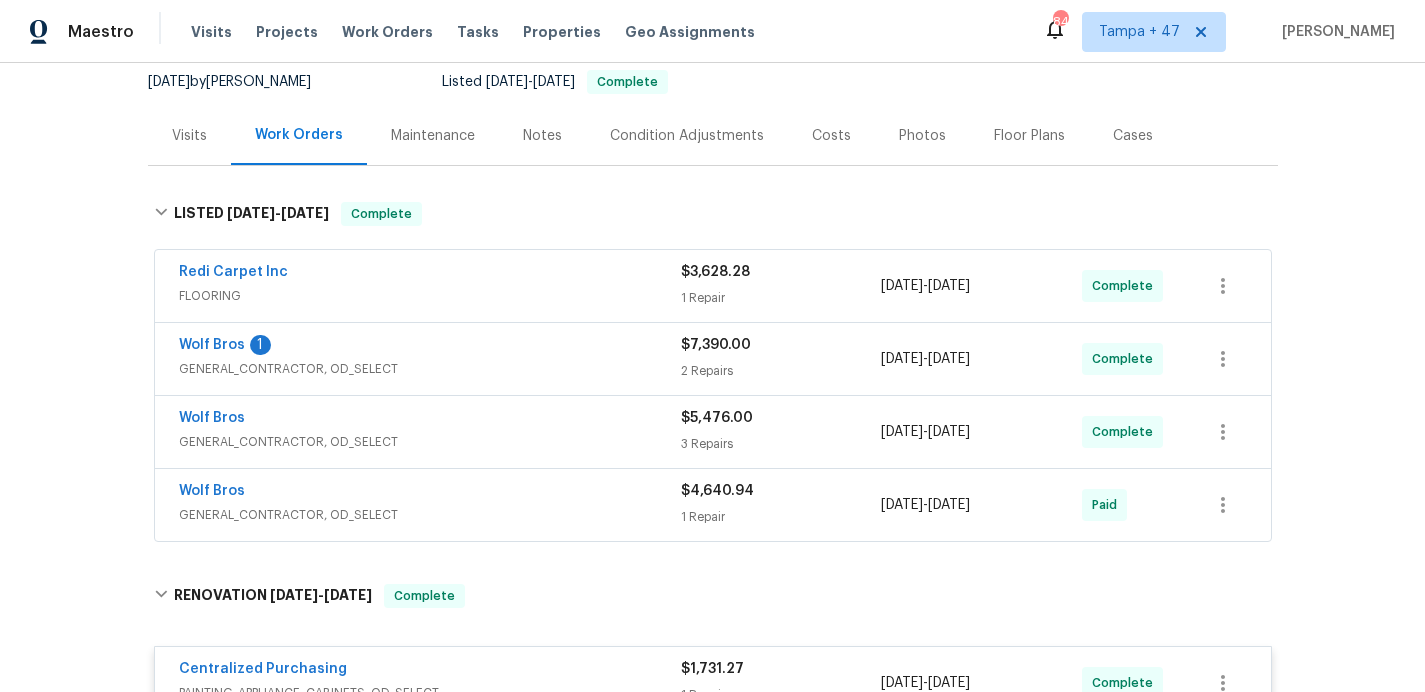 click on "GENERAL_CONTRACTOR, OD_SELECT" at bounding box center [430, 515] 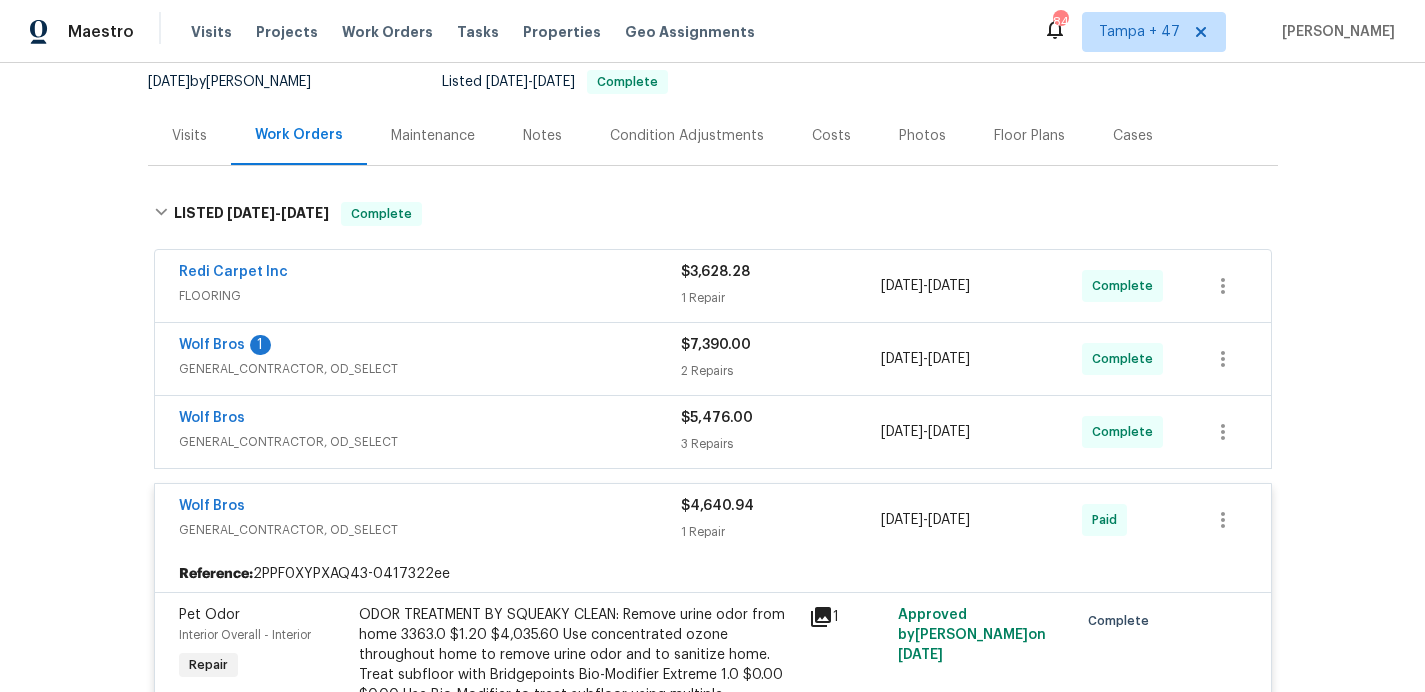 click on "GENERAL_CONTRACTOR, OD_SELECT" at bounding box center (430, 442) 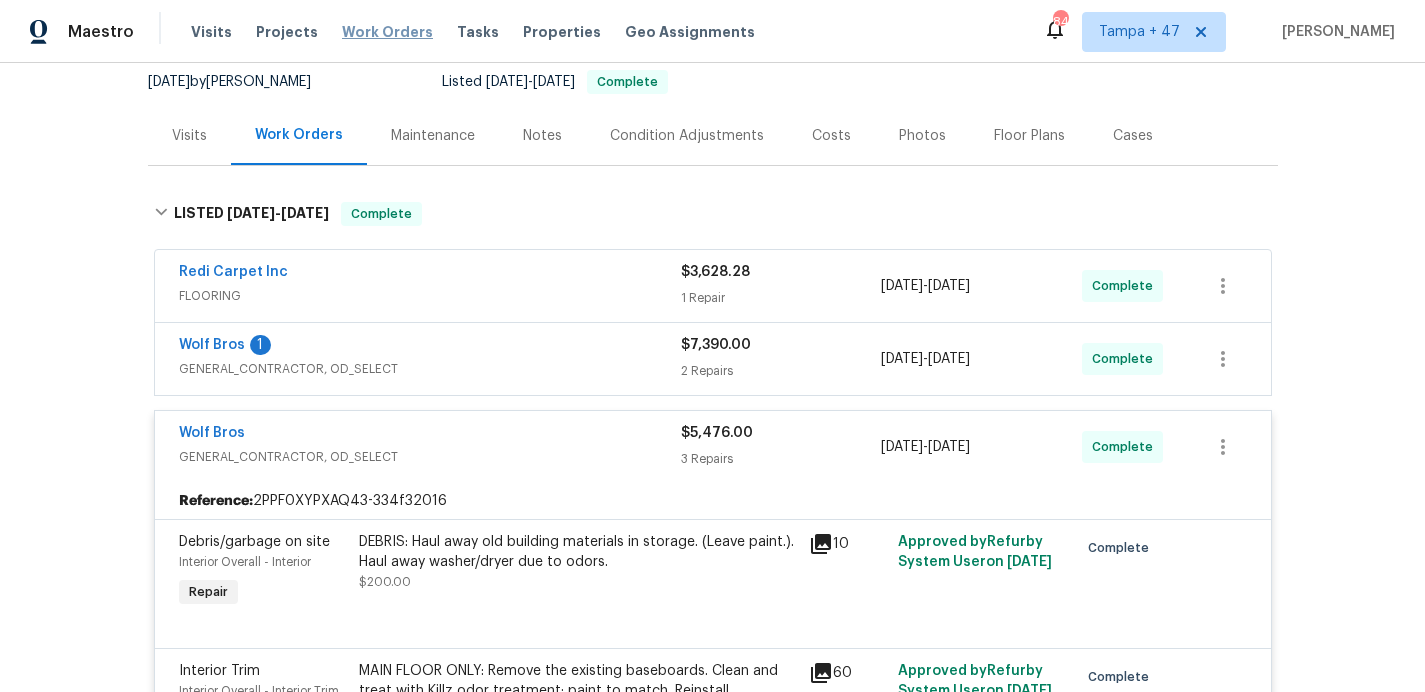 click on "Work Orders" at bounding box center [387, 32] 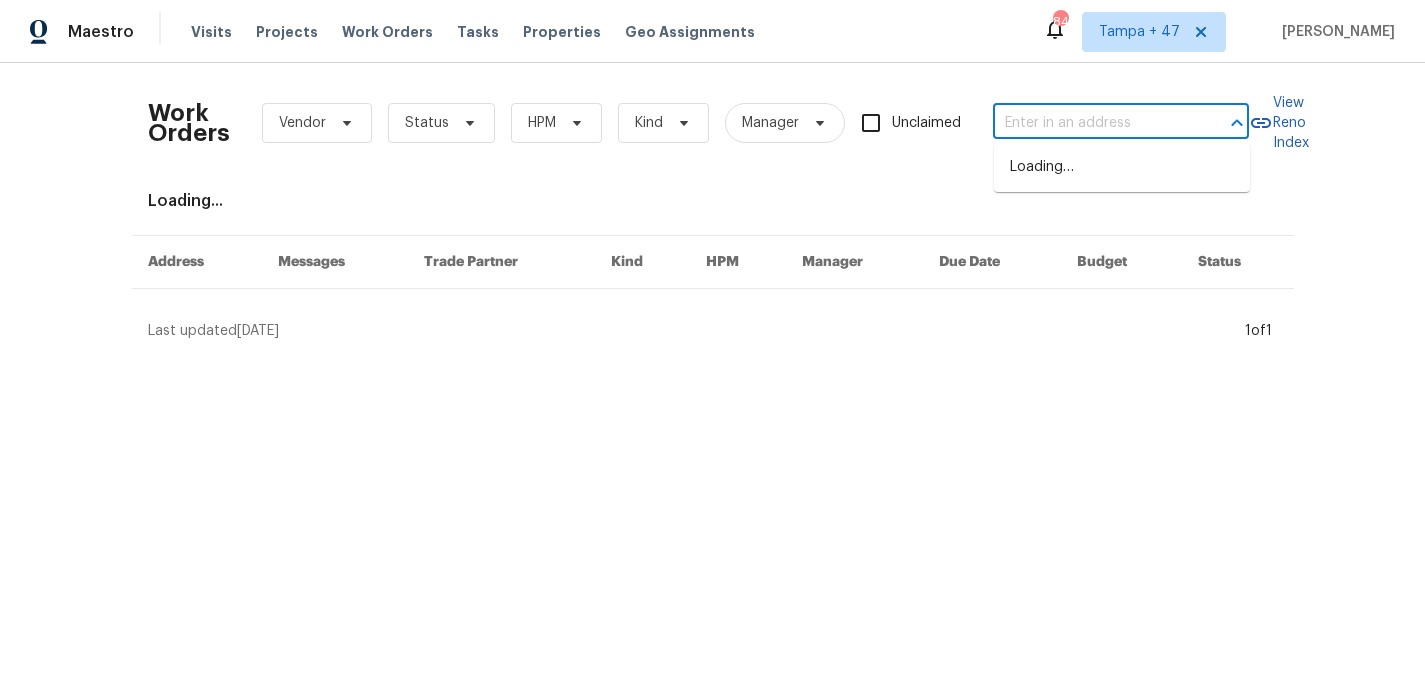 click at bounding box center [1093, 123] 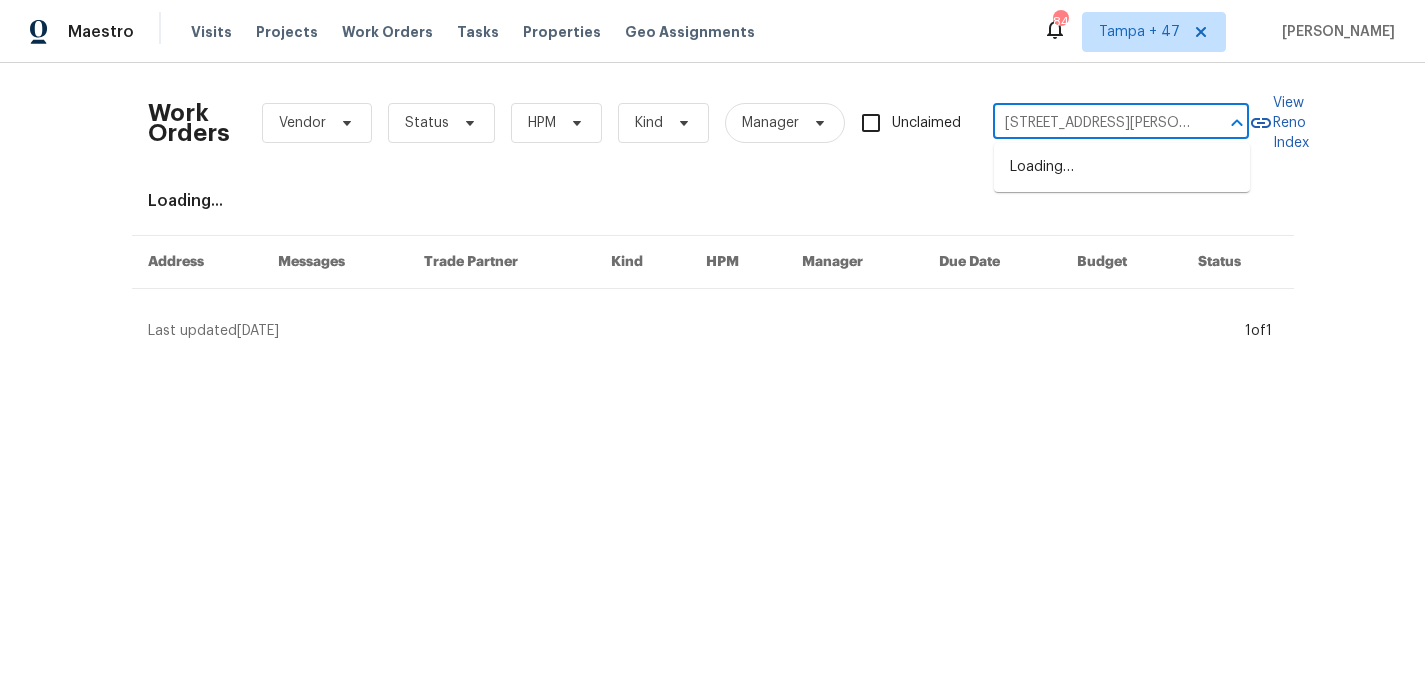 scroll, scrollTop: 0, scrollLeft: 75, axis: horizontal 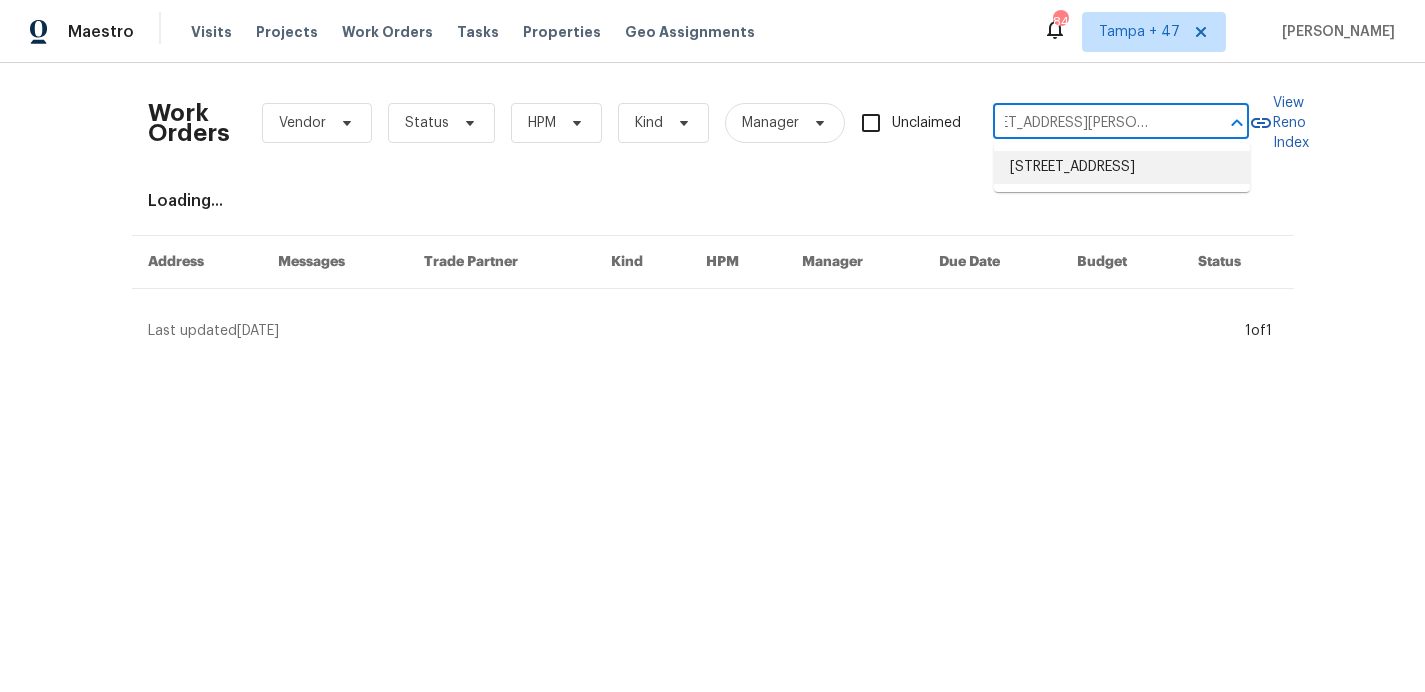 click on "[STREET_ADDRESS]" at bounding box center (1122, 167) 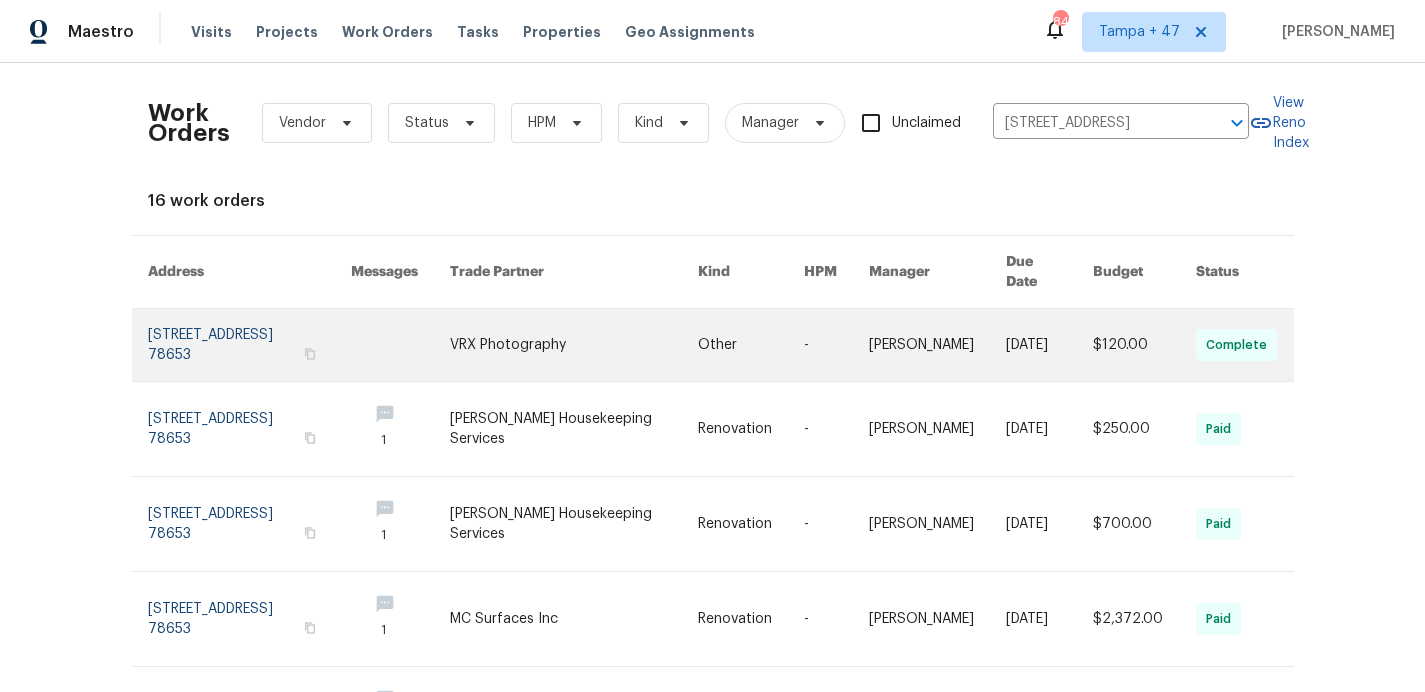 click at bounding box center [249, 345] 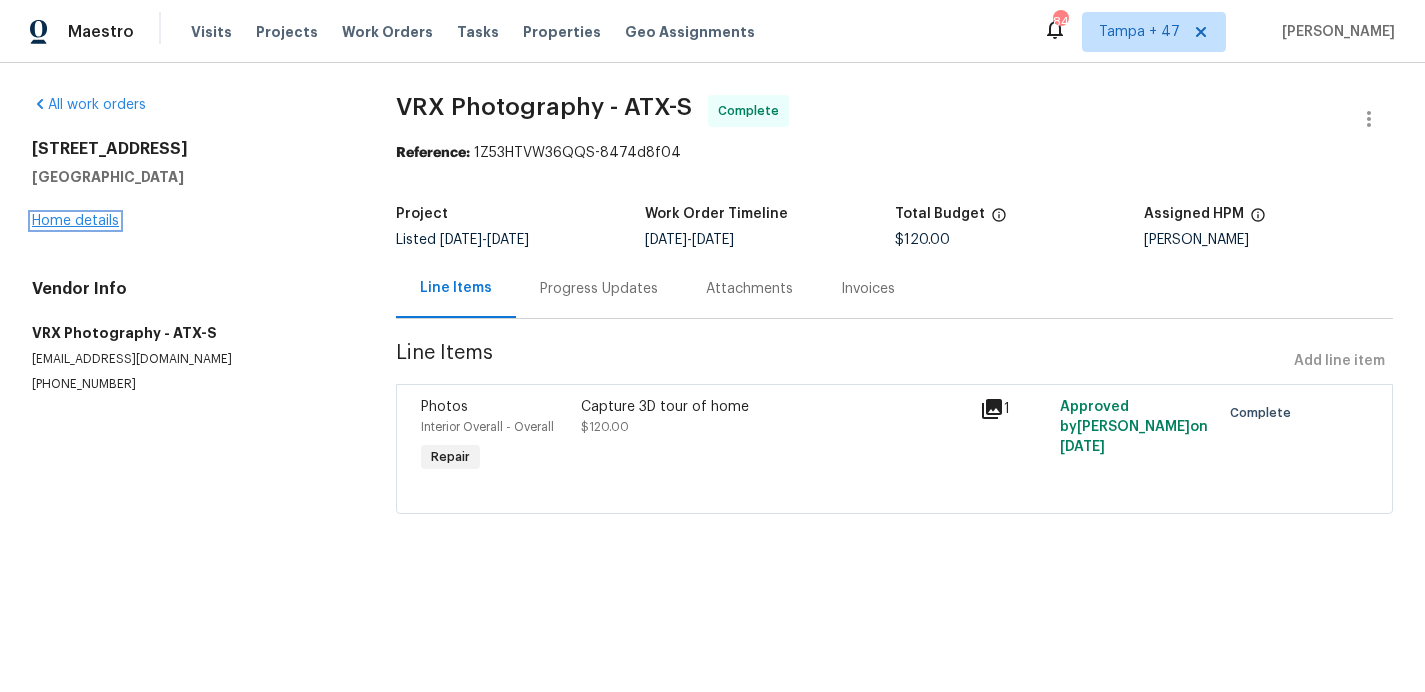 click on "Home details" at bounding box center (75, 221) 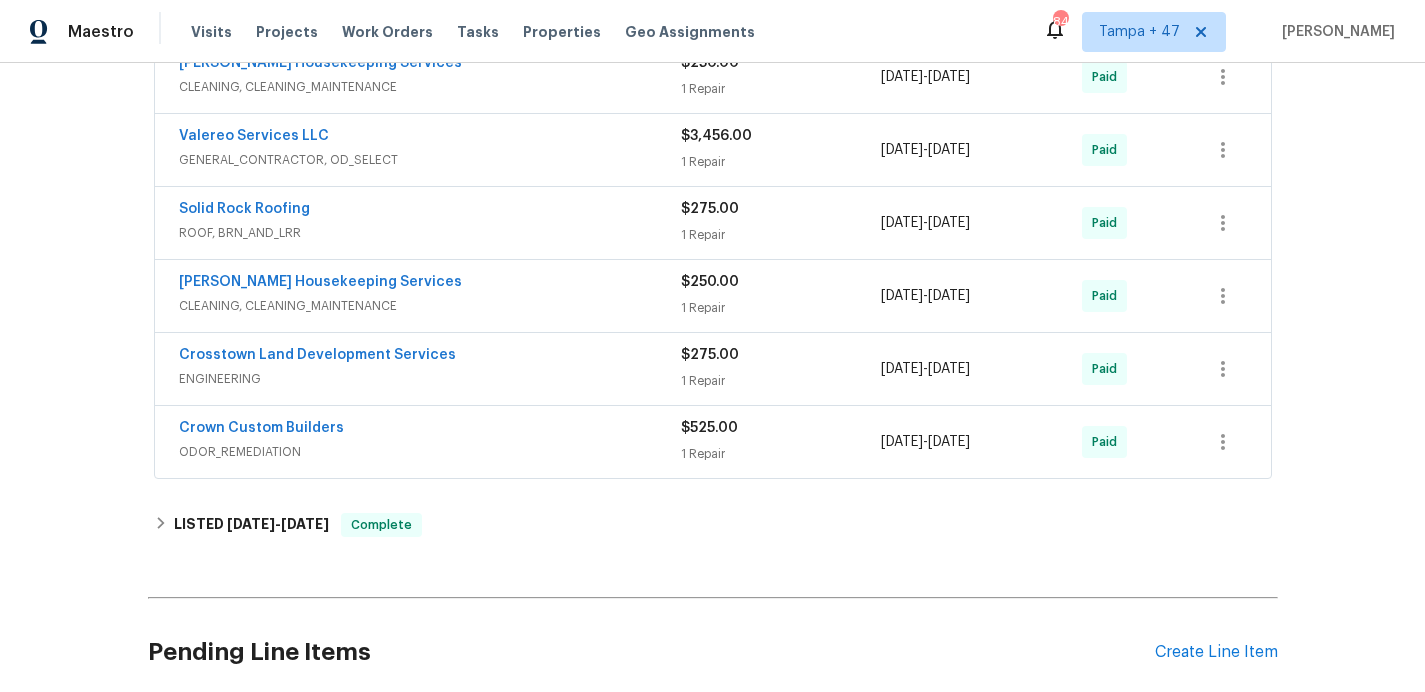 scroll, scrollTop: 955, scrollLeft: 0, axis: vertical 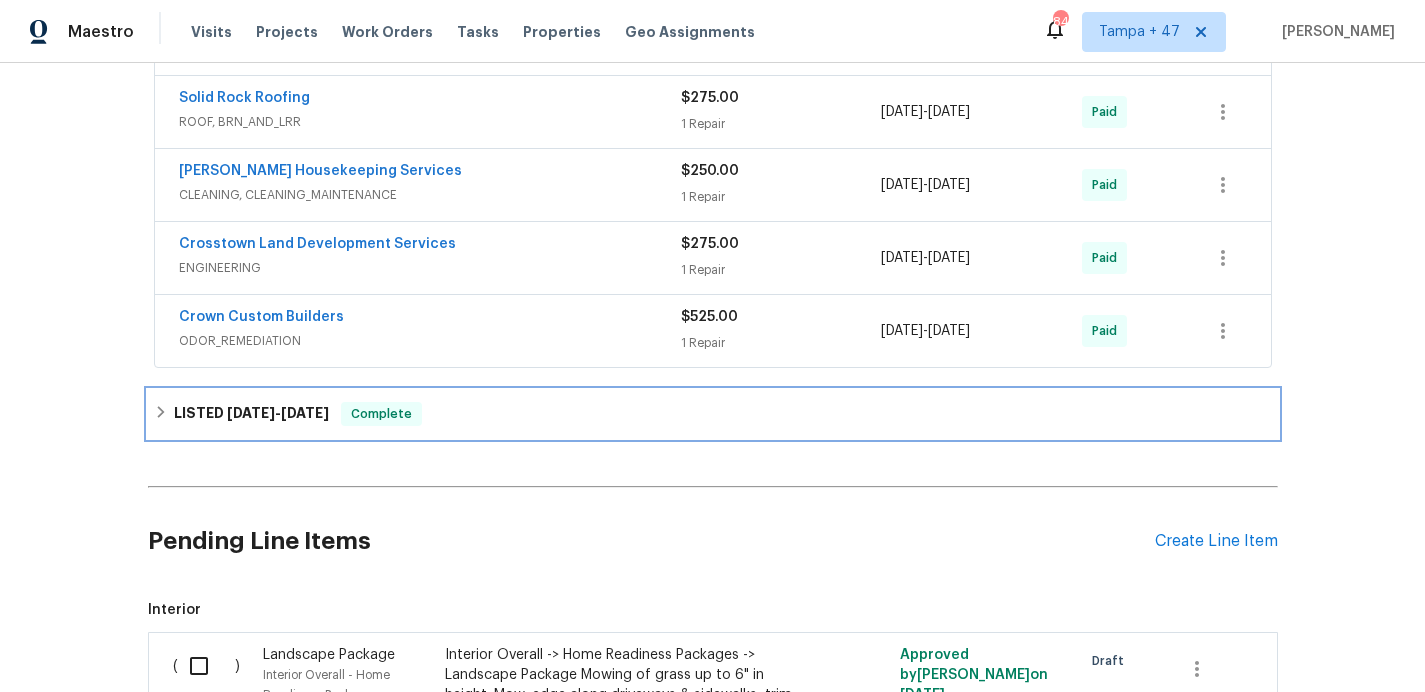click on "LISTED   [DATE]  -  [DATE] Complete" at bounding box center [713, 414] 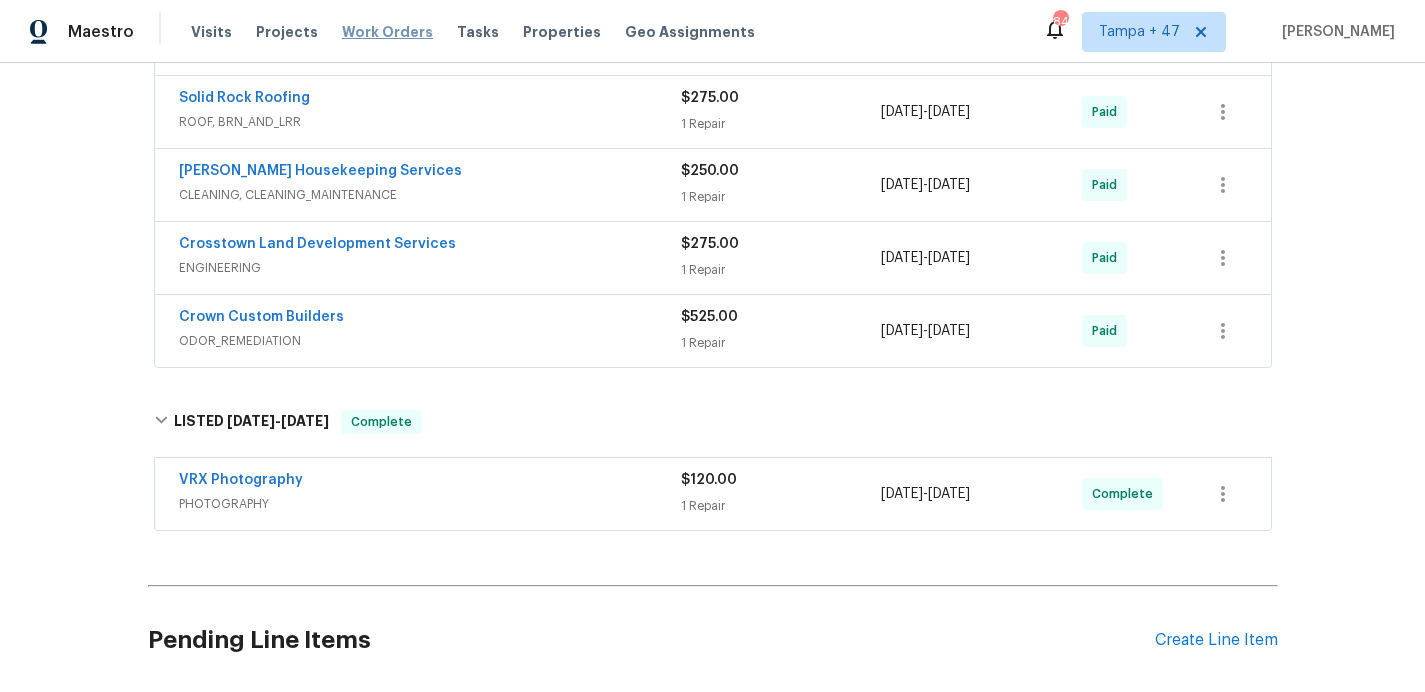 click on "Work Orders" at bounding box center [387, 32] 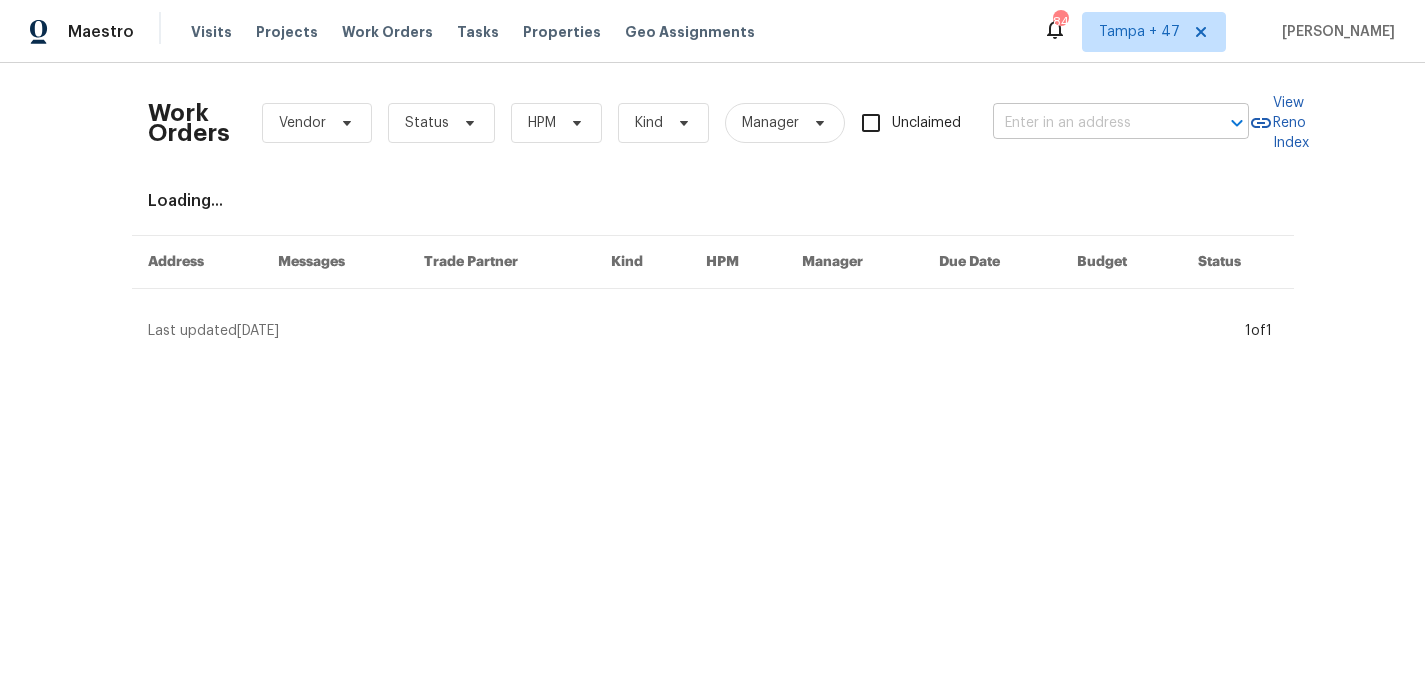 click at bounding box center (1093, 123) 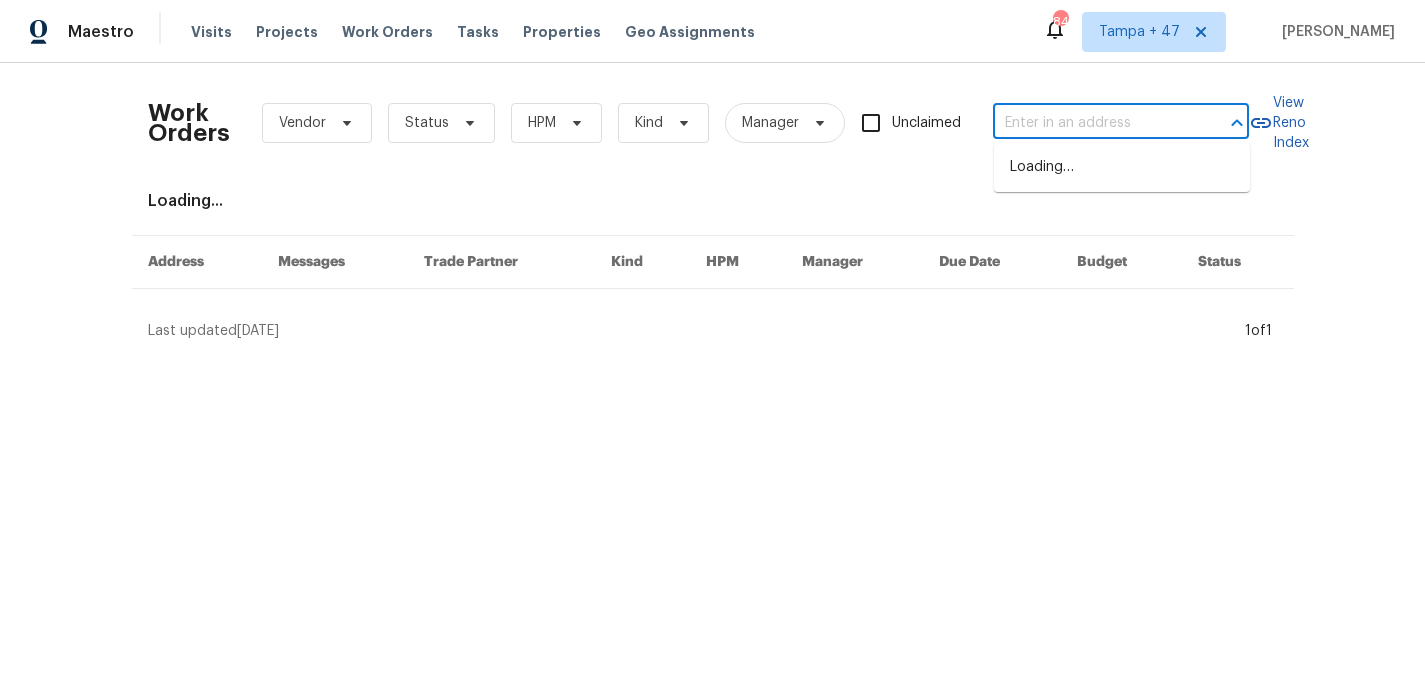 paste on "[STREET_ADDRESS][PERSON_NAME]" 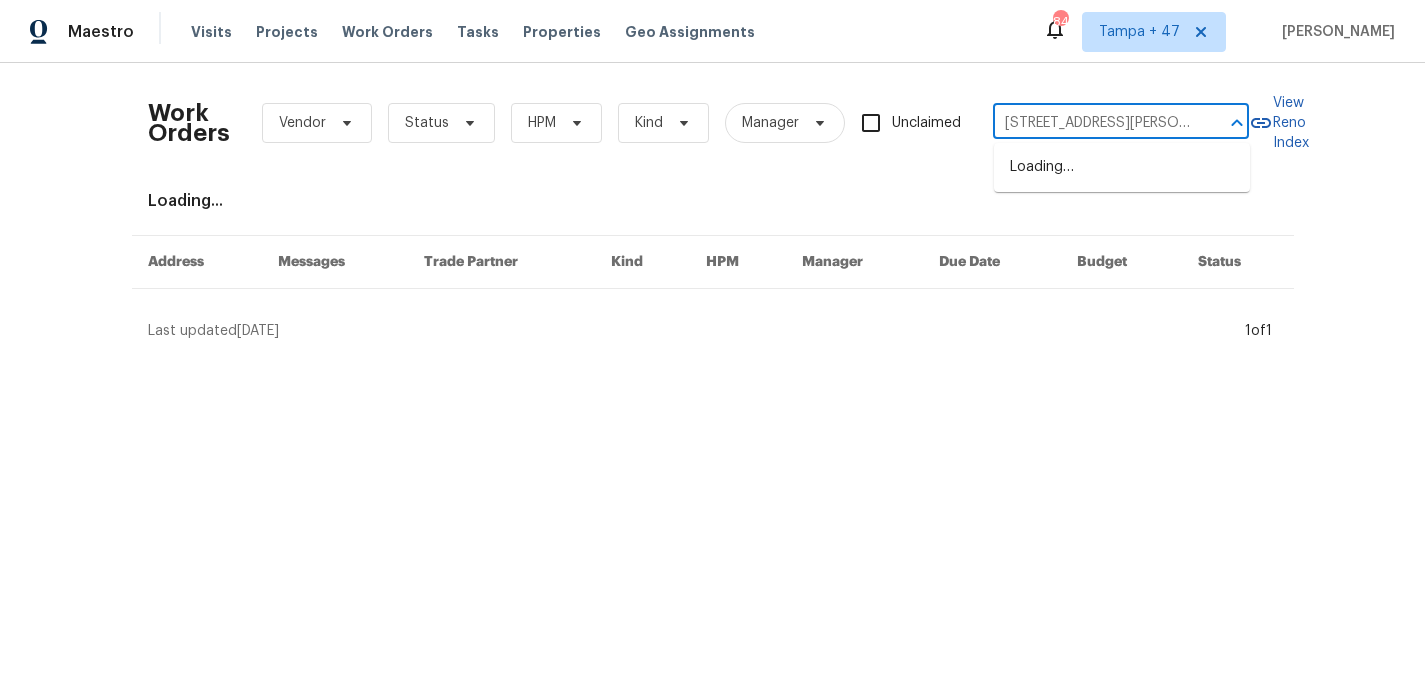 scroll, scrollTop: 0, scrollLeft: 48, axis: horizontal 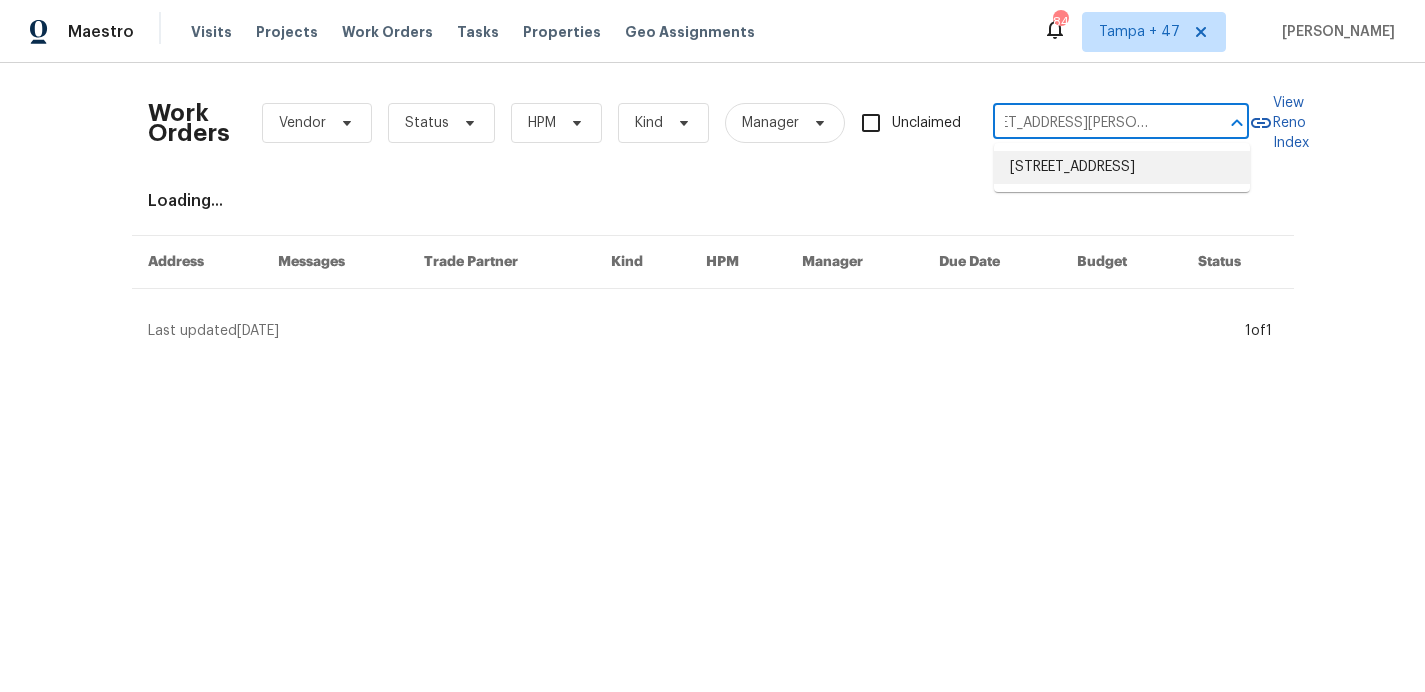 click on "[STREET_ADDRESS]" at bounding box center (1122, 167) 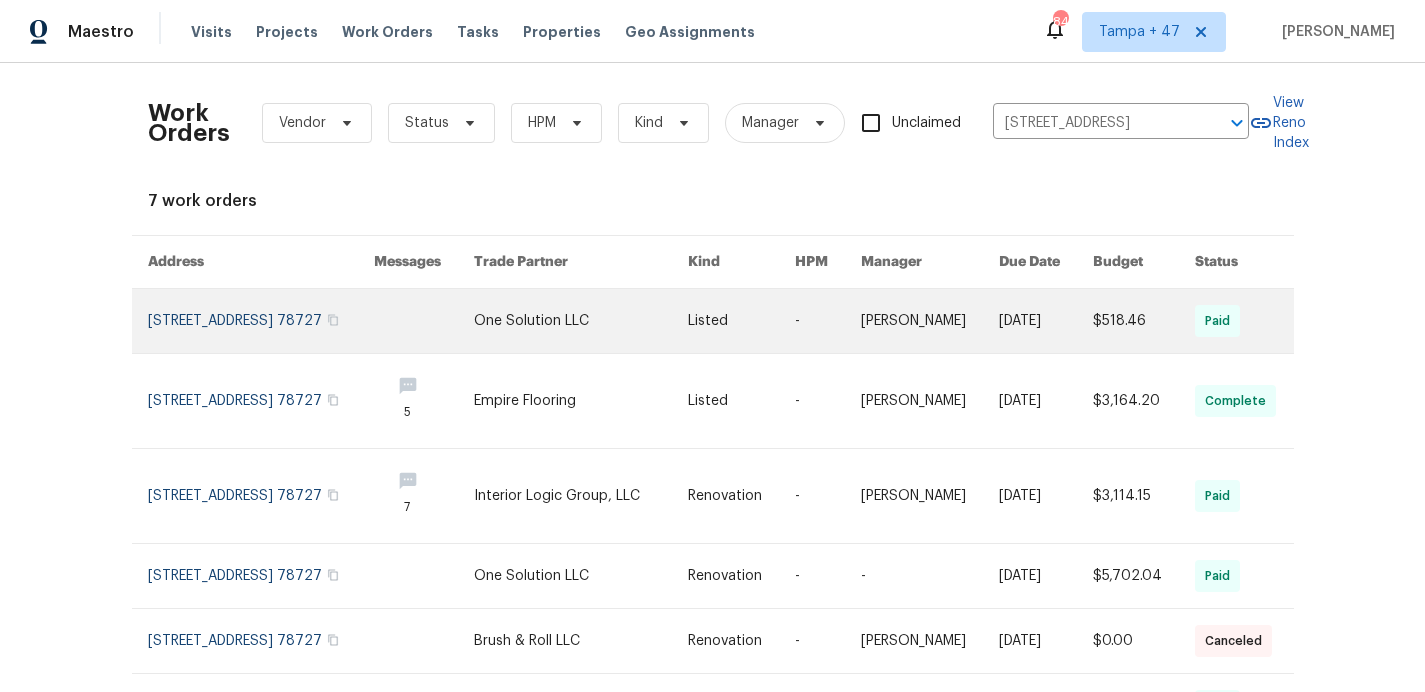 click at bounding box center [261, 321] 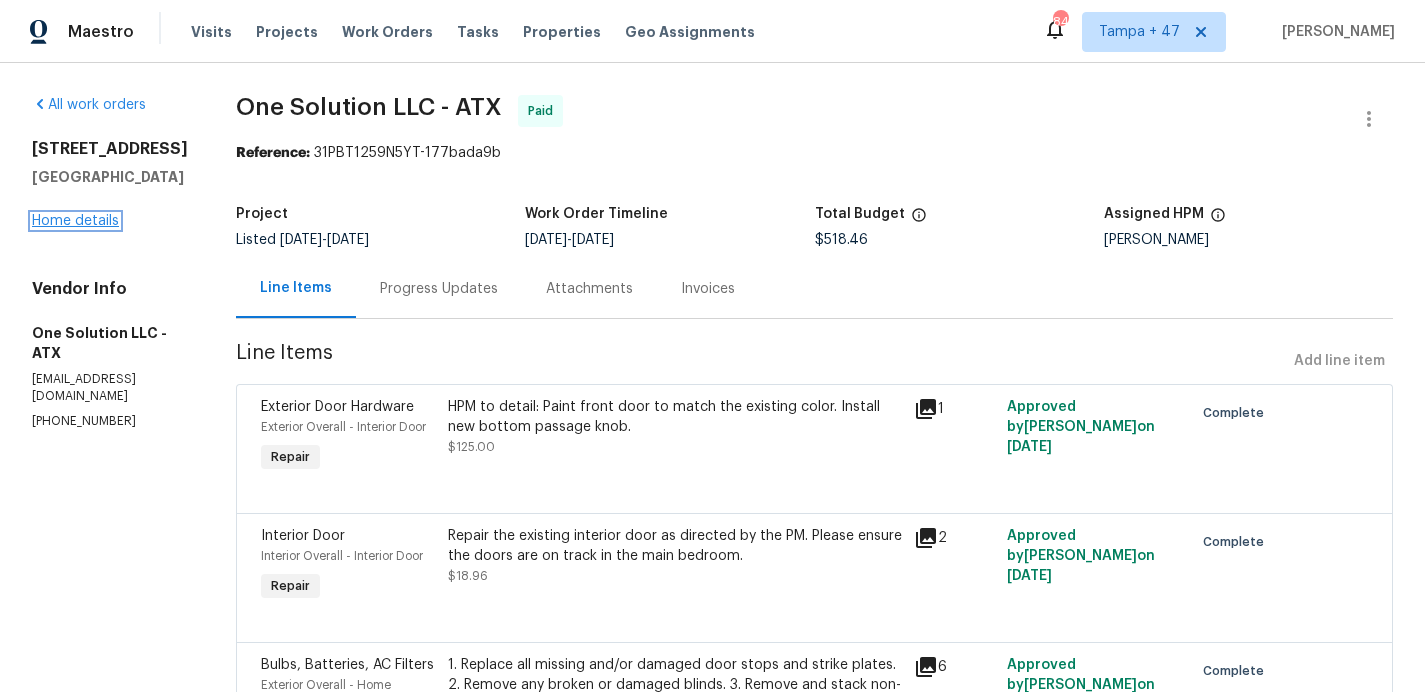 click on "Home details" at bounding box center [75, 221] 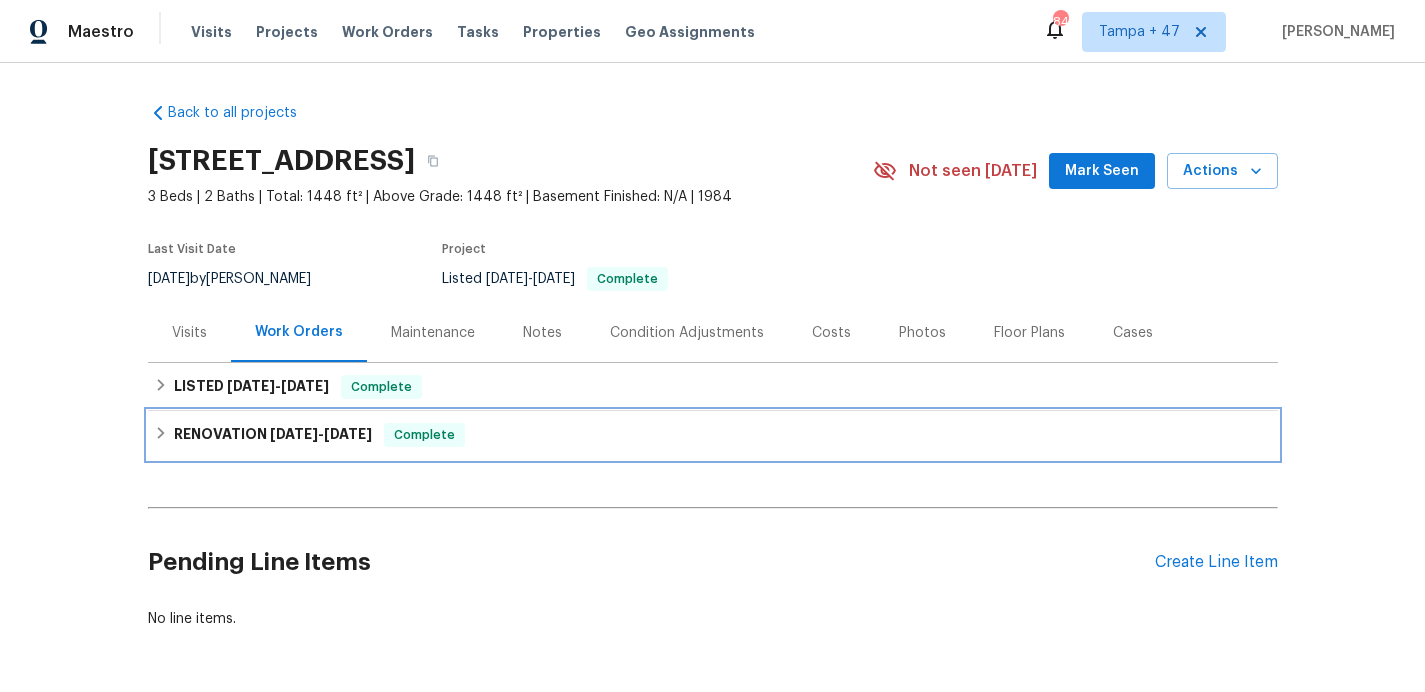 click on "RENOVATION   [DATE]  -  [DATE] Complete" at bounding box center [713, 435] 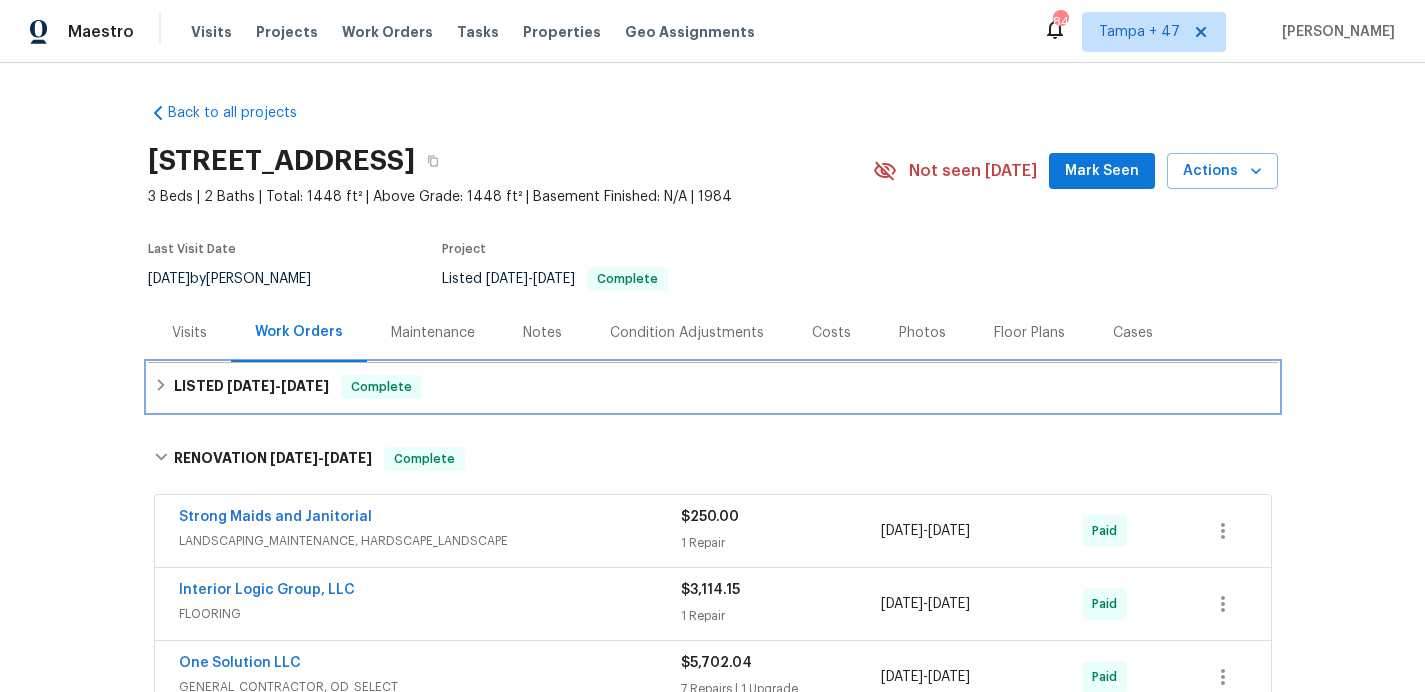 click on "LISTED   [DATE]  -  [DATE] Complete" at bounding box center [713, 387] 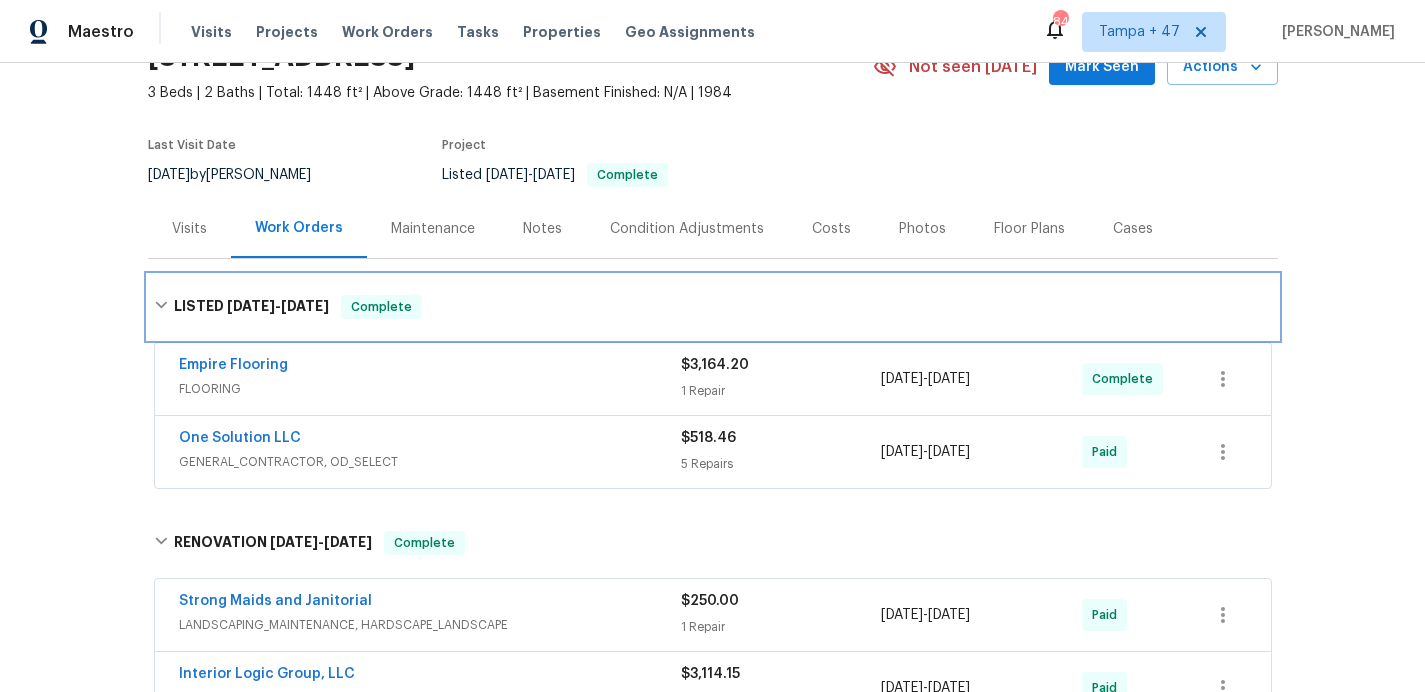 scroll, scrollTop: 103, scrollLeft: 0, axis: vertical 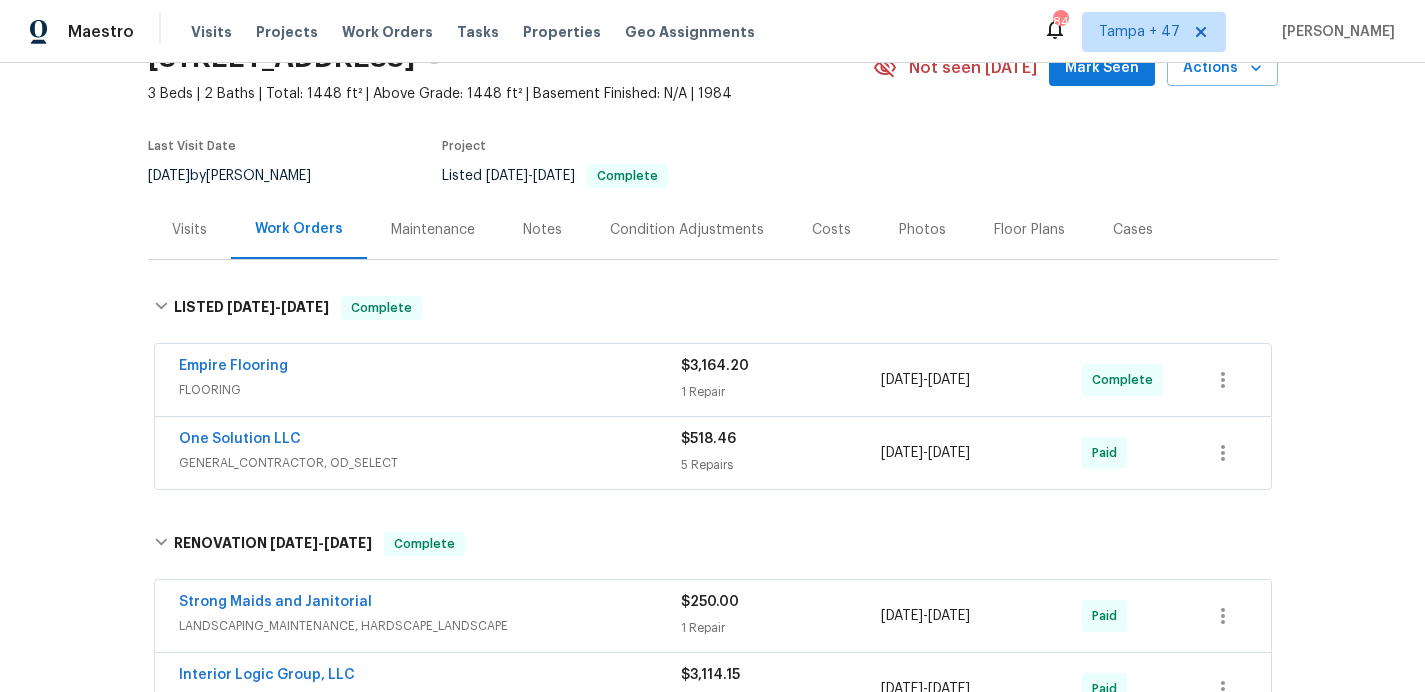 click on "GENERAL_CONTRACTOR, OD_SELECT" at bounding box center (430, 463) 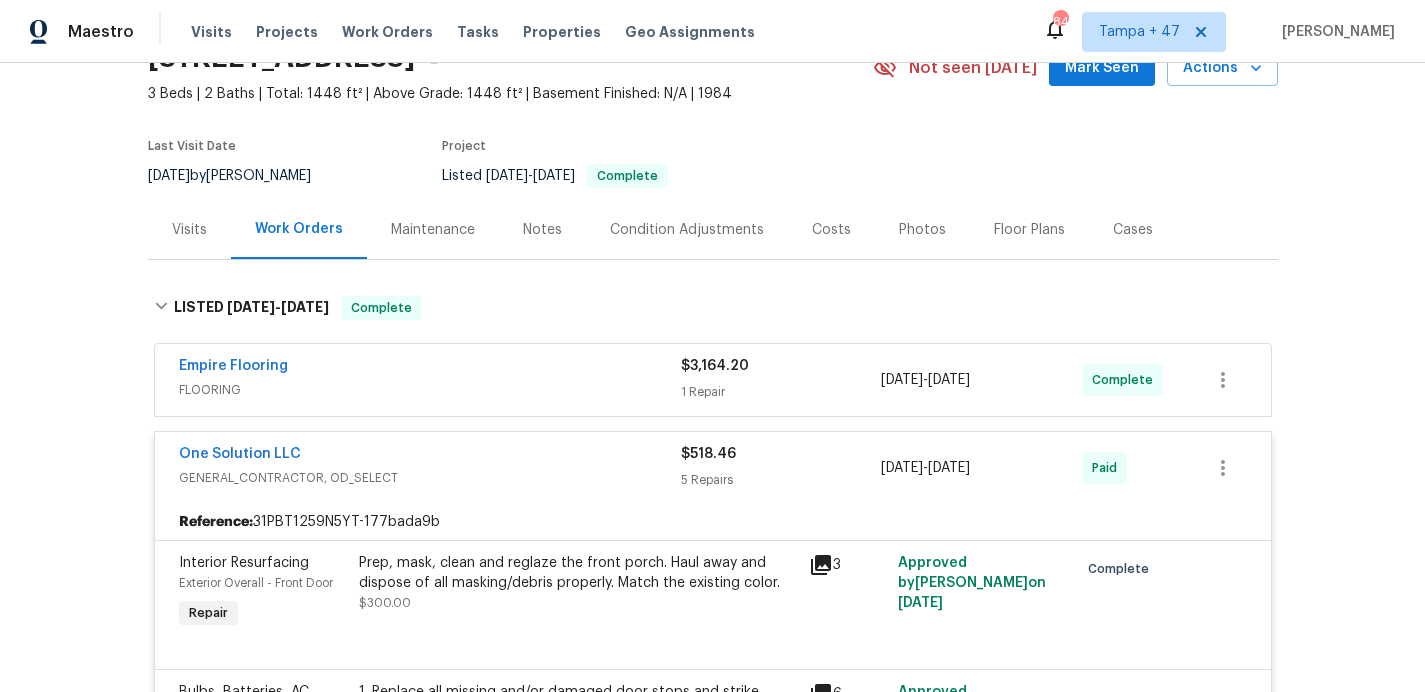 click on "Empire Flooring" at bounding box center (430, 368) 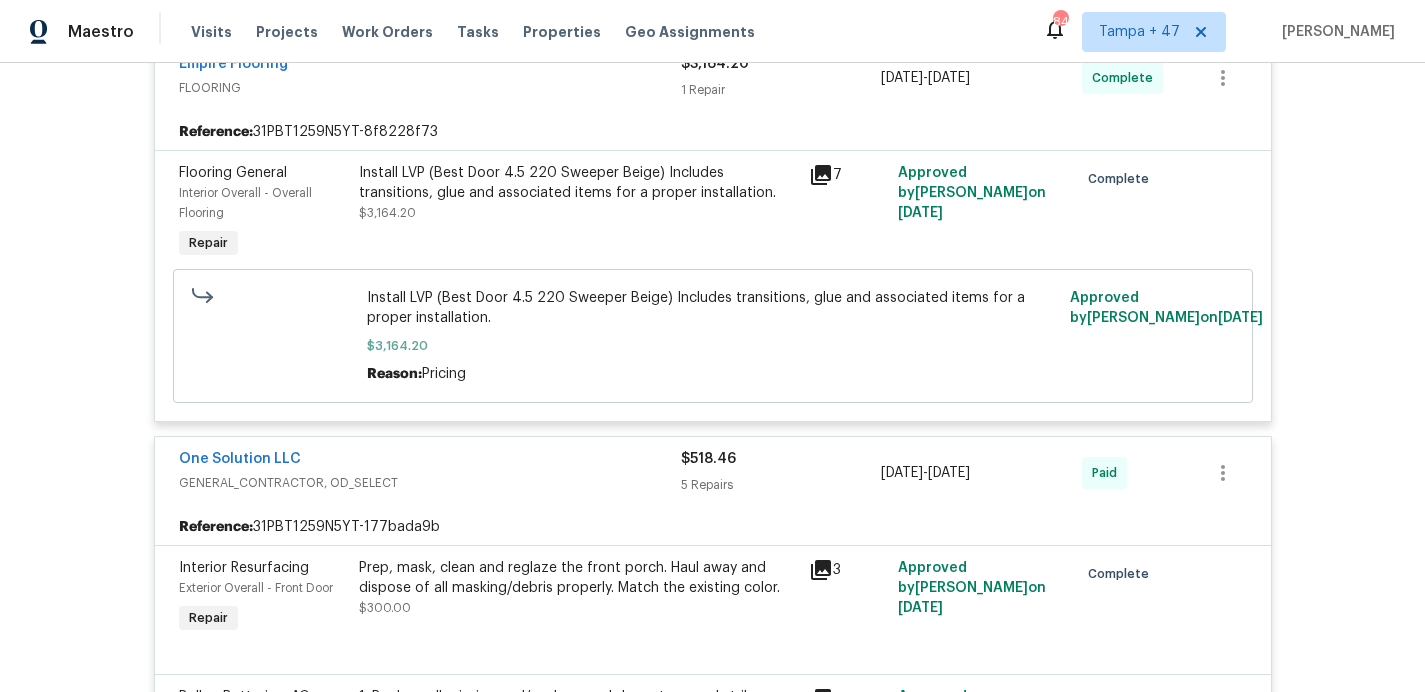 scroll, scrollTop: 434, scrollLeft: 0, axis: vertical 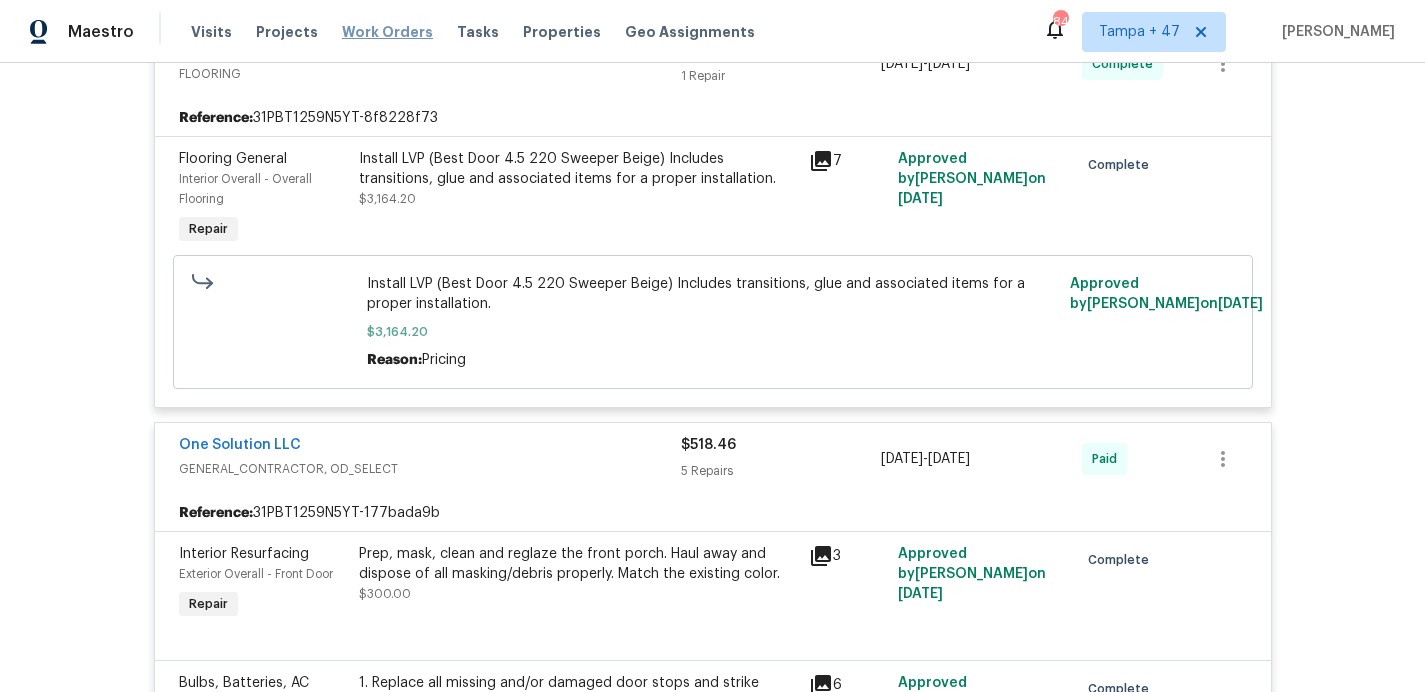 click on "Work Orders" at bounding box center [387, 32] 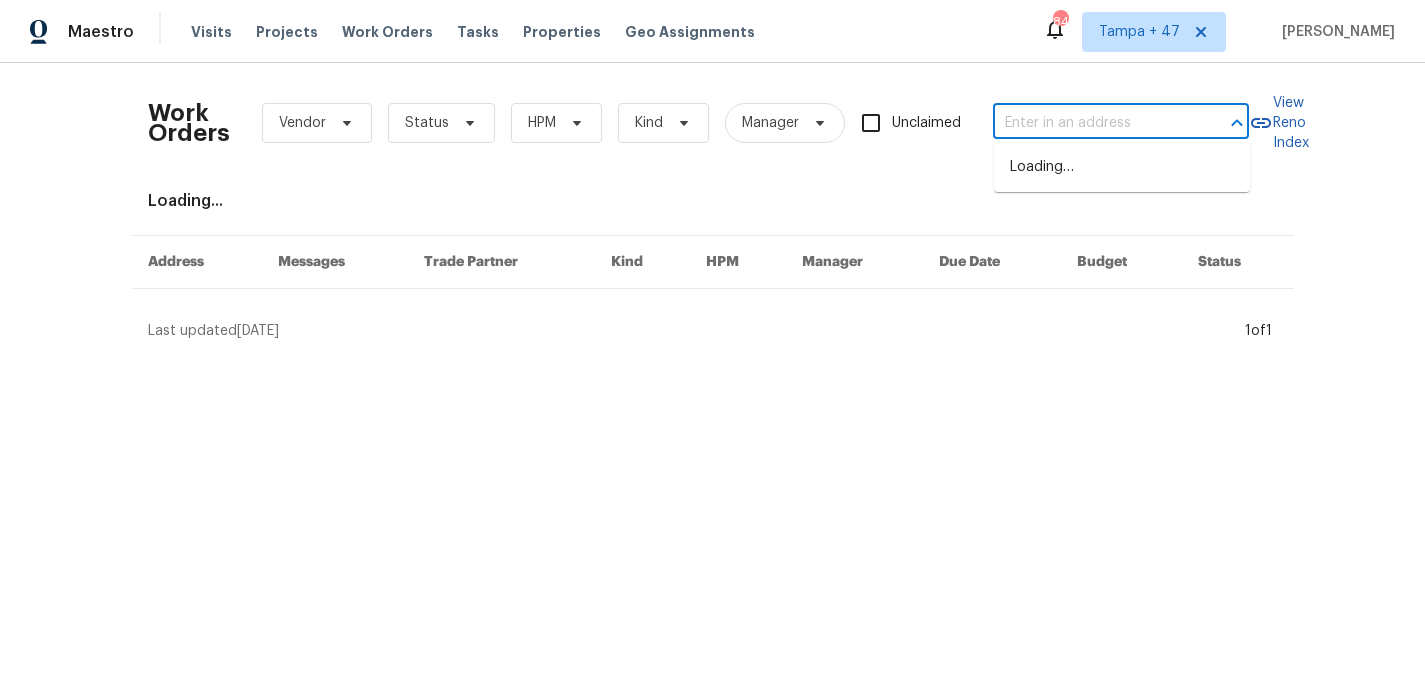 click at bounding box center (1093, 123) 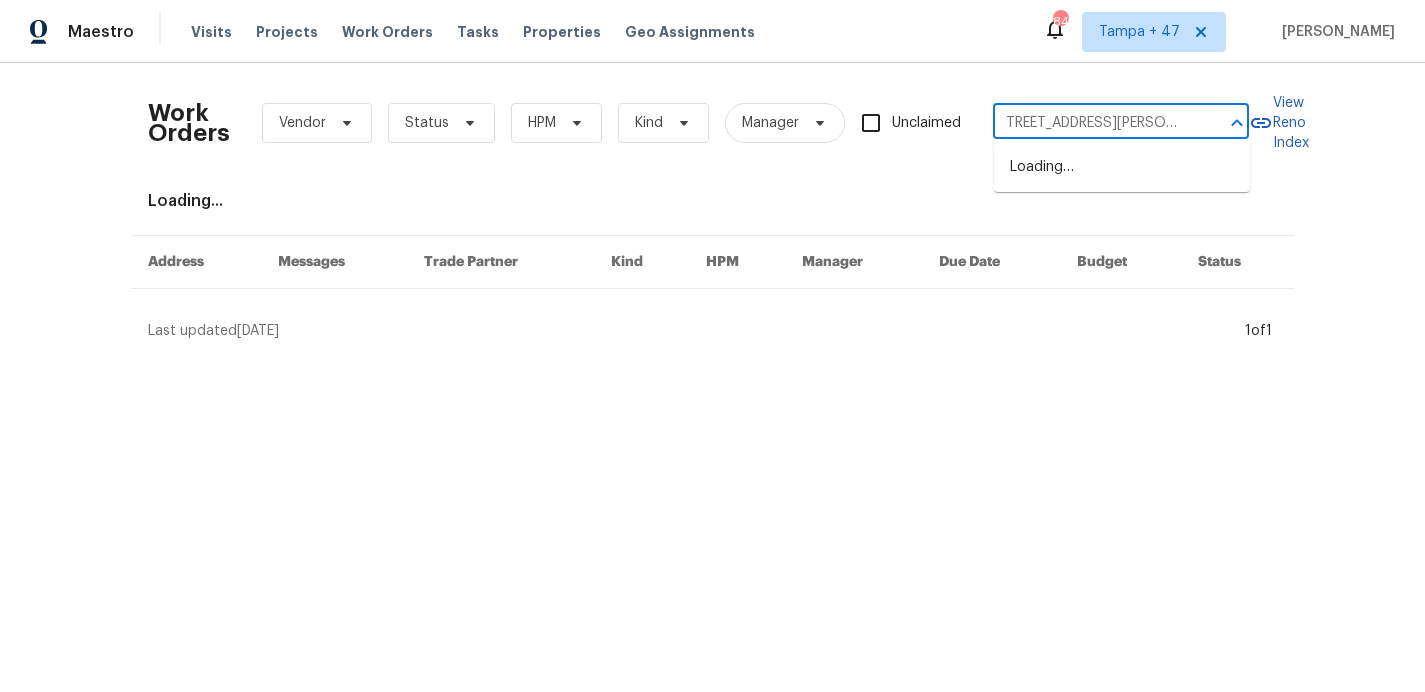scroll, scrollTop: 0, scrollLeft: 0, axis: both 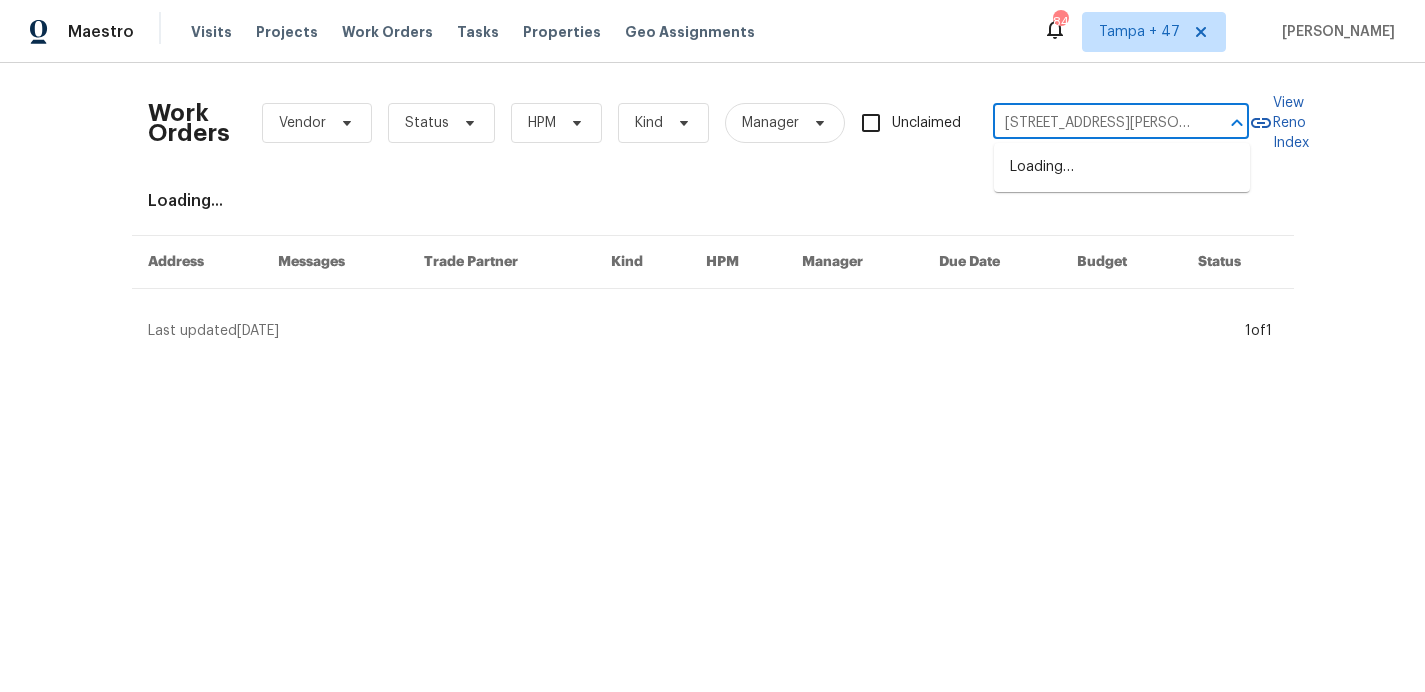 type on "[STREET_ADDRESS][PERSON_NAME]" 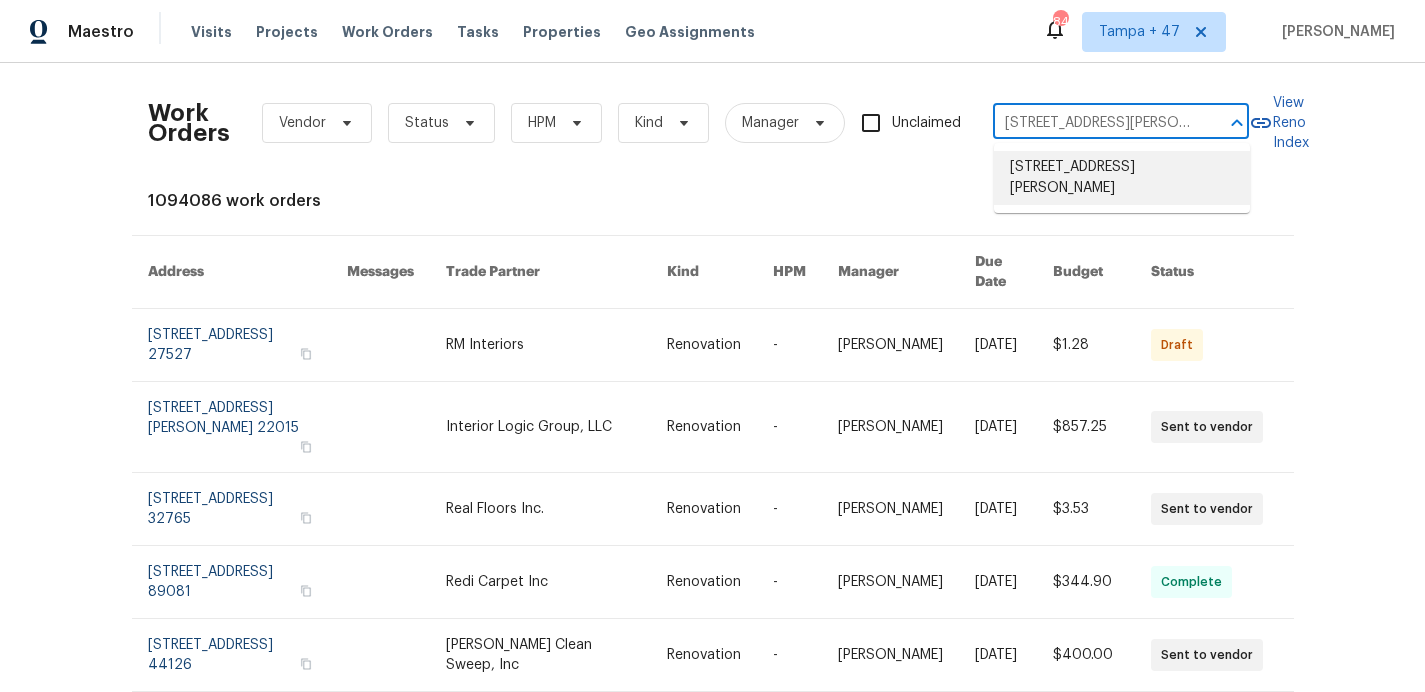 click on "[STREET_ADDRESS][PERSON_NAME]" at bounding box center [1122, 178] 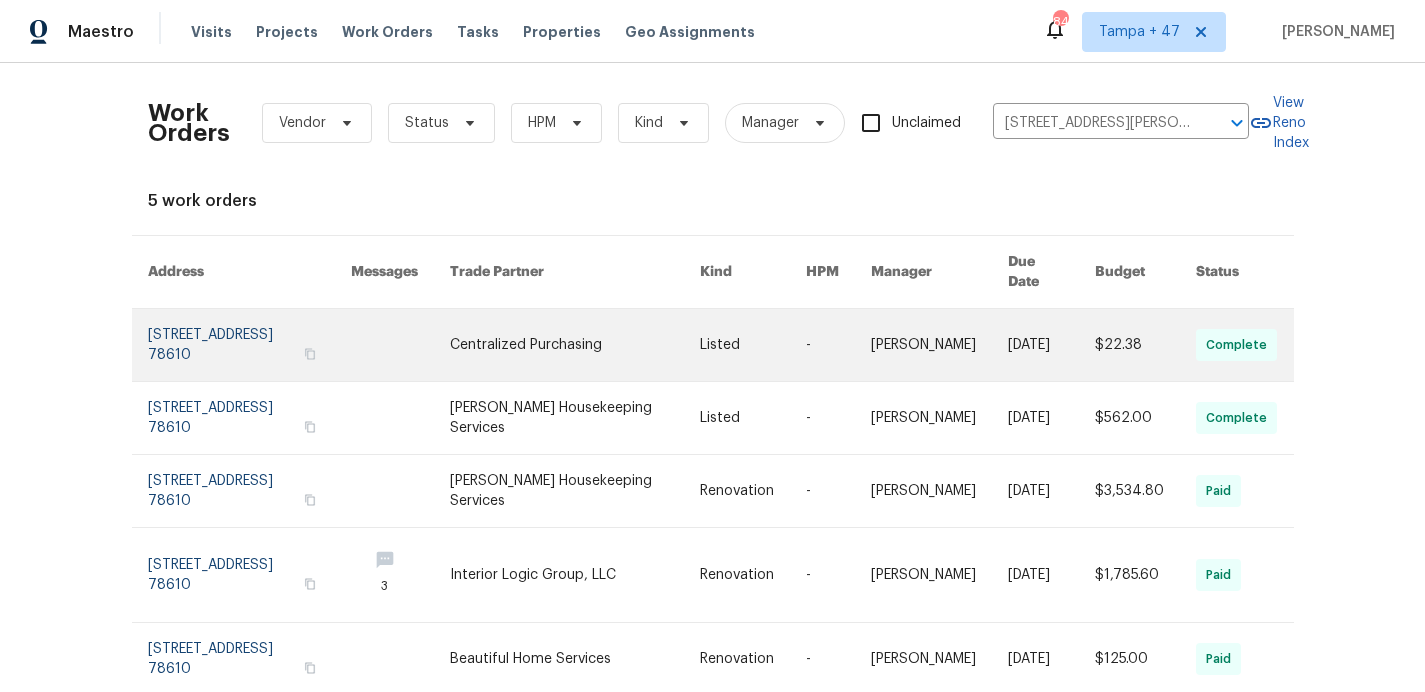 click at bounding box center [250, 345] 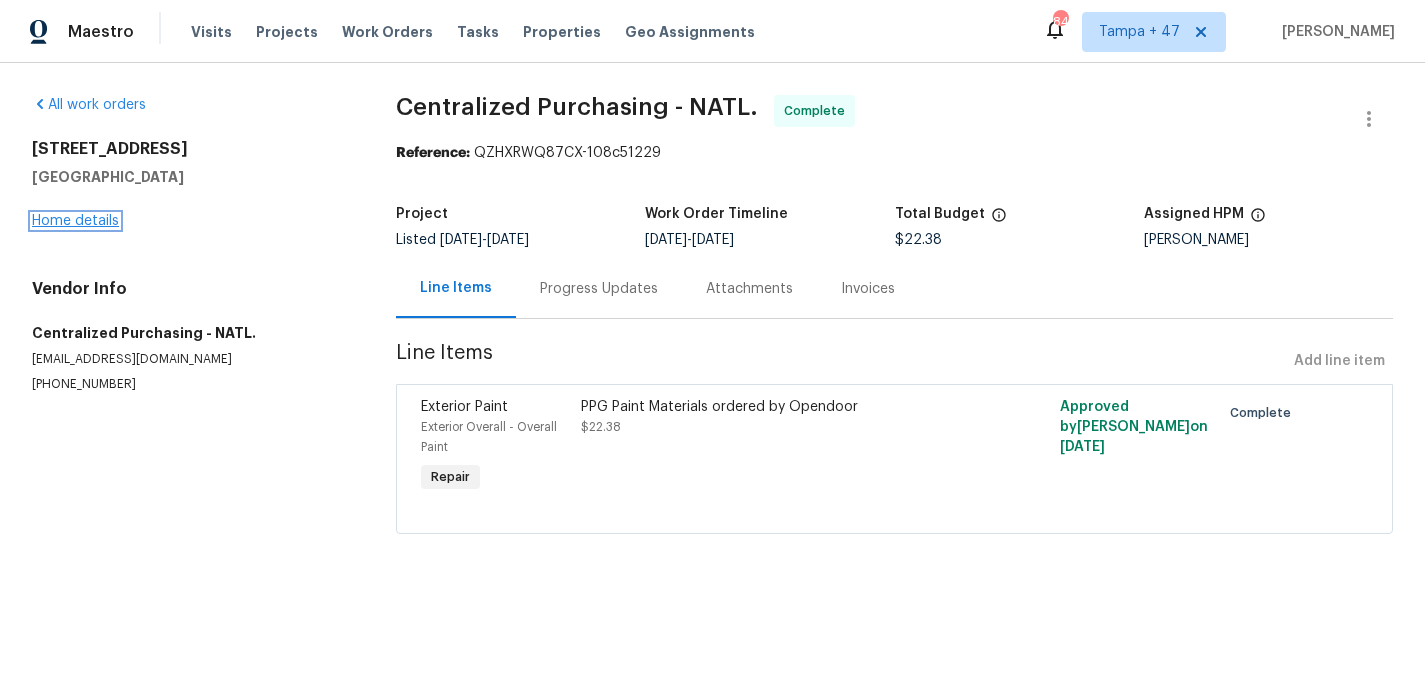 click on "Home details" at bounding box center [75, 221] 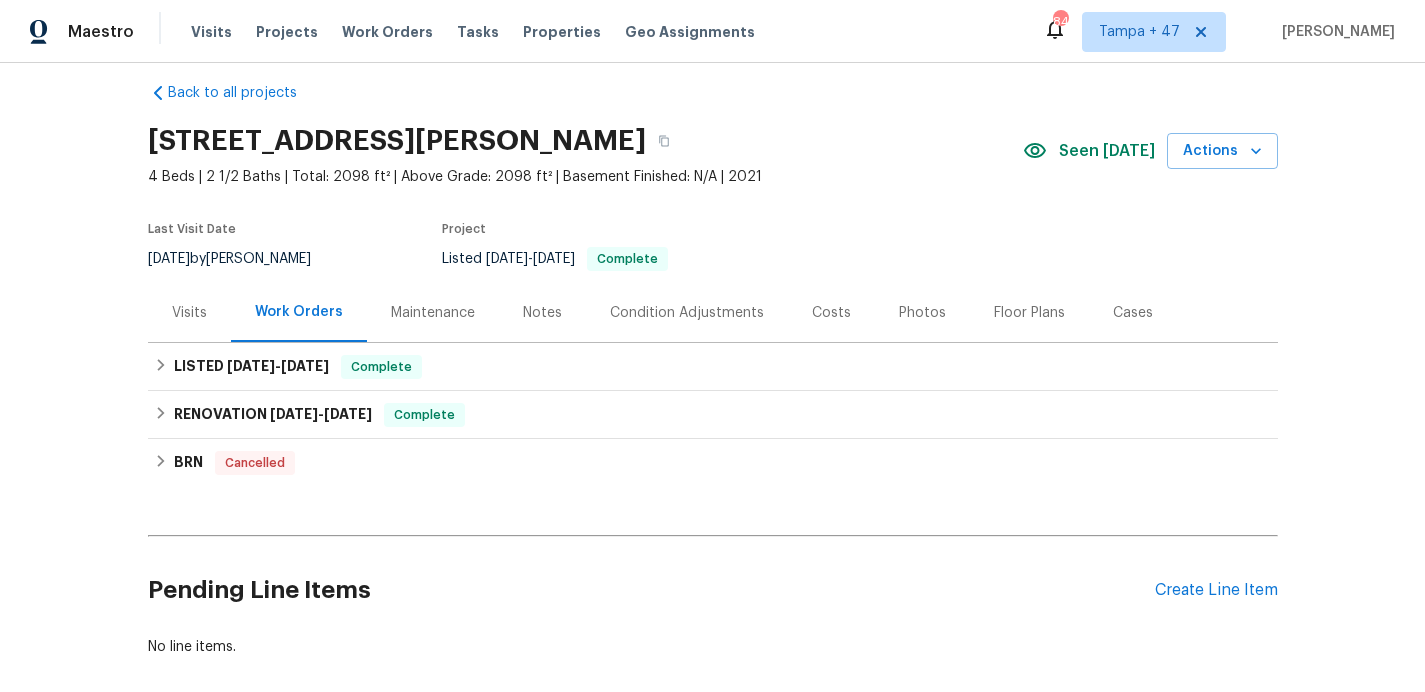 scroll, scrollTop: 23, scrollLeft: 0, axis: vertical 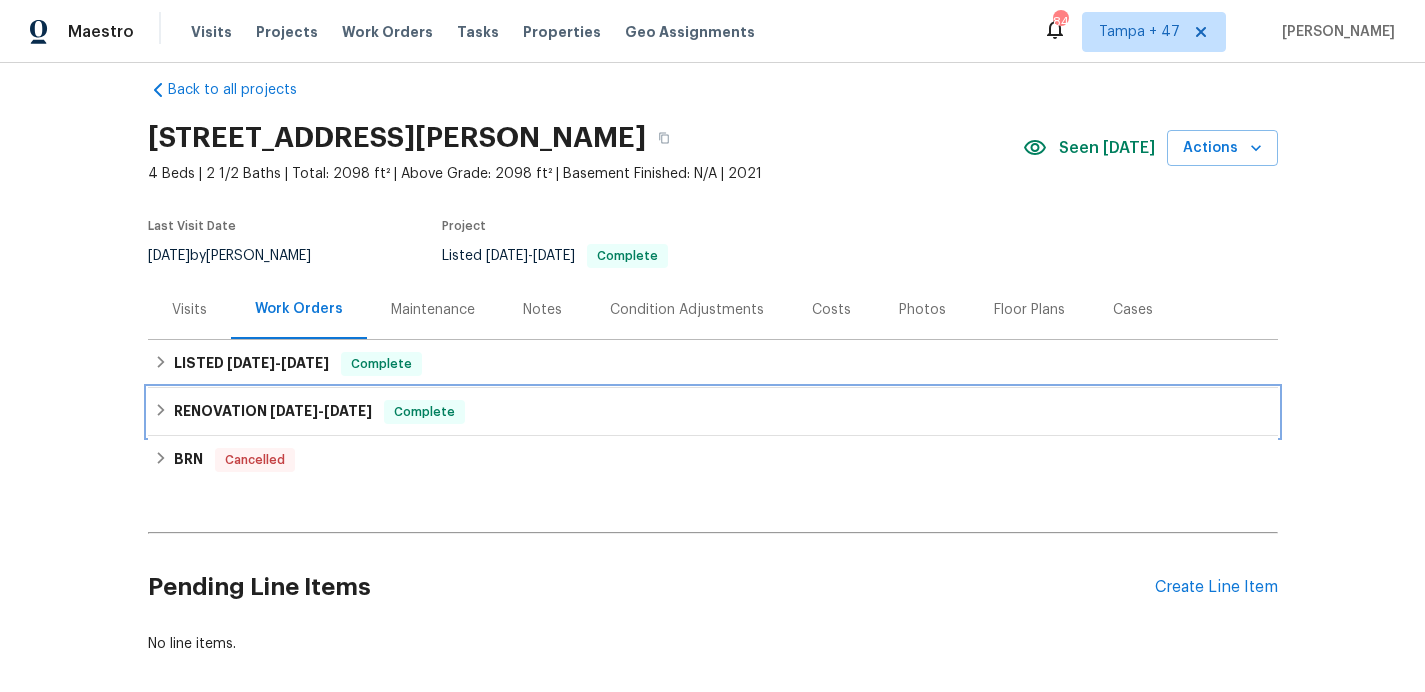 click on "RENOVATION   [DATE]  -  [DATE] Complete" at bounding box center (713, 412) 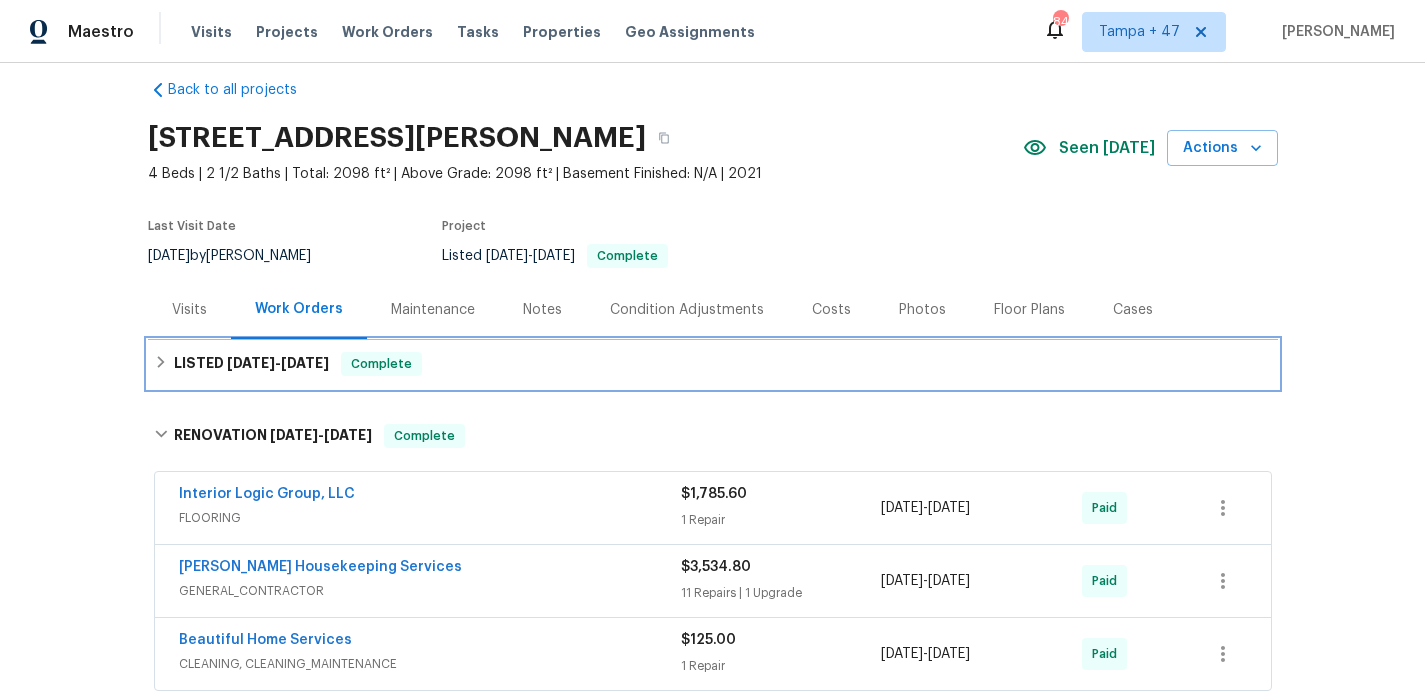 click on "LISTED   [DATE]  -  [DATE] Complete" at bounding box center (713, 364) 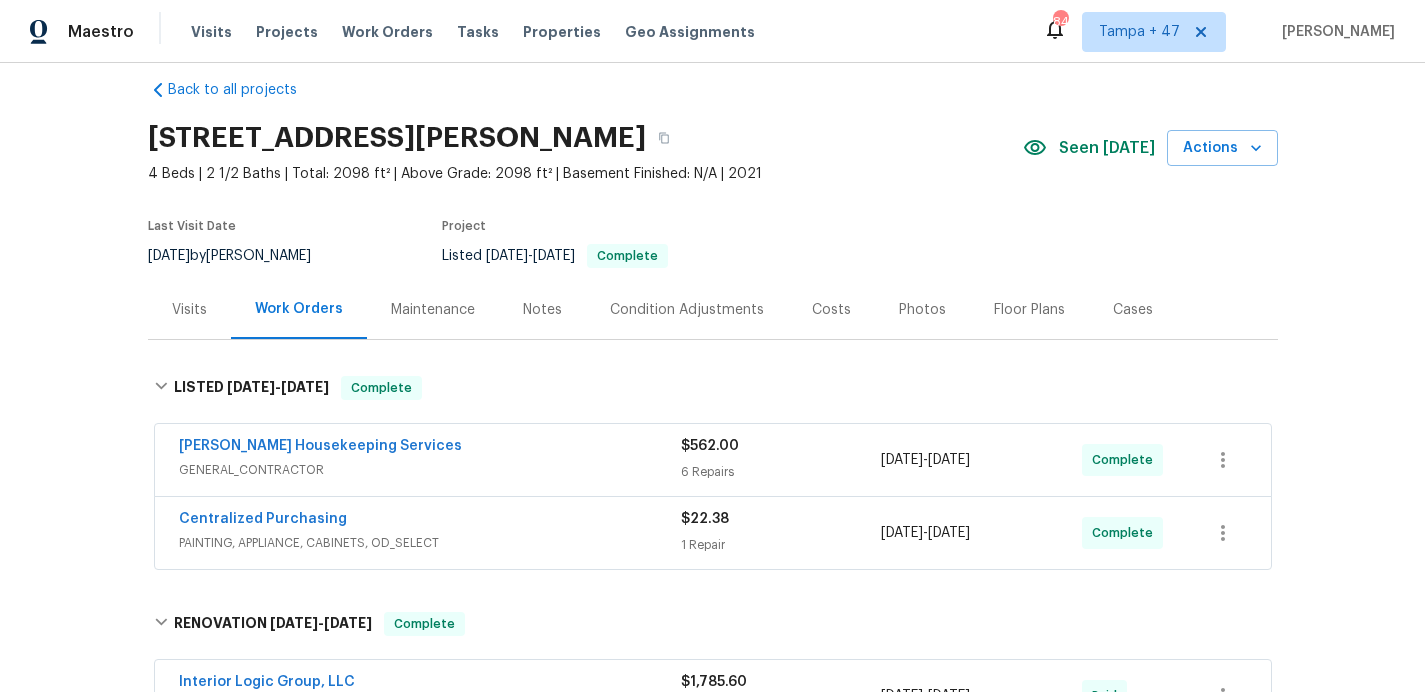 click on "Centralized Purchasing" at bounding box center [430, 521] 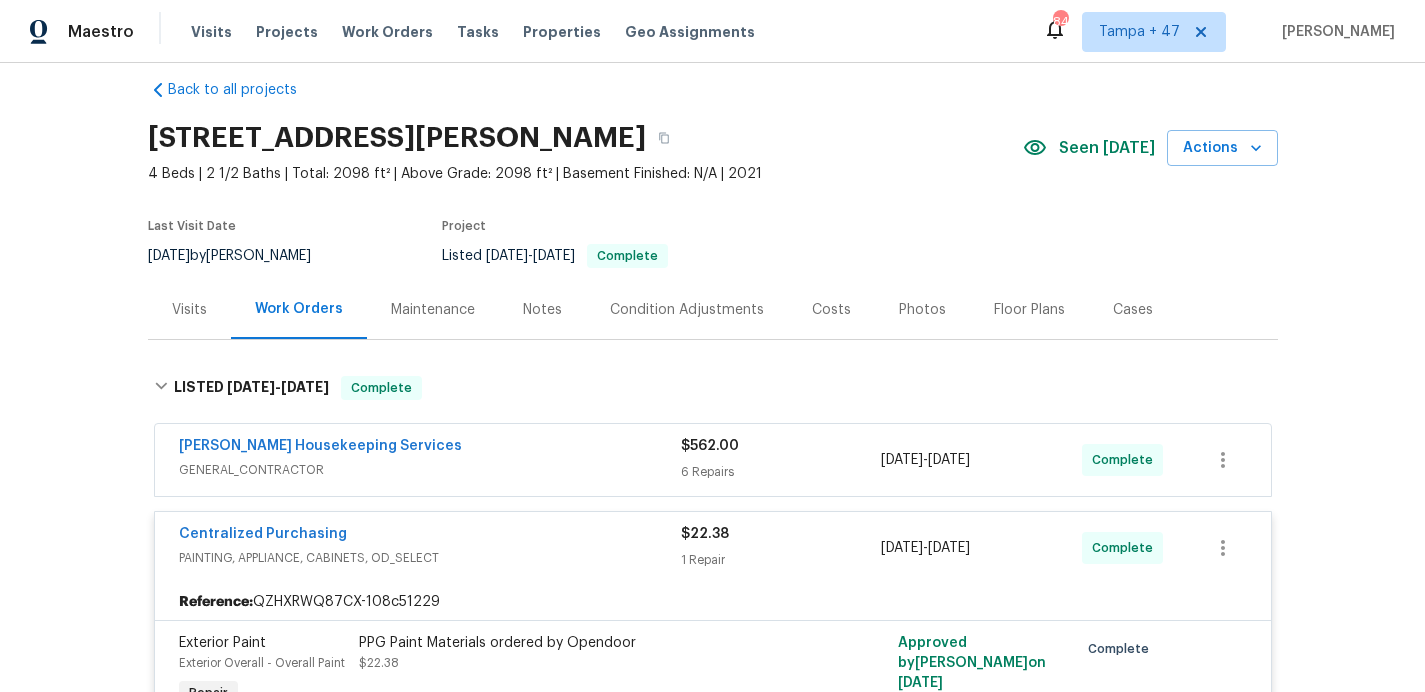 click on "GENERAL_CONTRACTOR" at bounding box center (430, 470) 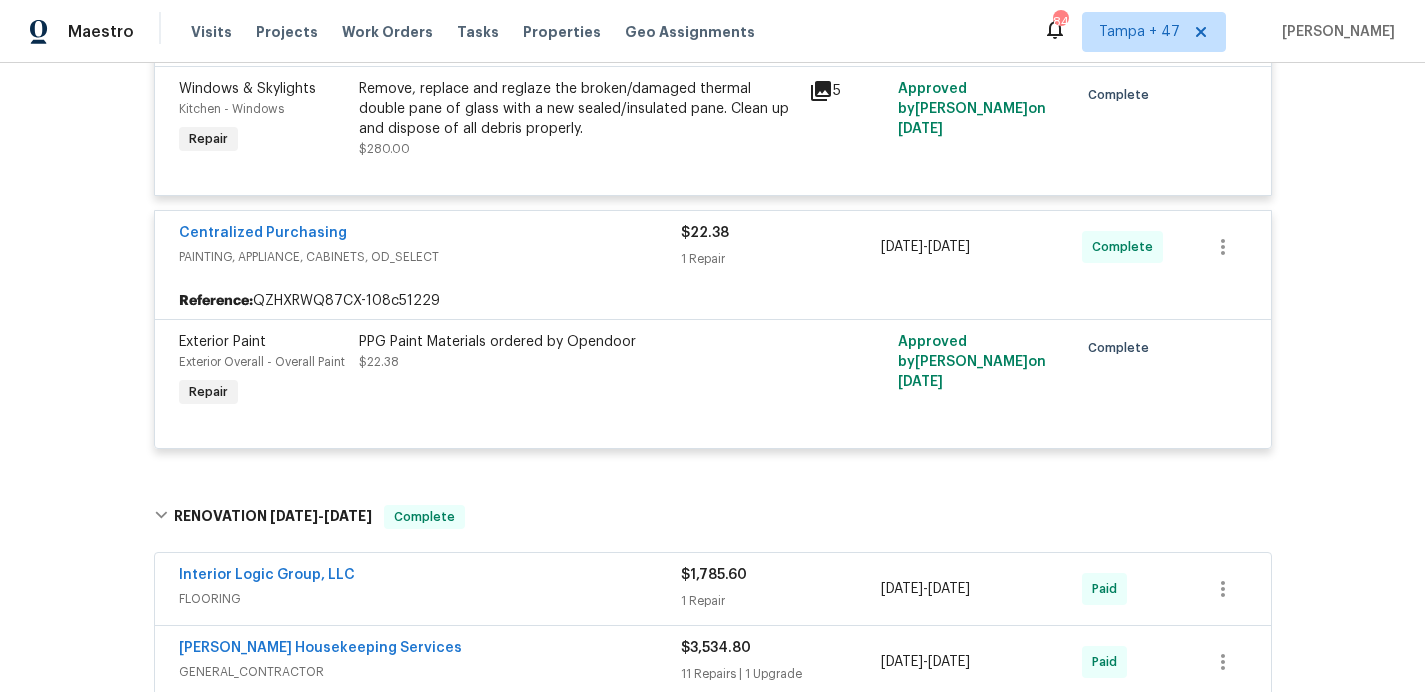 scroll, scrollTop: 1649, scrollLeft: 0, axis: vertical 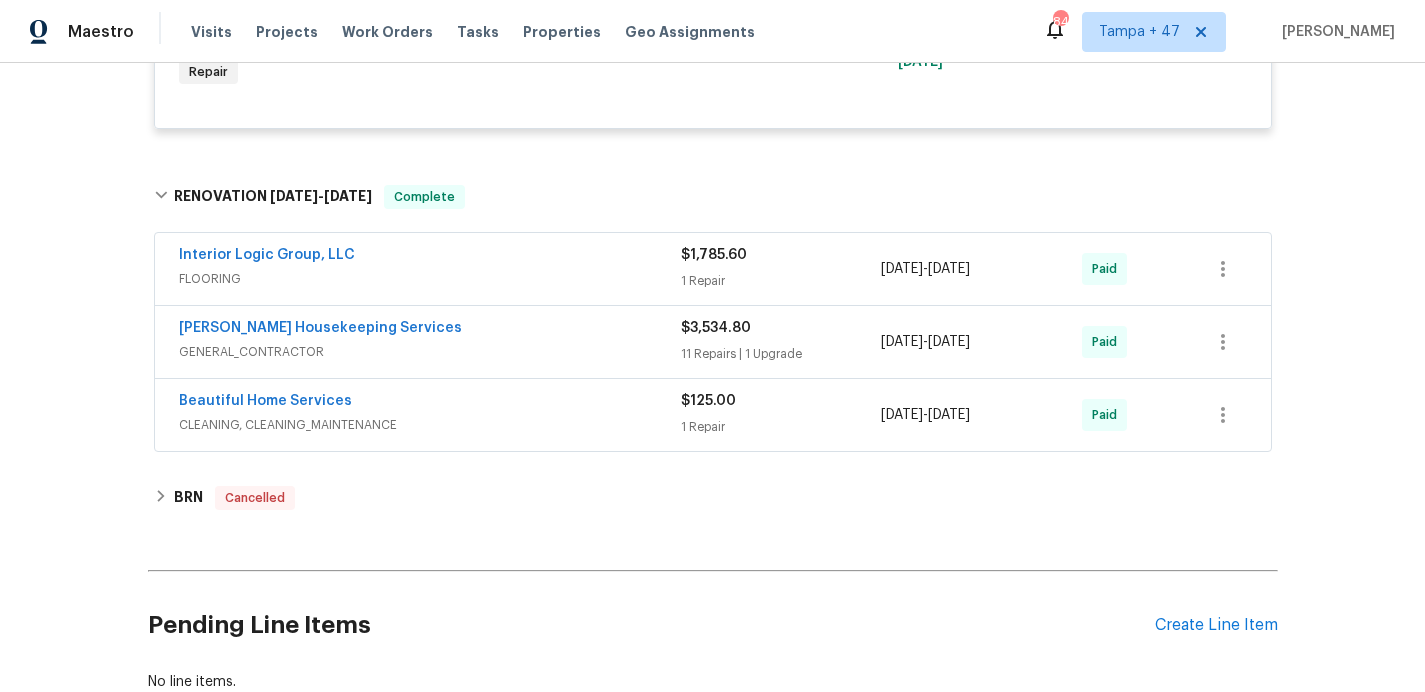 click on "Interior Logic Group, LLC" at bounding box center [430, 257] 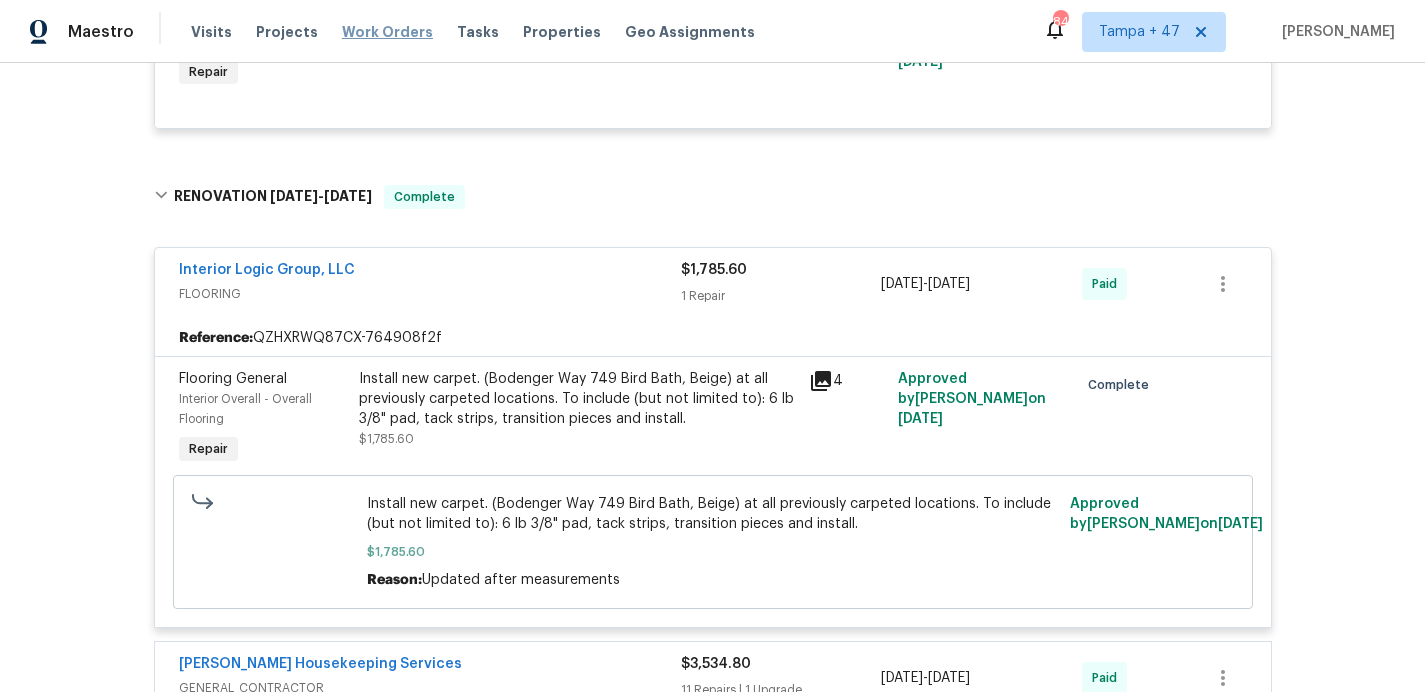 click on "Work Orders" at bounding box center [387, 32] 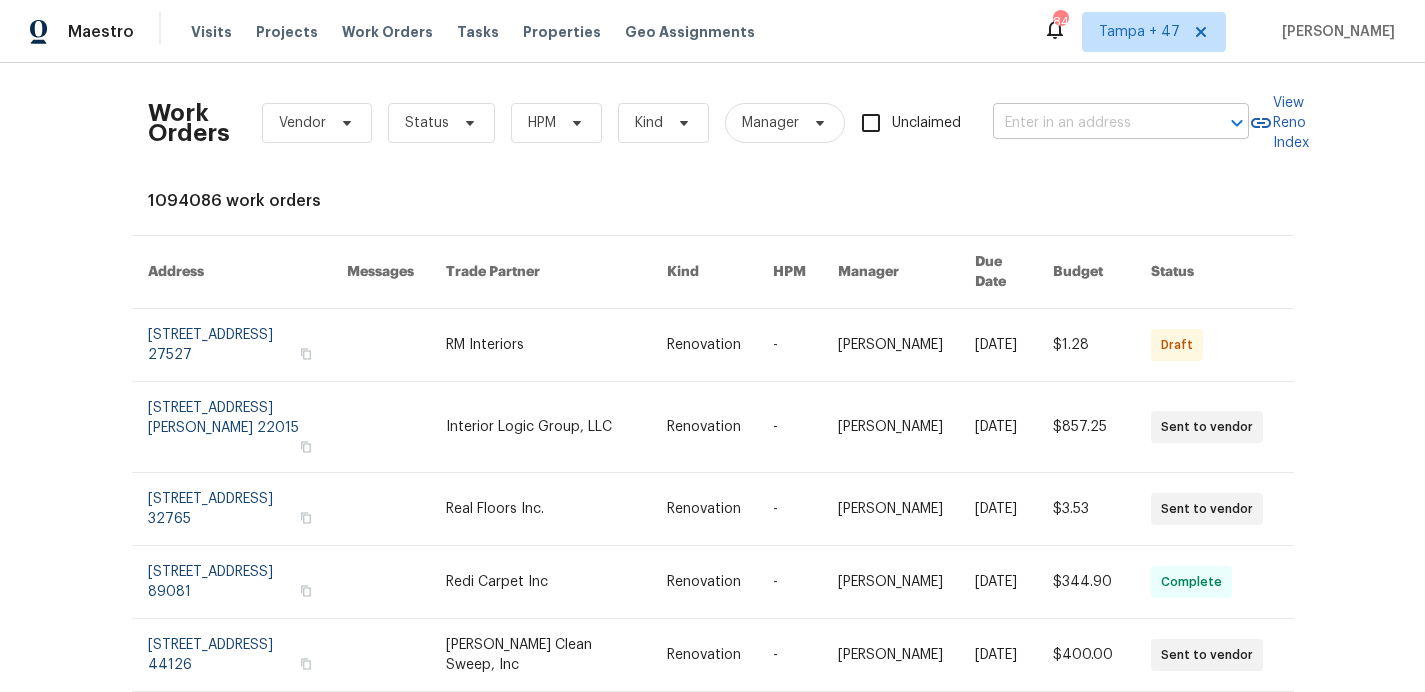 click at bounding box center [1093, 123] 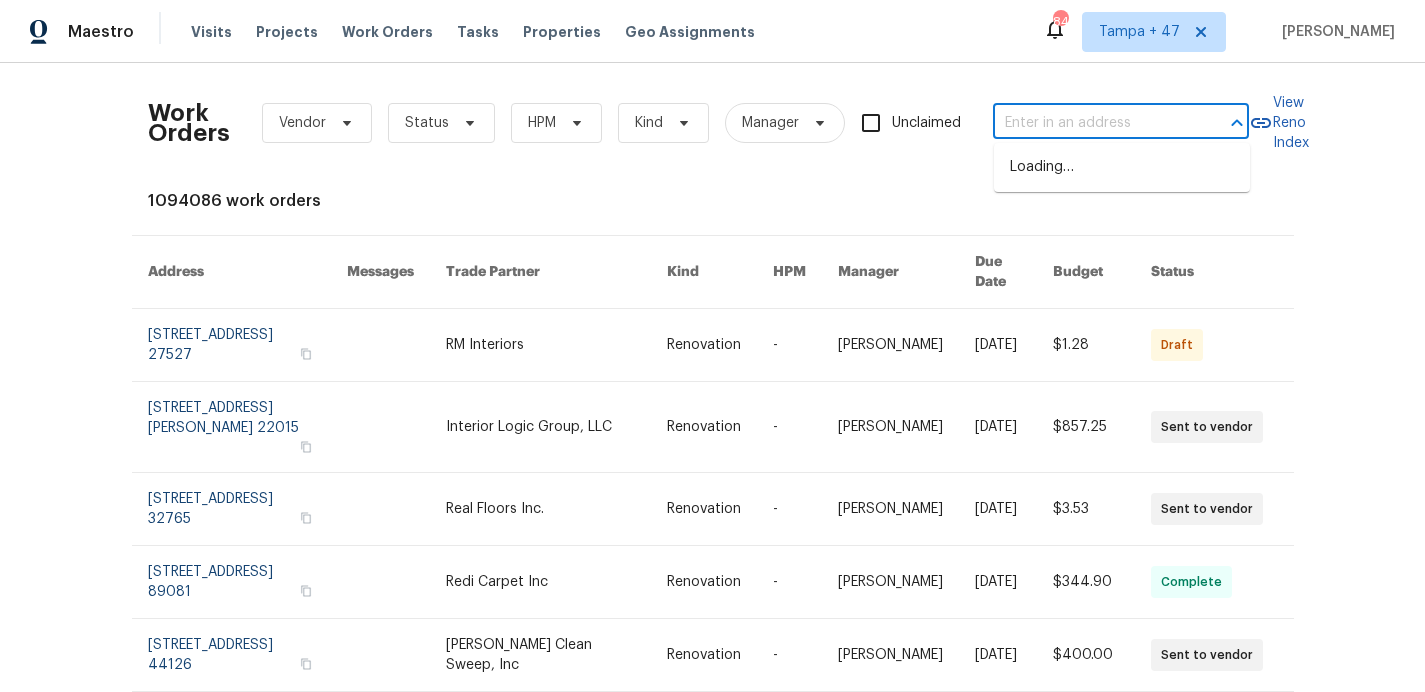 paste on "[STREET_ADDRESS]" 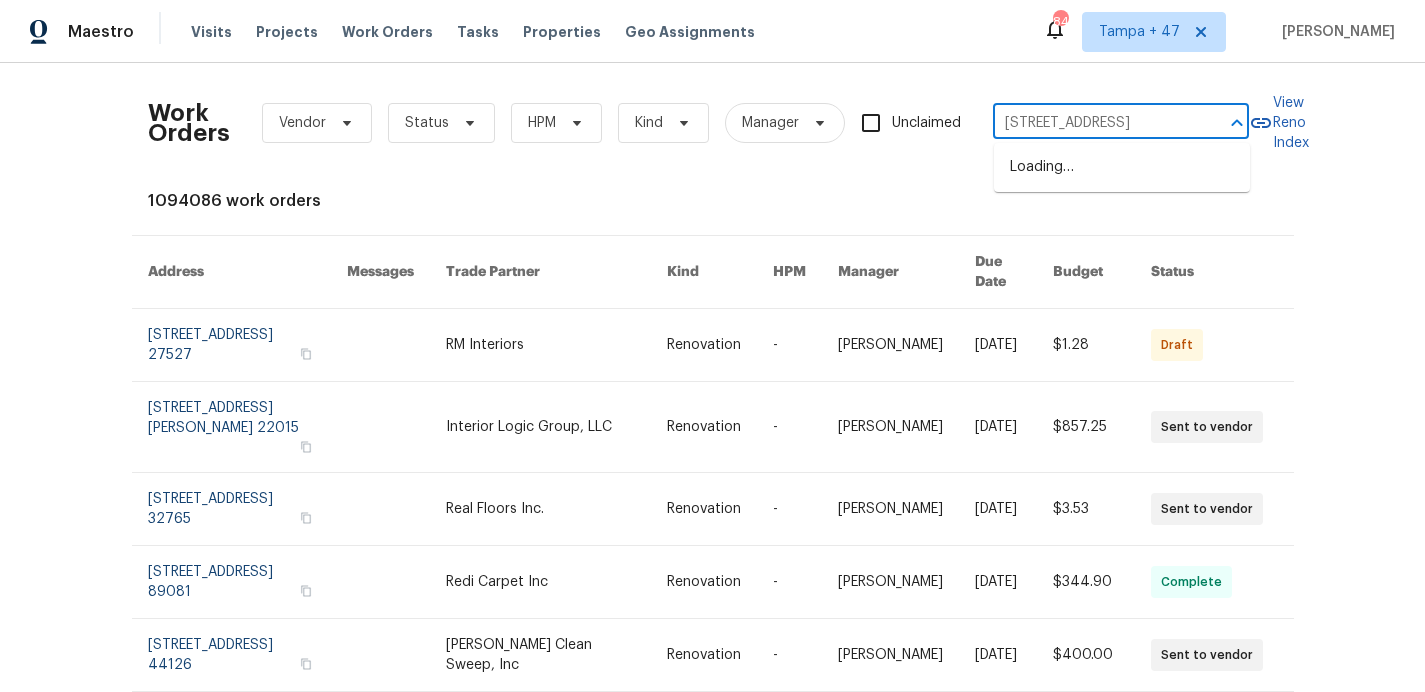 scroll, scrollTop: 0, scrollLeft: 15, axis: horizontal 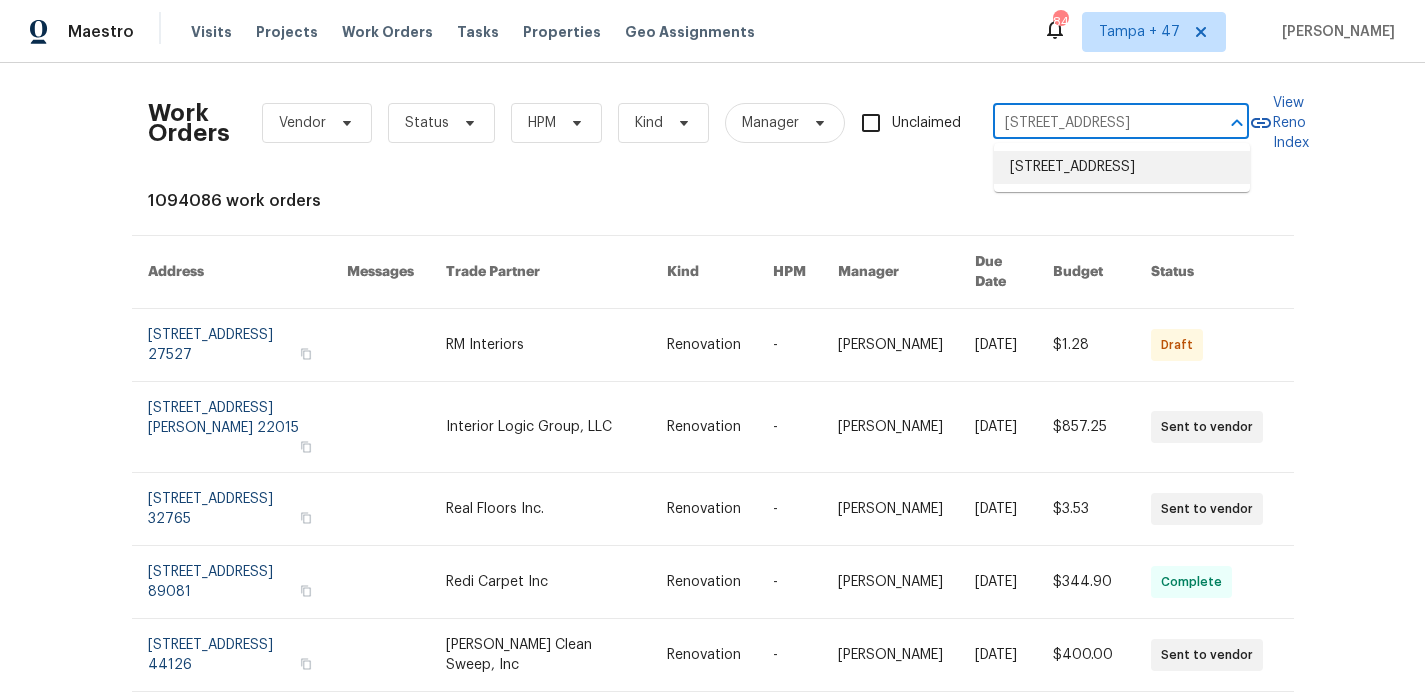 click on "[STREET_ADDRESS]" at bounding box center [1122, 167] 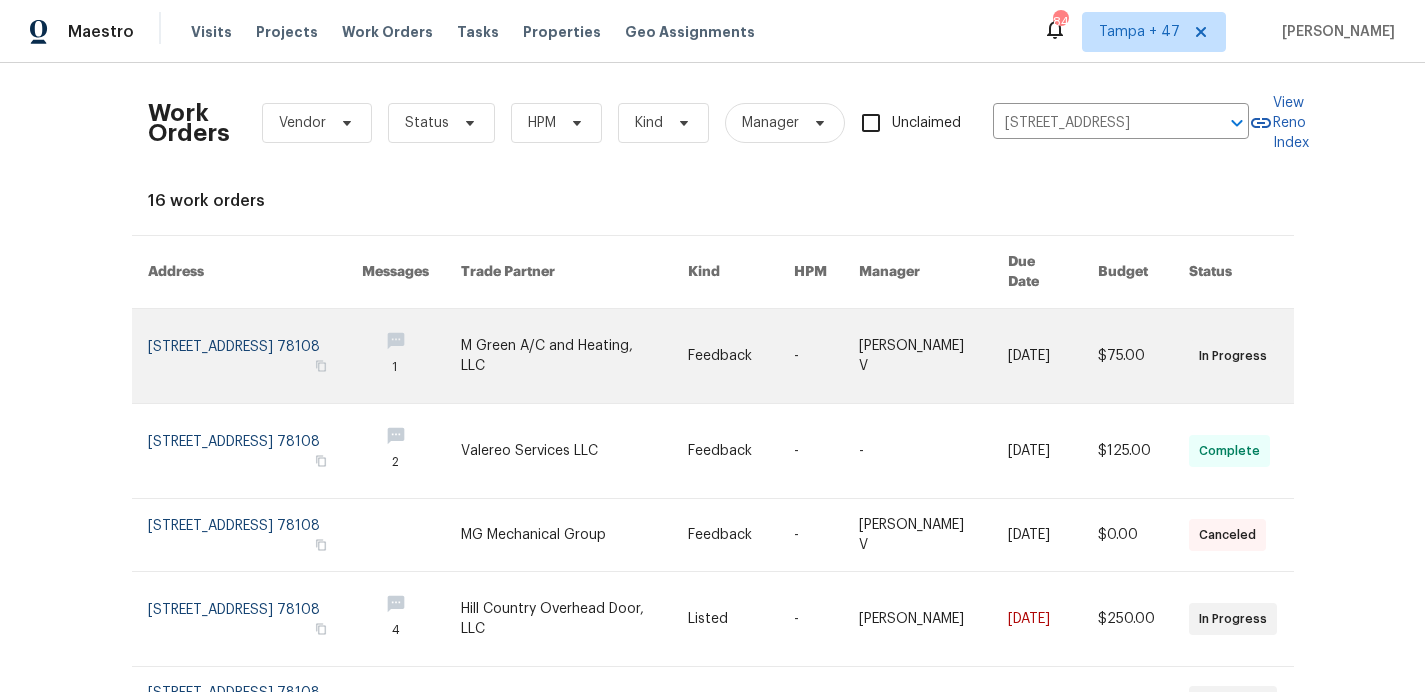 click at bounding box center [255, 356] 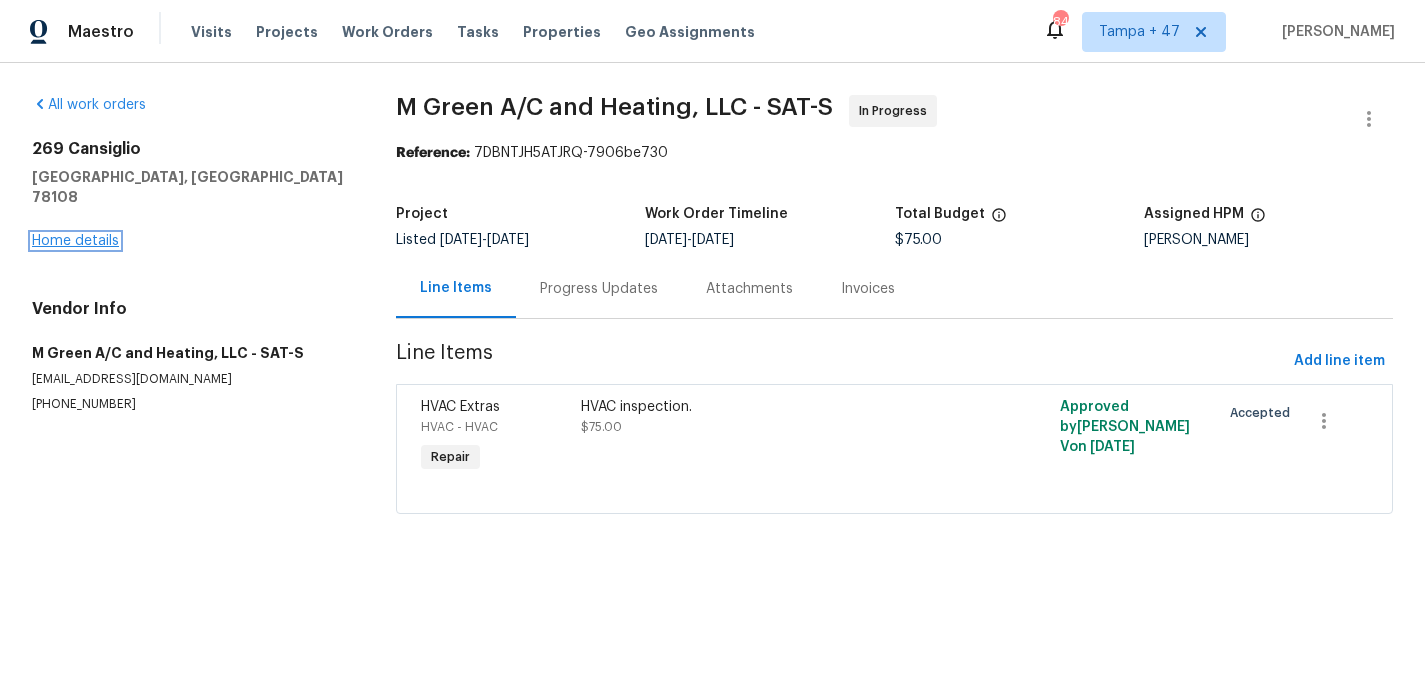 click on "Home details" at bounding box center (75, 241) 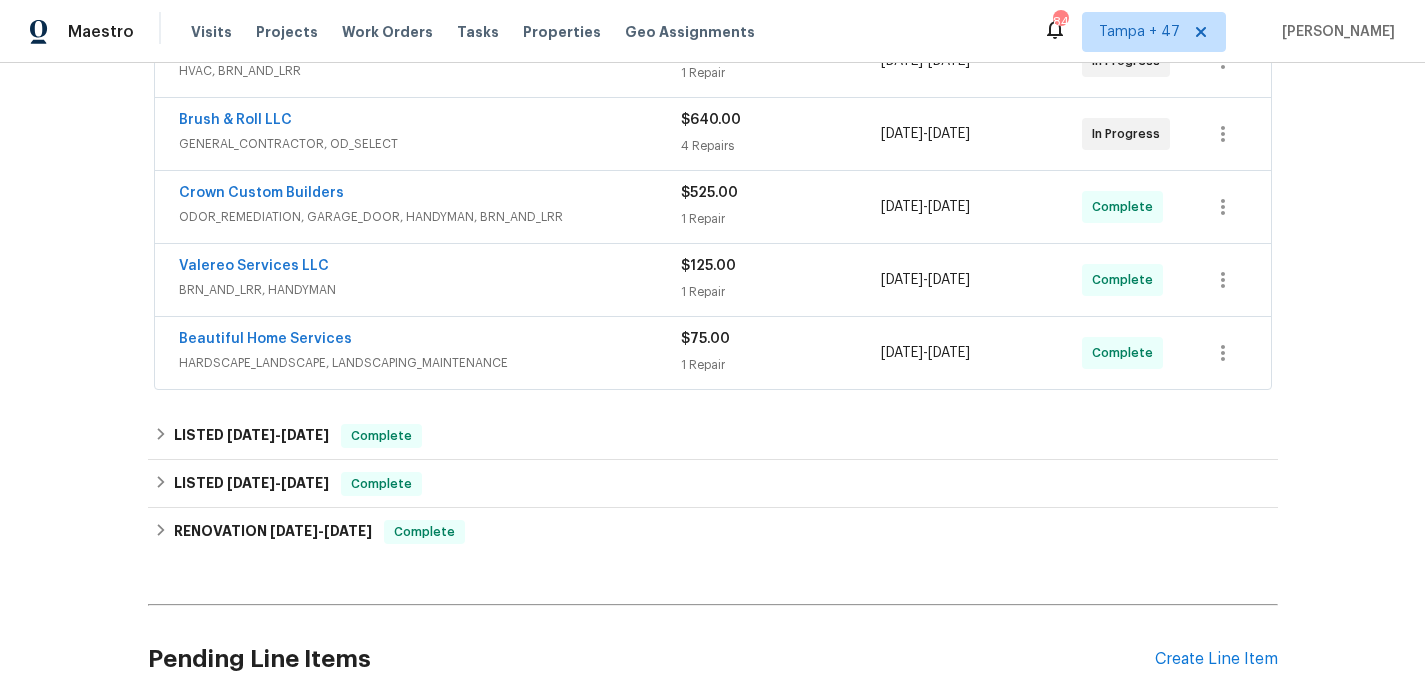 scroll, scrollTop: 497, scrollLeft: 0, axis: vertical 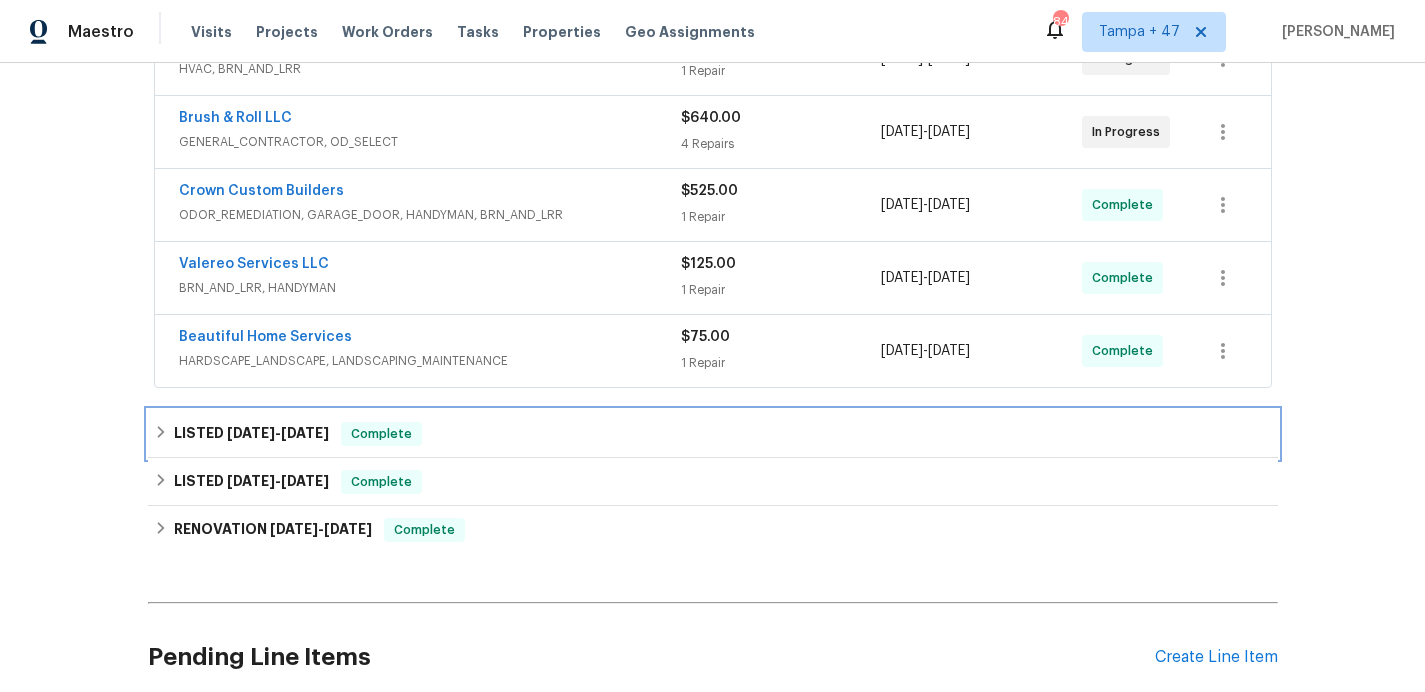 click on "LISTED   [DATE]  -  [DATE] Complete" at bounding box center (713, 434) 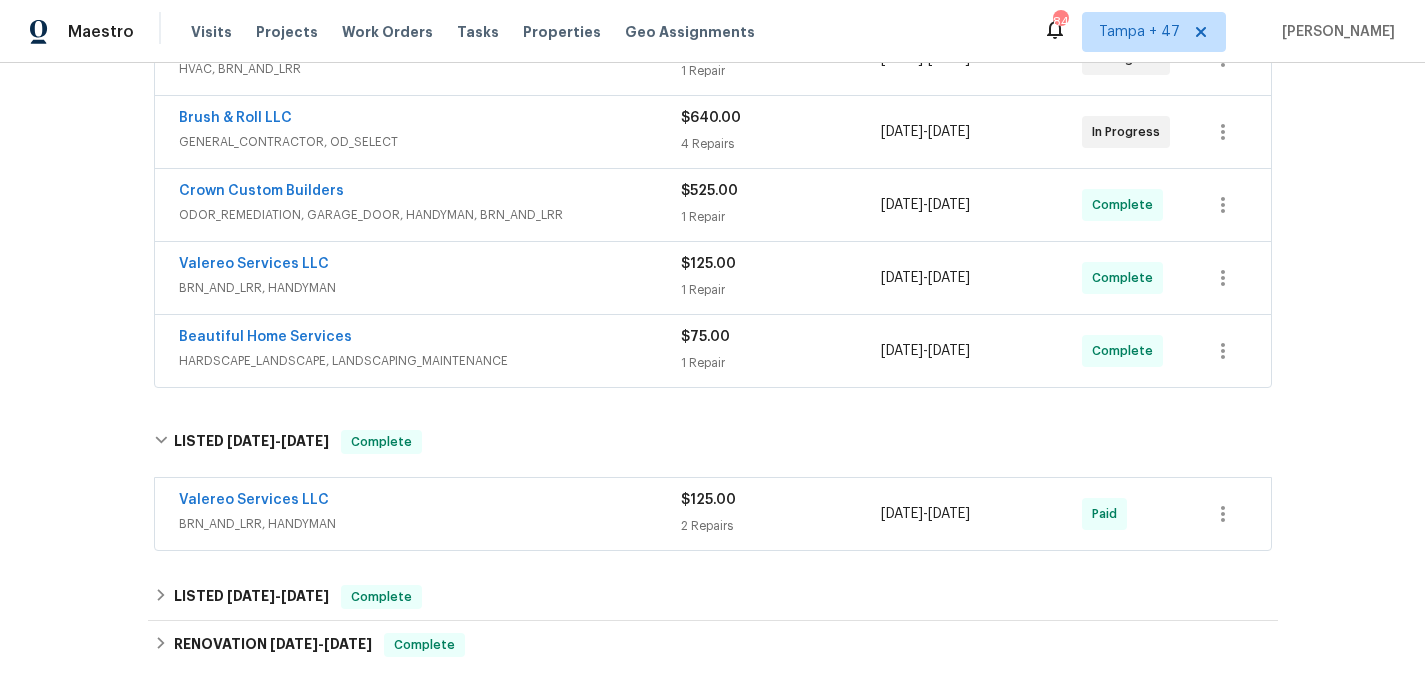 click on "Valereo Services LLC" at bounding box center [430, 502] 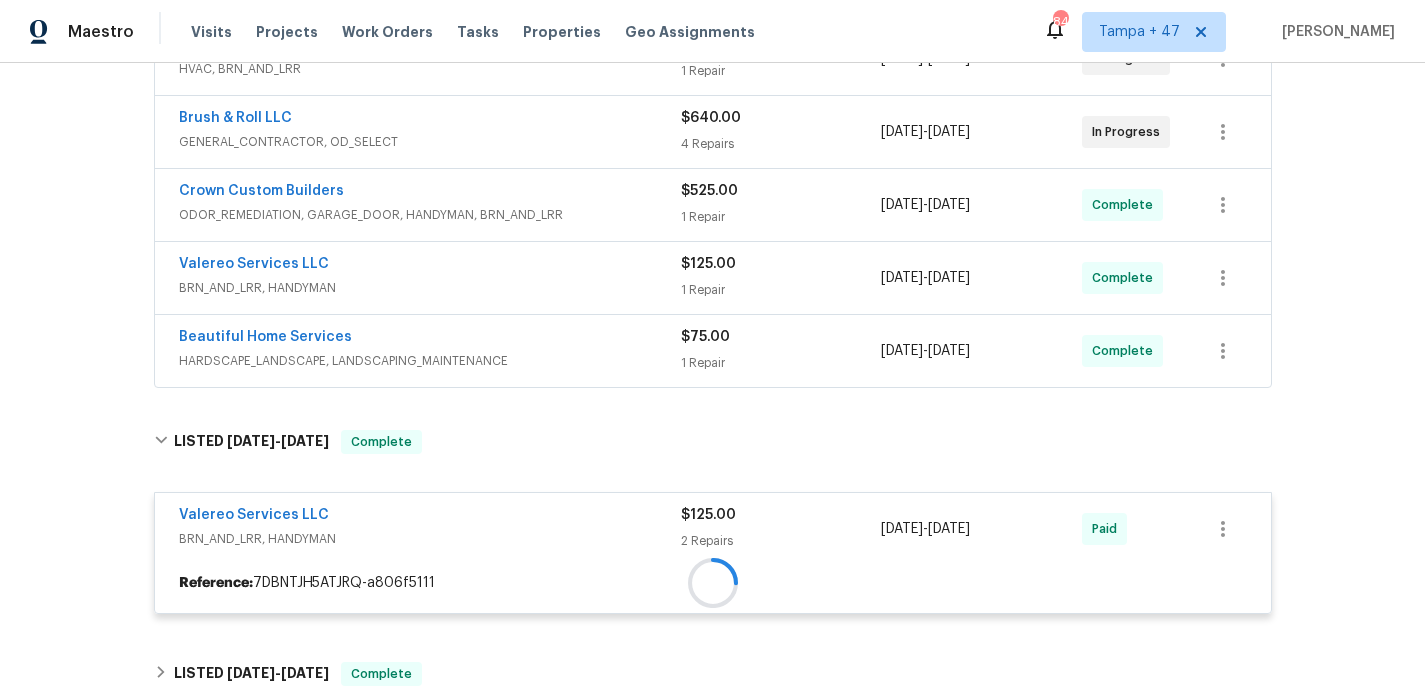 click on "Beautiful Home Services HARDSCAPE_LANDSCAPE, LANDSCAPING_MAINTENANCE $75.00 1 Repair [DATE]  -  [DATE] Complete" at bounding box center (713, 351) 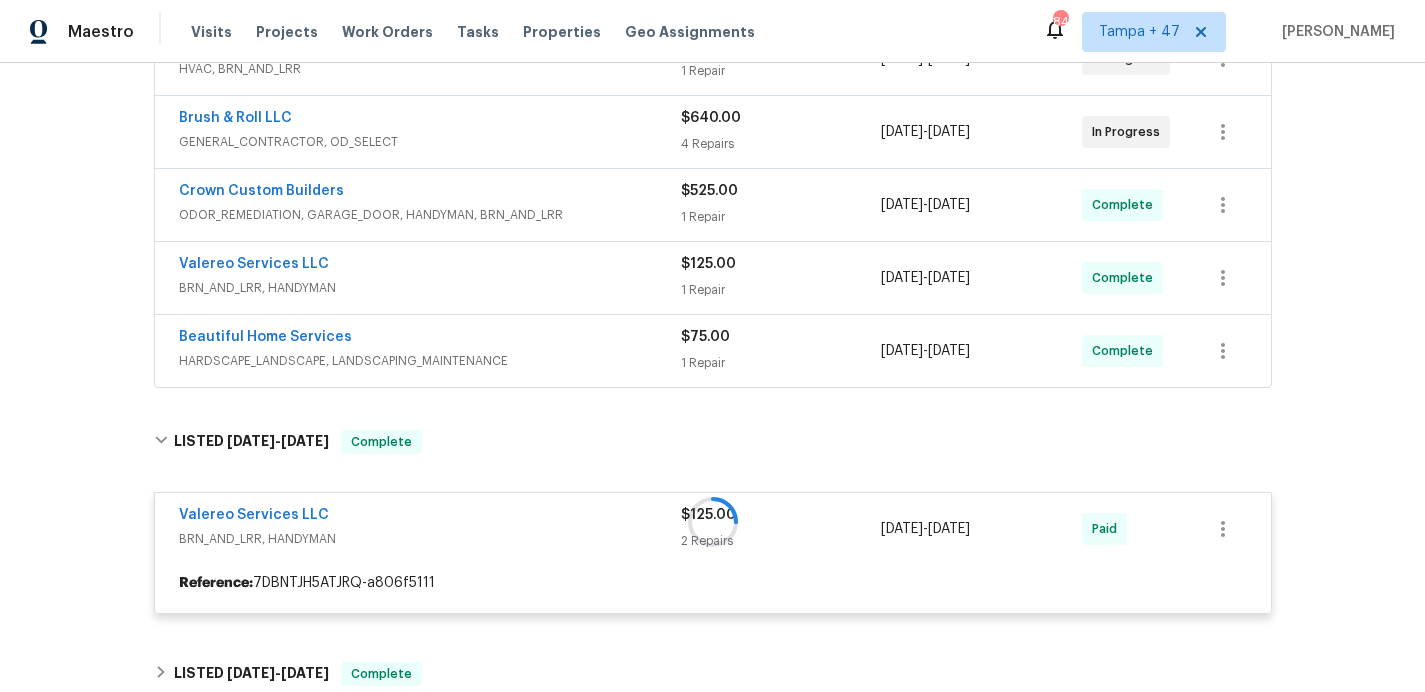 click on "HARDSCAPE_LANDSCAPE, LANDSCAPING_MAINTENANCE" at bounding box center (430, 361) 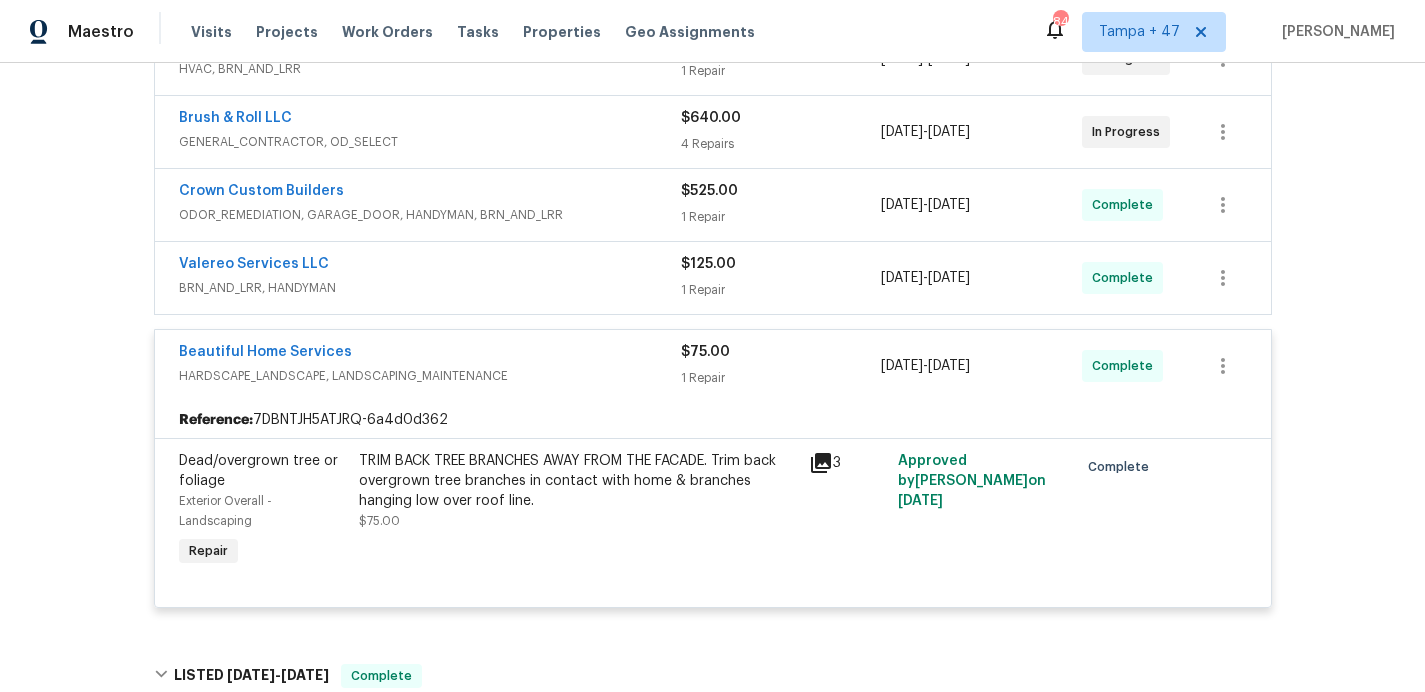 click on "BRN_AND_LRR, HANDYMAN" at bounding box center (430, 288) 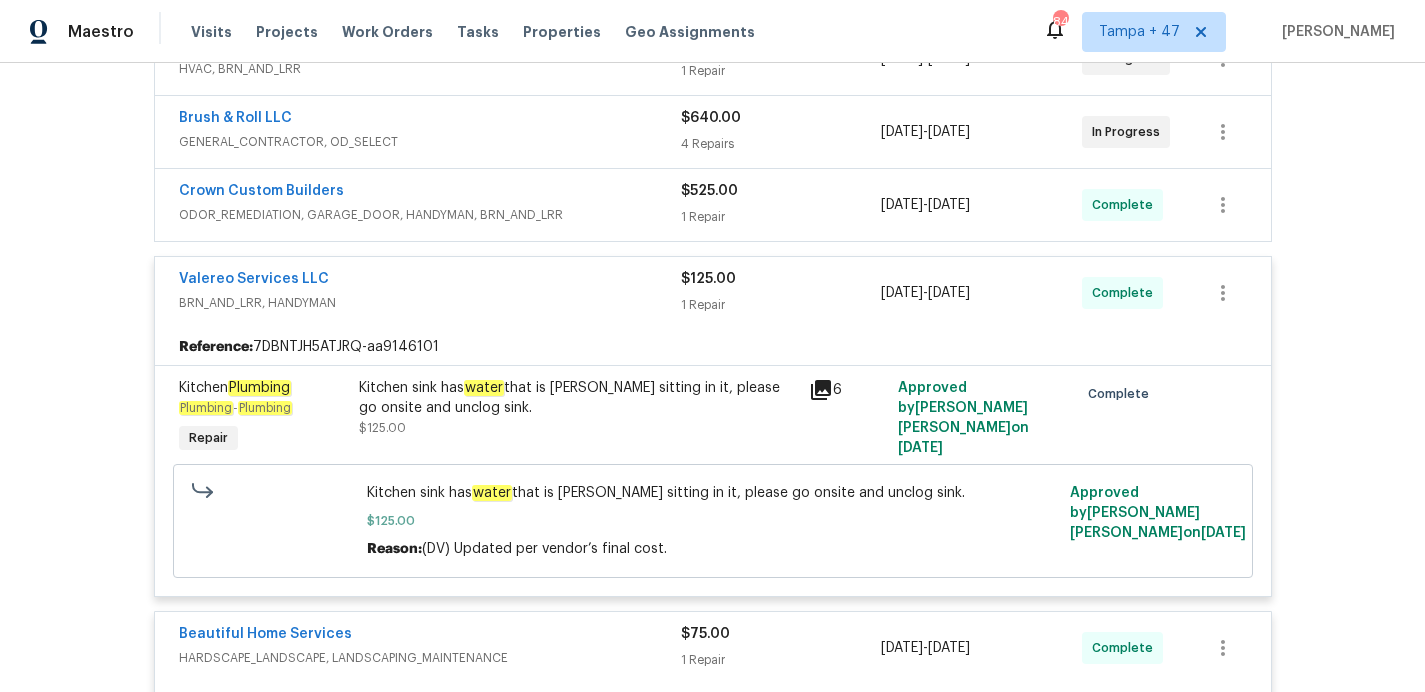 click on "ODOR_REMEDIATION, GARAGE_DOOR, HANDYMAN, BRN_AND_LRR" at bounding box center [430, 215] 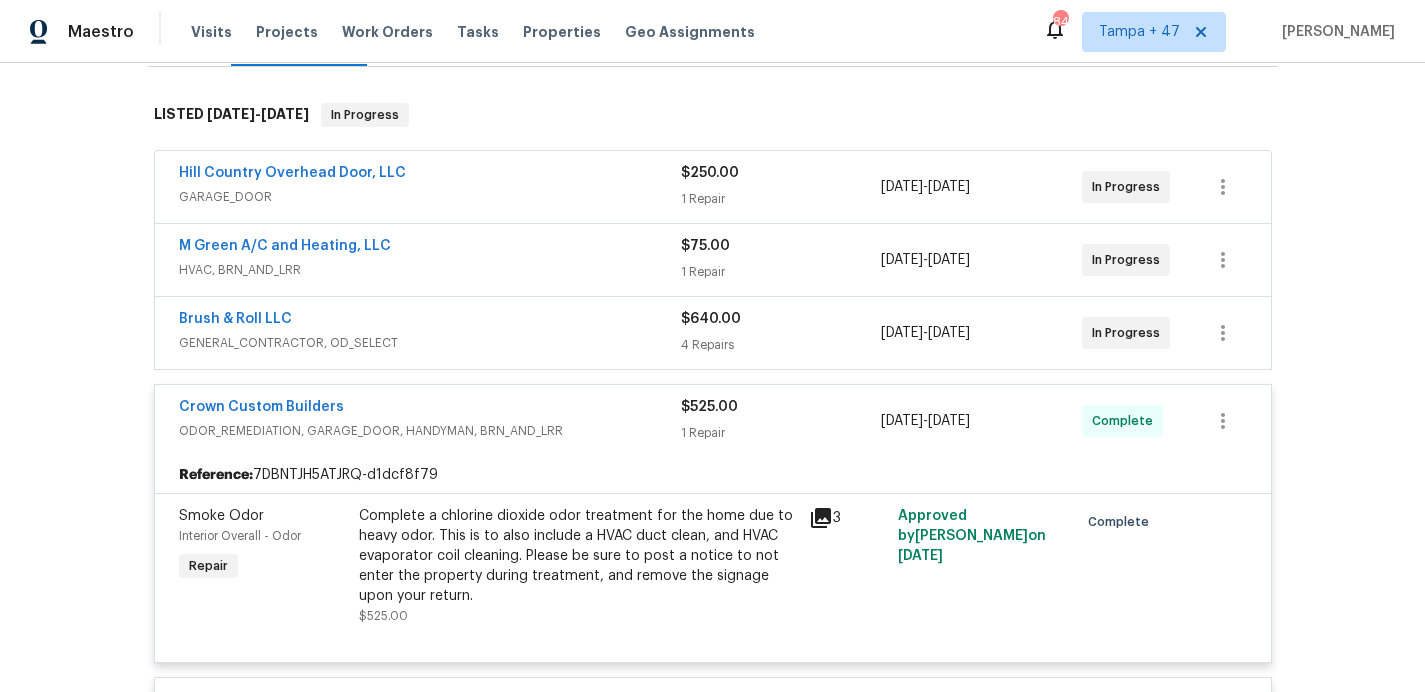 scroll, scrollTop: 204, scrollLeft: 0, axis: vertical 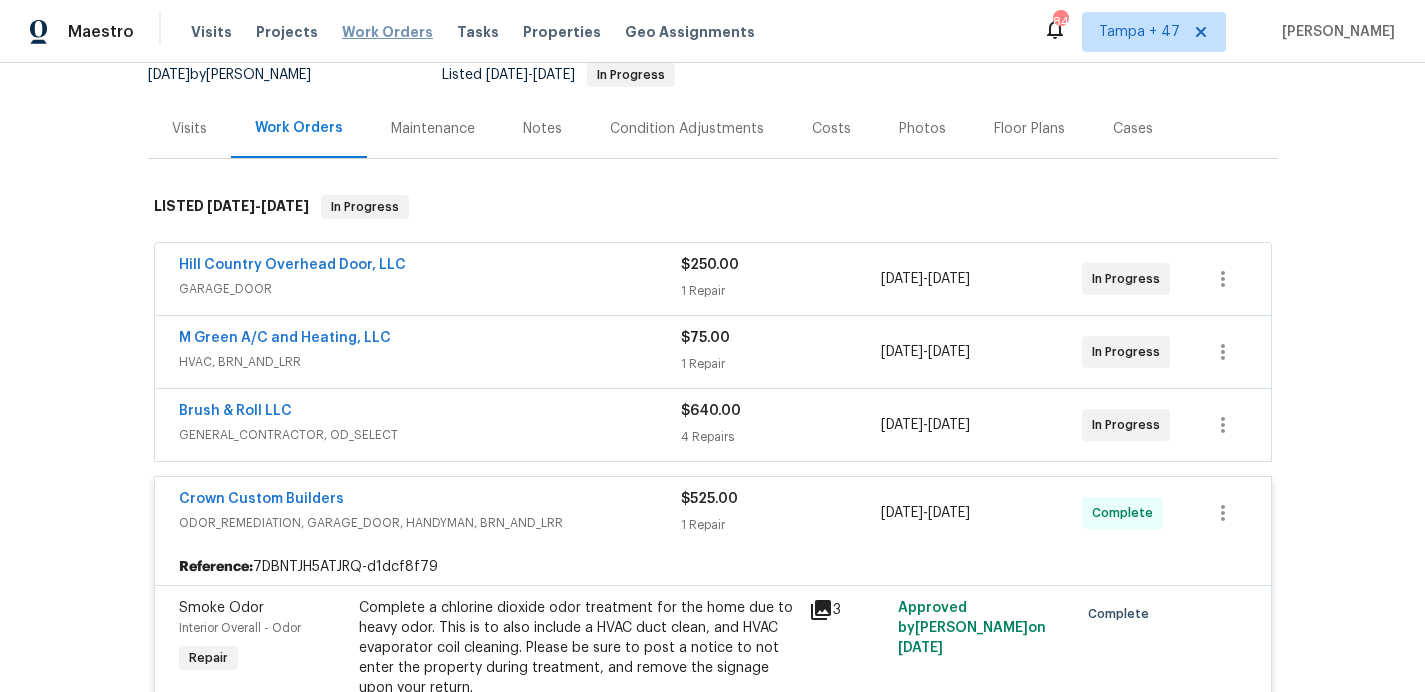 click on "Work Orders" at bounding box center (387, 32) 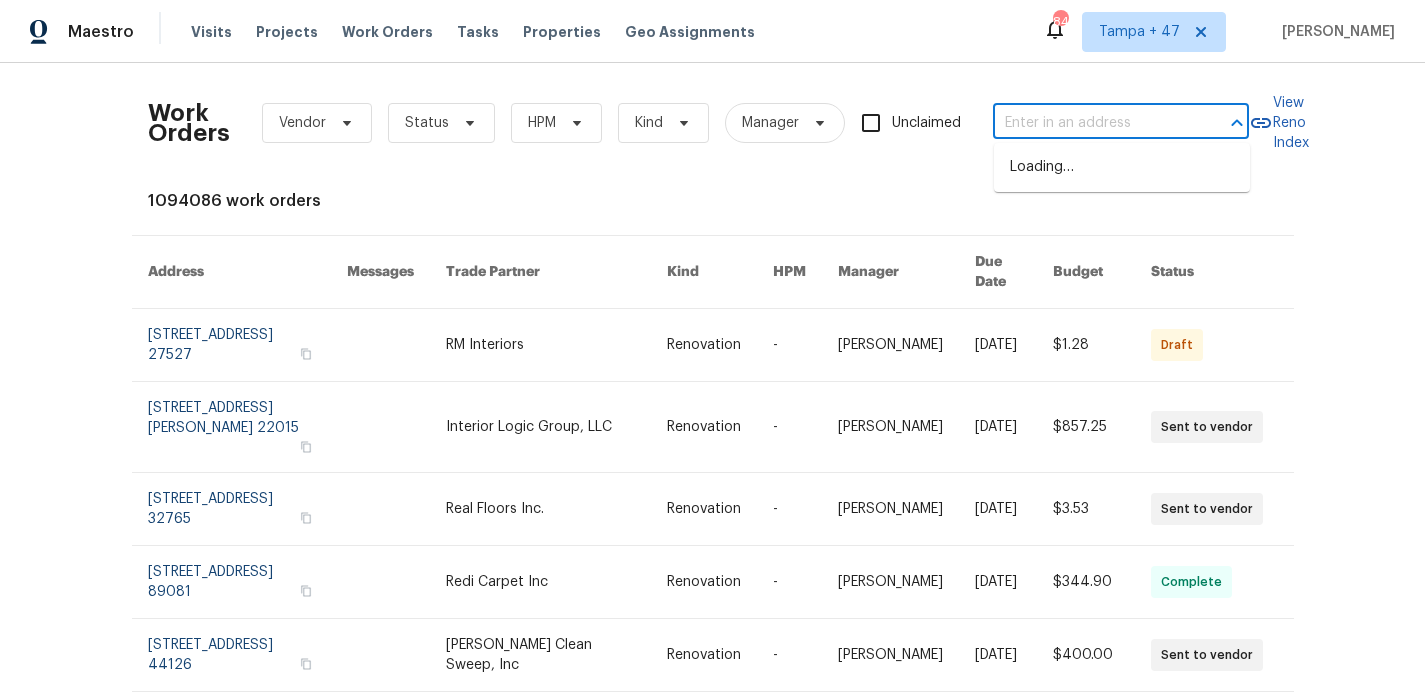 click at bounding box center [1093, 123] 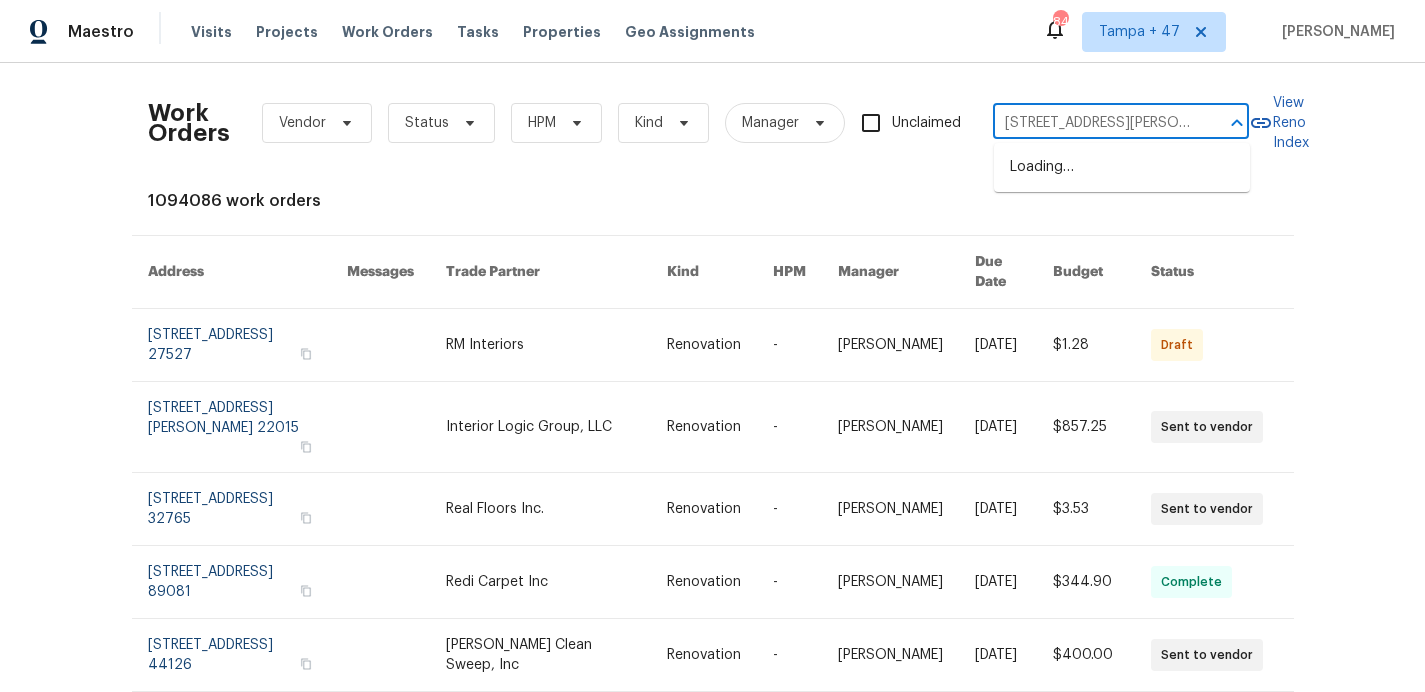 scroll, scrollTop: 0, scrollLeft: 80, axis: horizontal 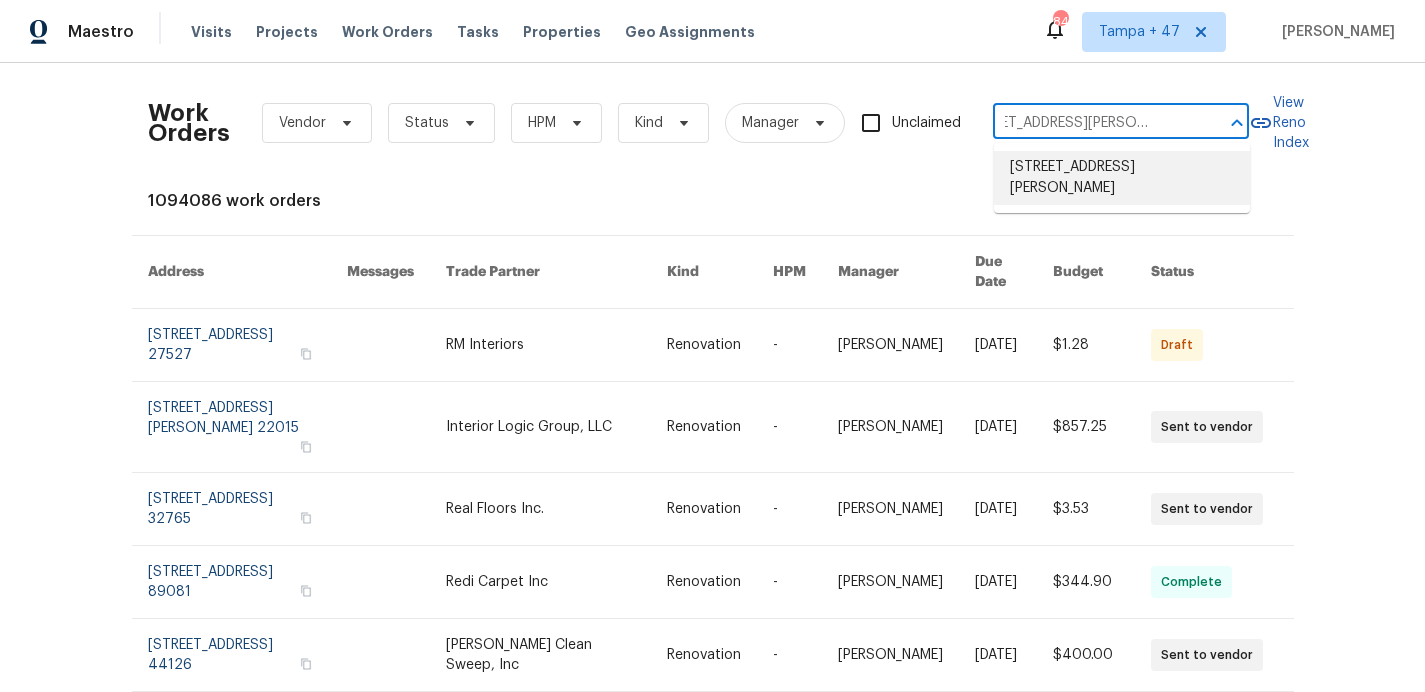 click on "[STREET_ADDRESS][PERSON_NAME]" at bounding box center [1122, 178] 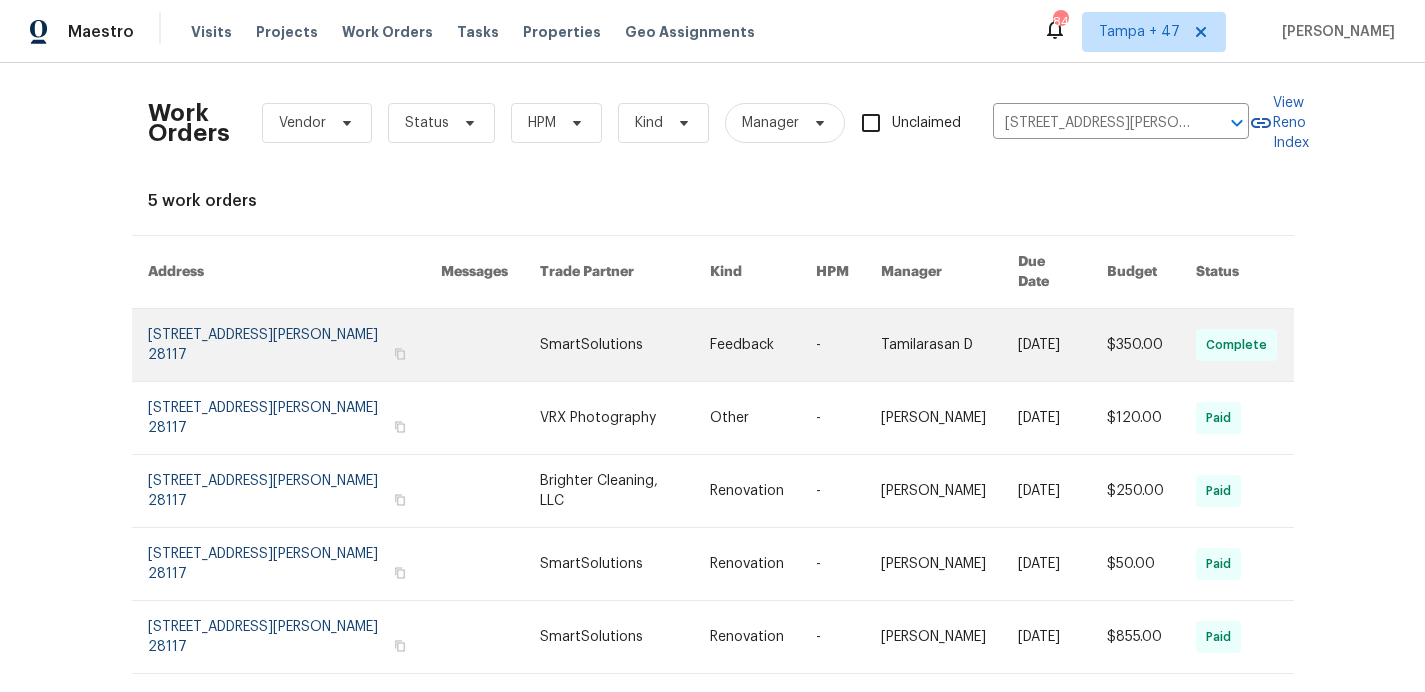 click at bounding box center [294, 345] 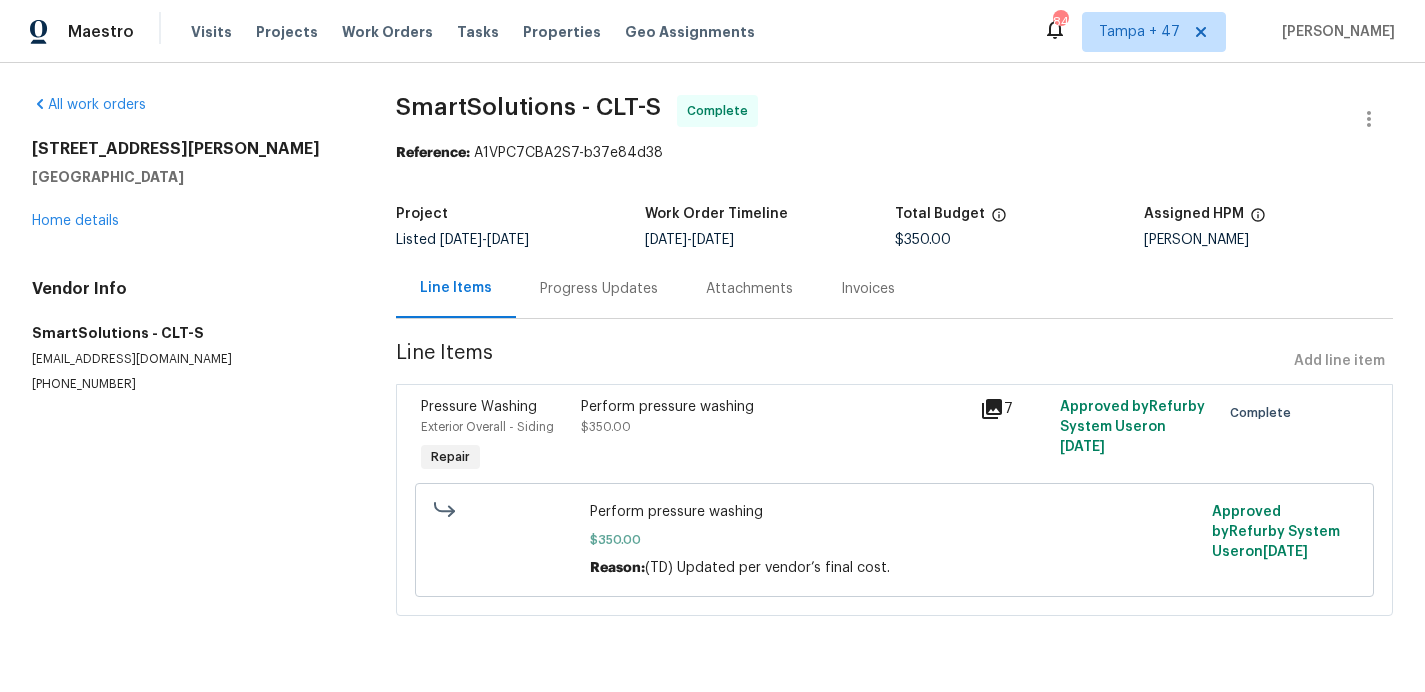 click on "[STREET_ADDRESS][PERSON_NAME] Home details" at bounding box center [190, 185] 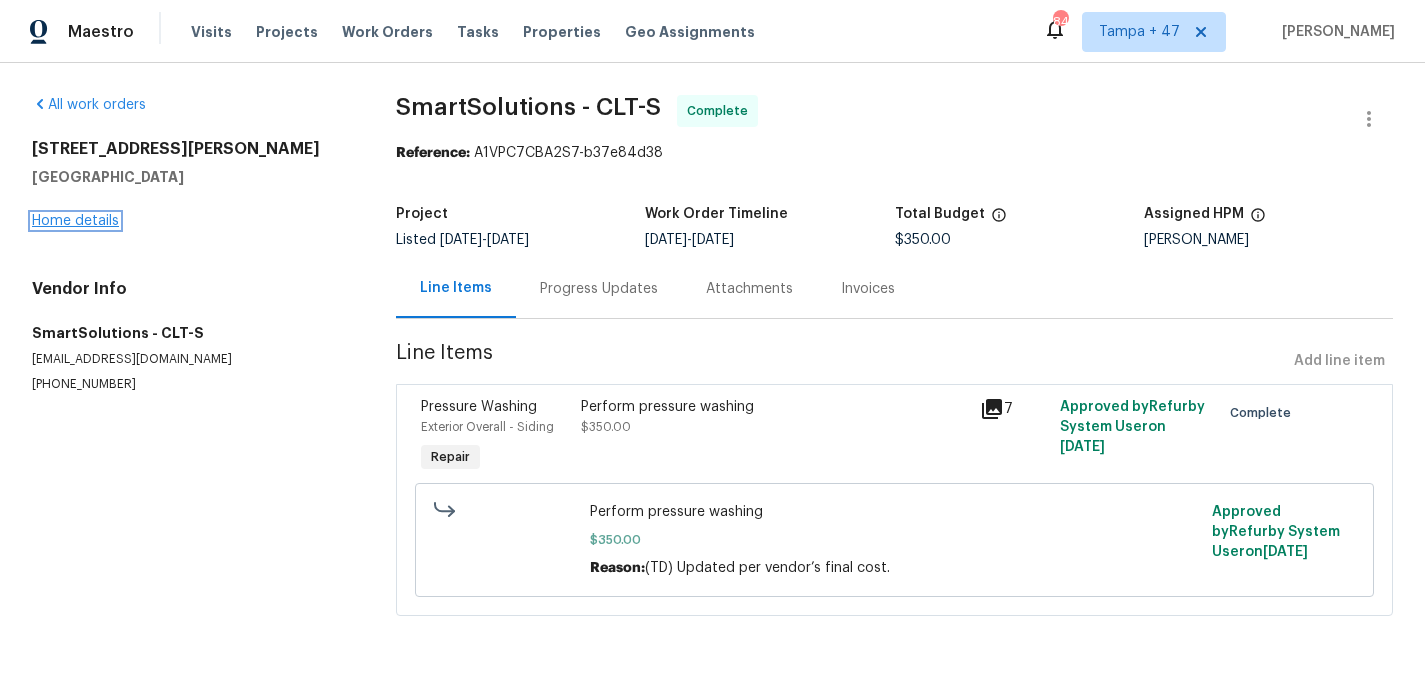 click on "Home details" at bounding box center (75, 221) 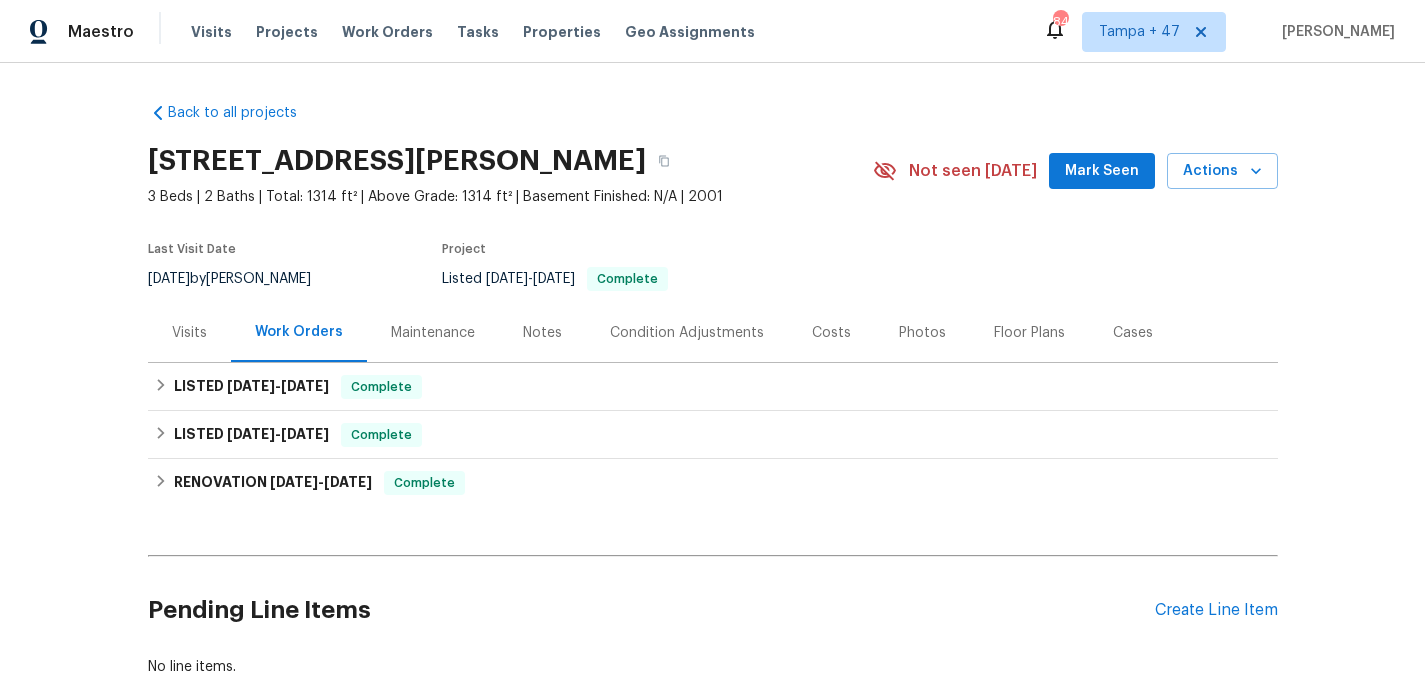 scroll, scrollTop: 32, scrollLeft: 0, axis: vertical 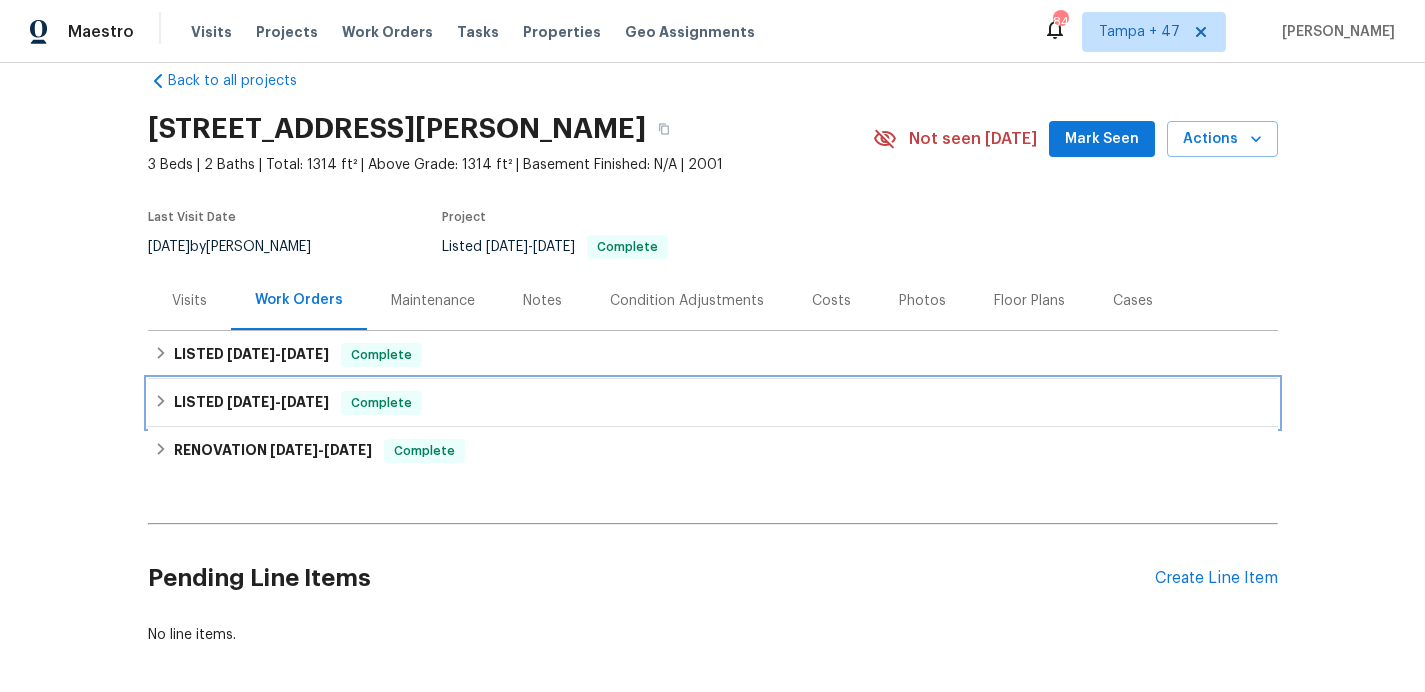 click on "LISTED   [DATE]  -  [DATE] Complete" at bounding box center (713, 403) 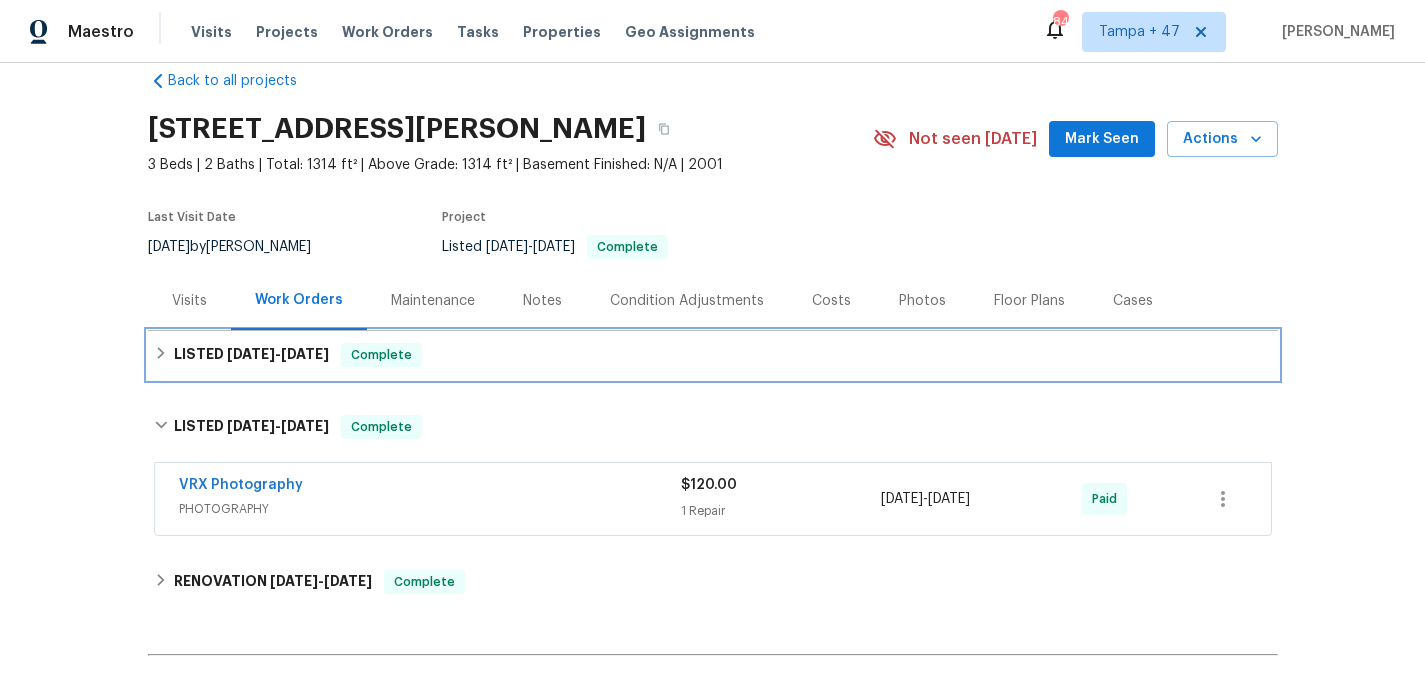 click on "LISTED   [DATE]  -  [DATE] Complete" at bounding box center [713, 355] 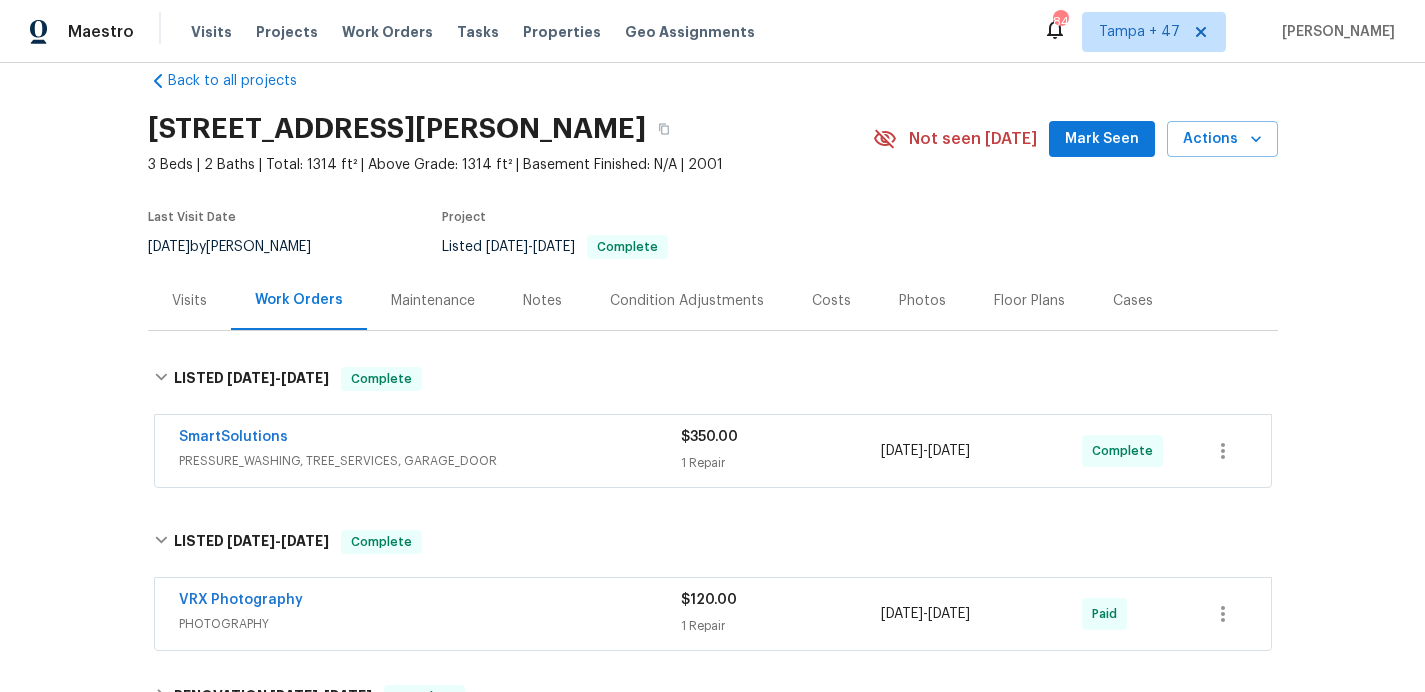 click on "SmartSolutions" at bounding box center (430, 439) 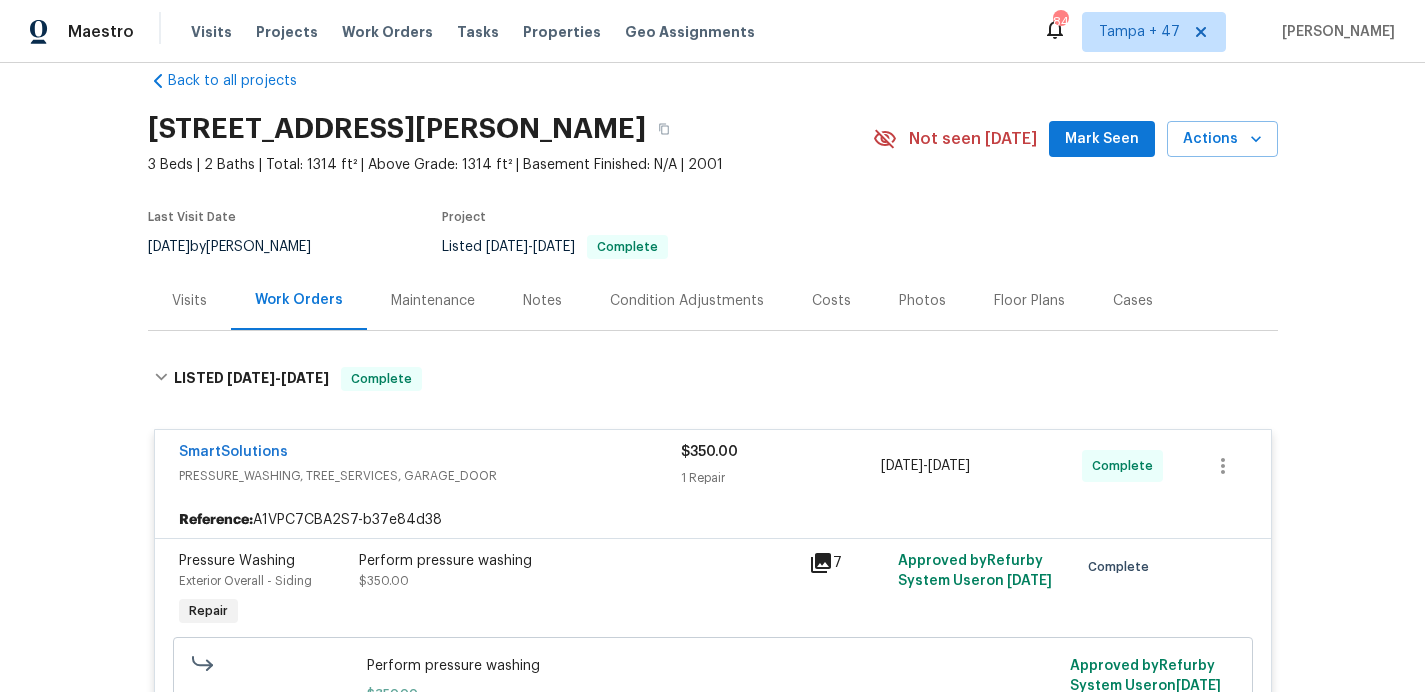 scroll, scrollTop: 192, scrollLeft: 0, axis: vertical 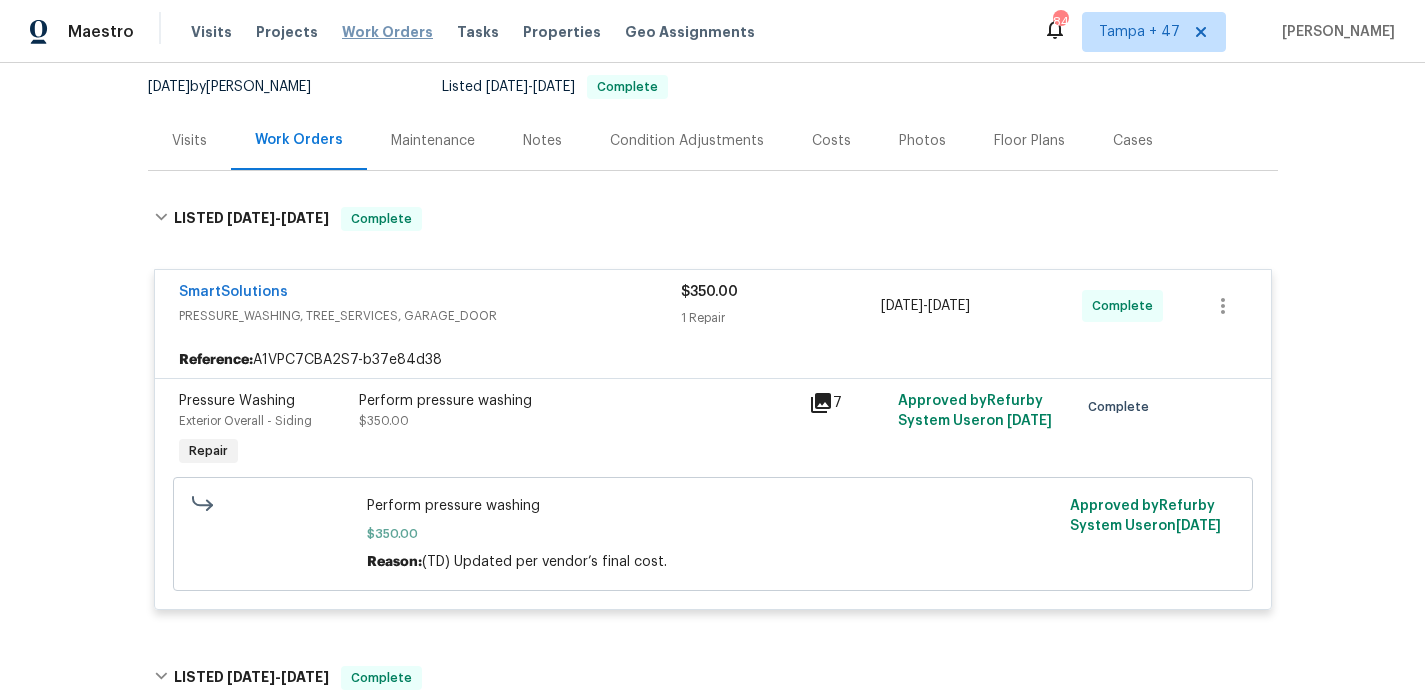 click on "Work Orders" at bounding box center [387, 32] 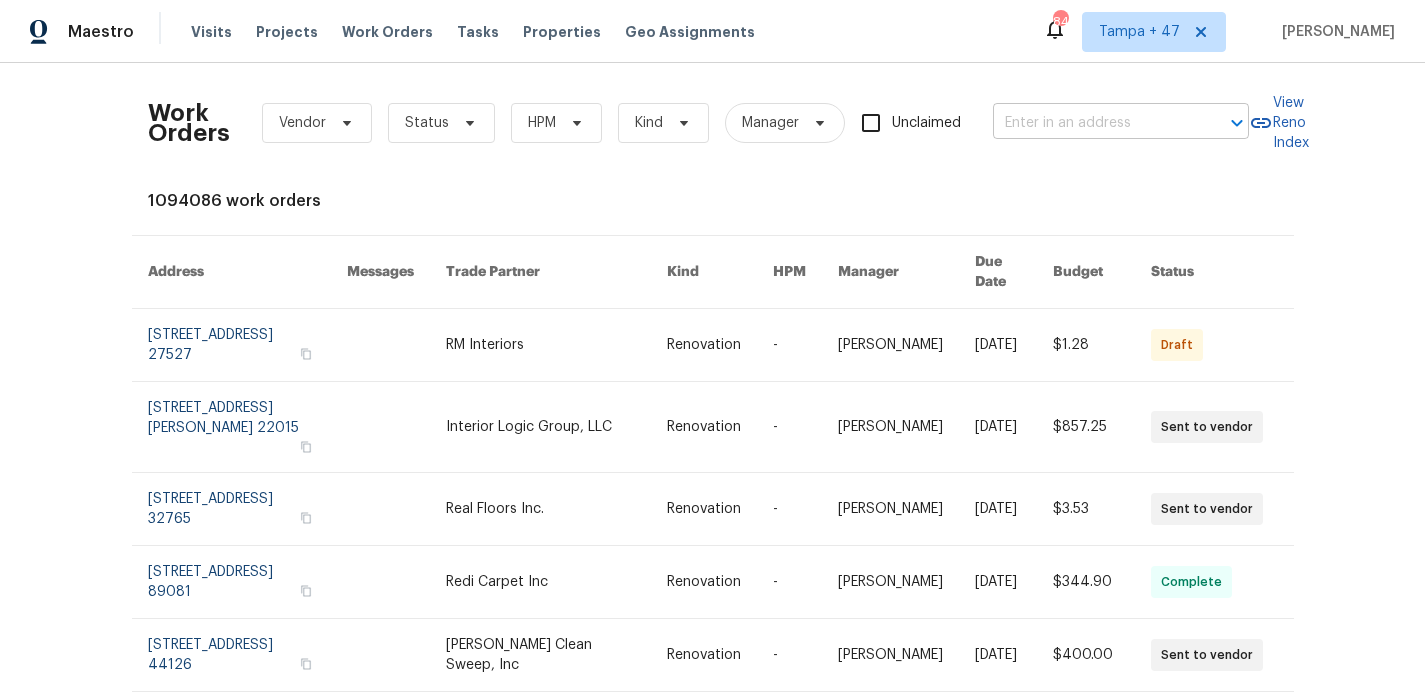 click at bounding box center (1093, 123) 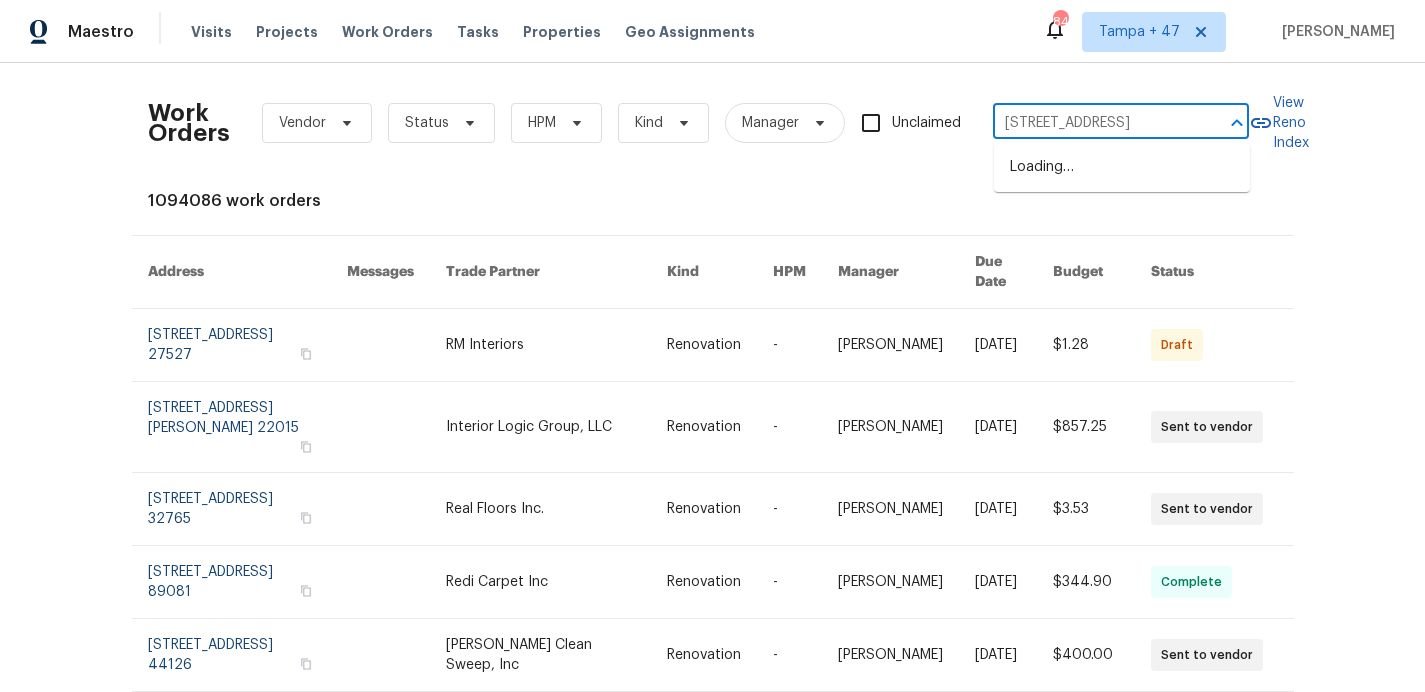 type on "[STREET_ADDRESS]" 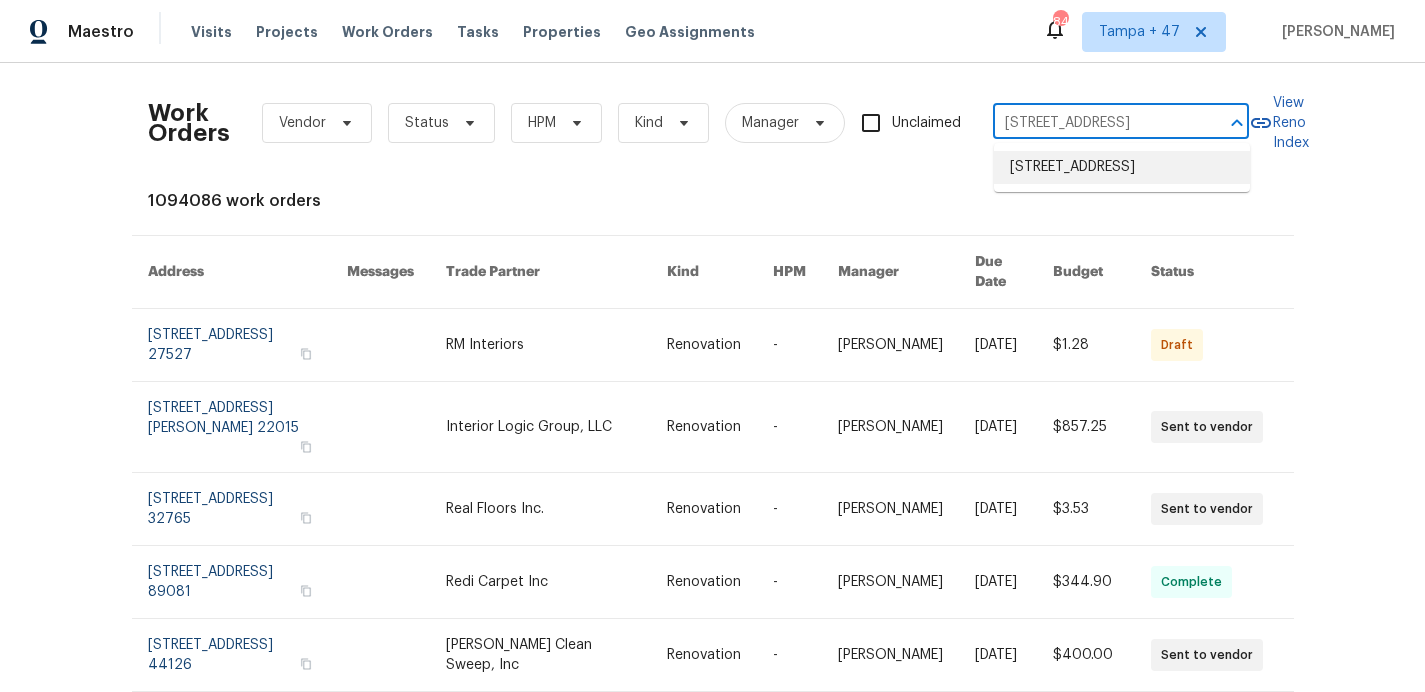 click on "[STREET_ADDRESS]" at bounding box center [1122, 167] 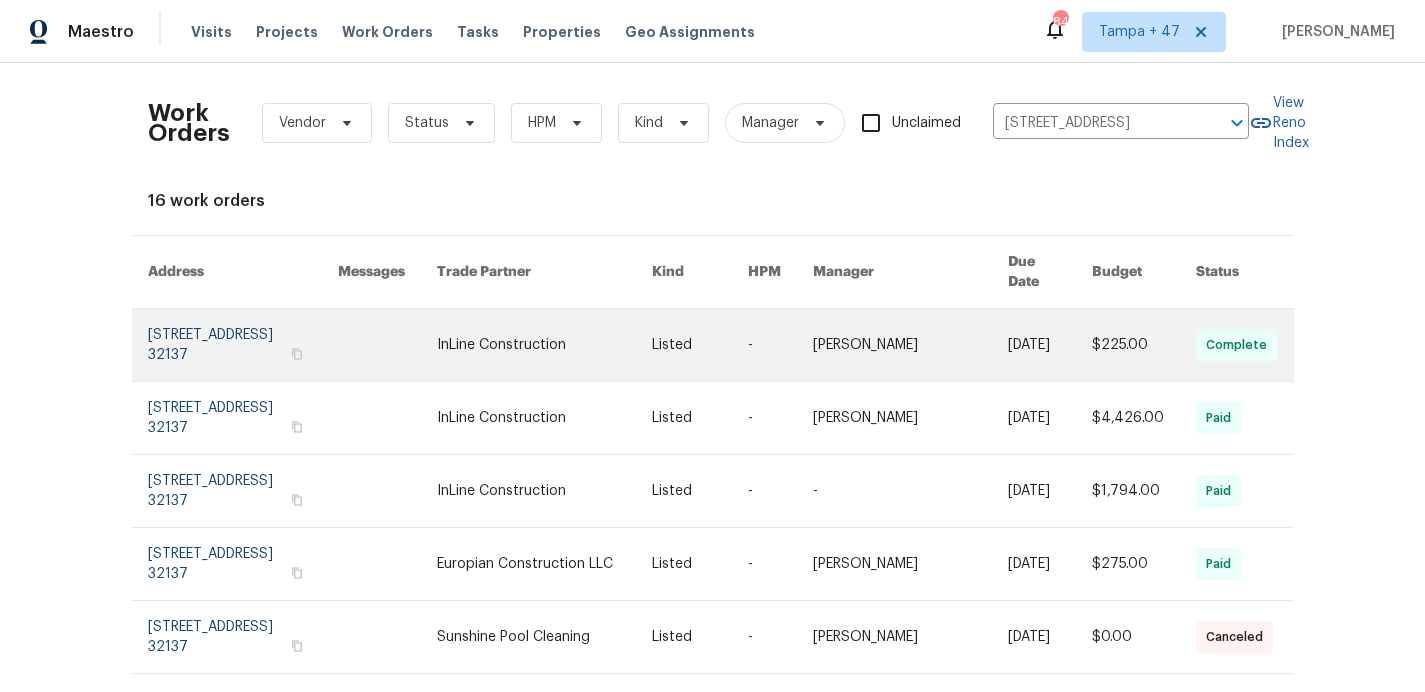 click at bounding box center [243, 345] 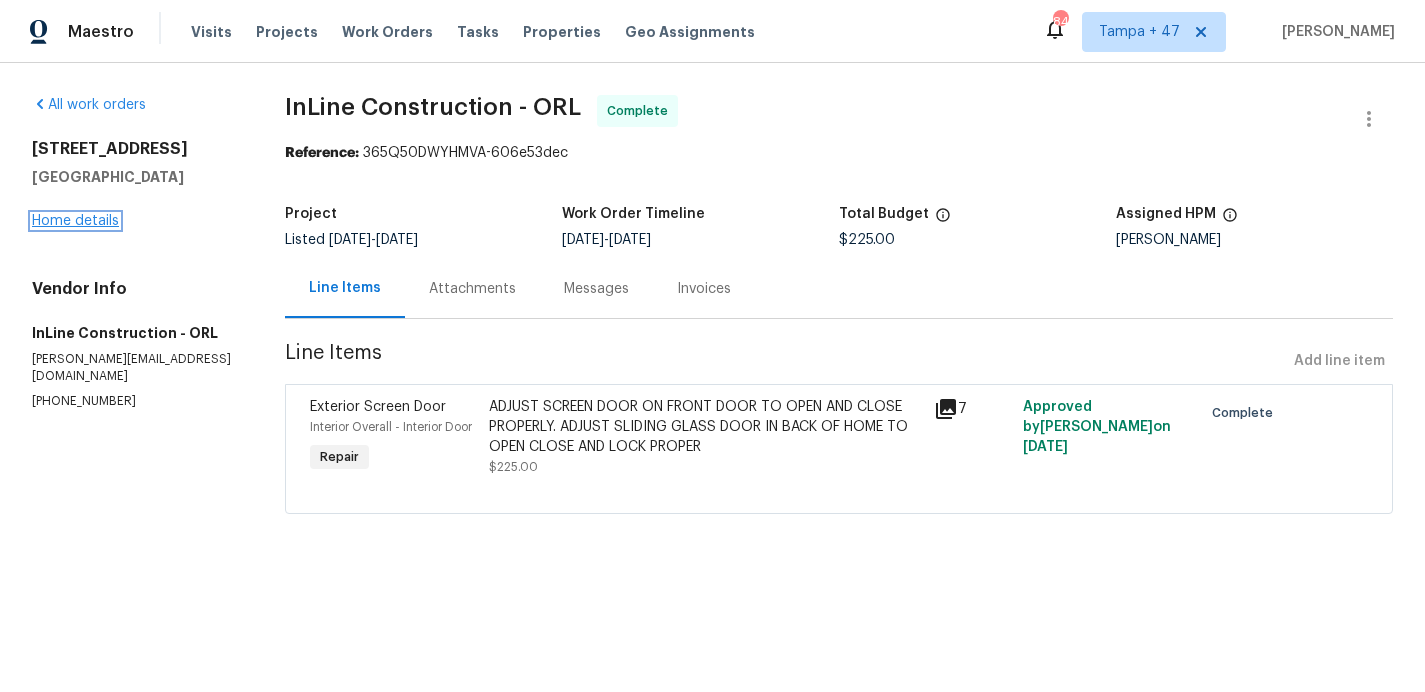 click on "Home details" at bounding box center (75, 221) 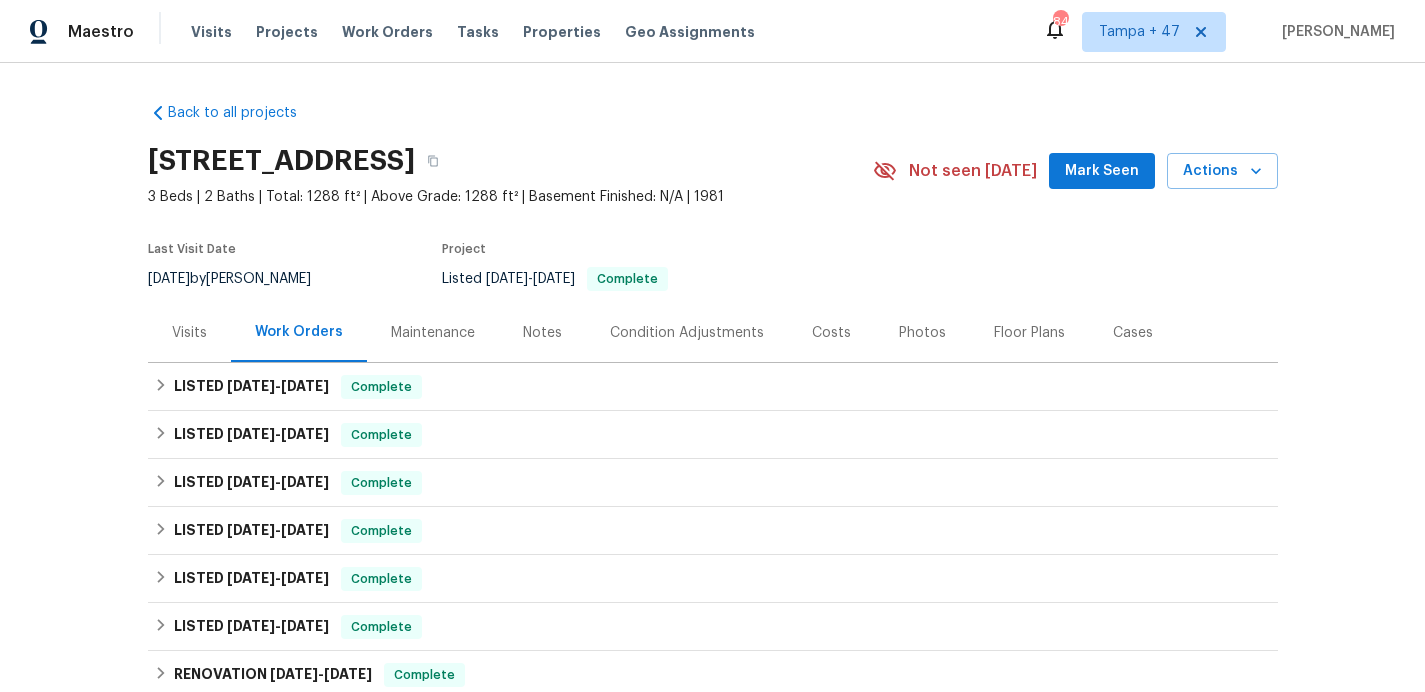 scroll, scrollTop: 82, scrollLeft: 0, axis: vertical 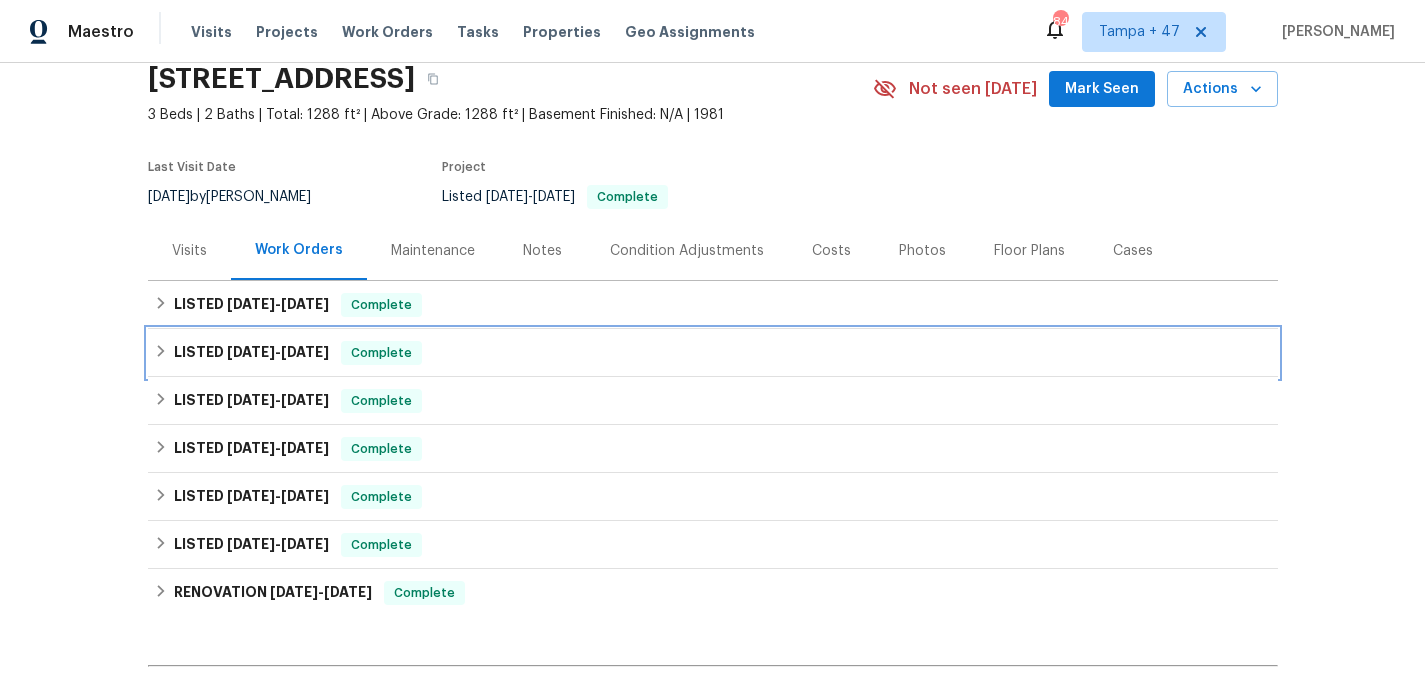 click on "LISTED   [DATE]  -  [DATE] Complete" at bounding box center [713, 353] 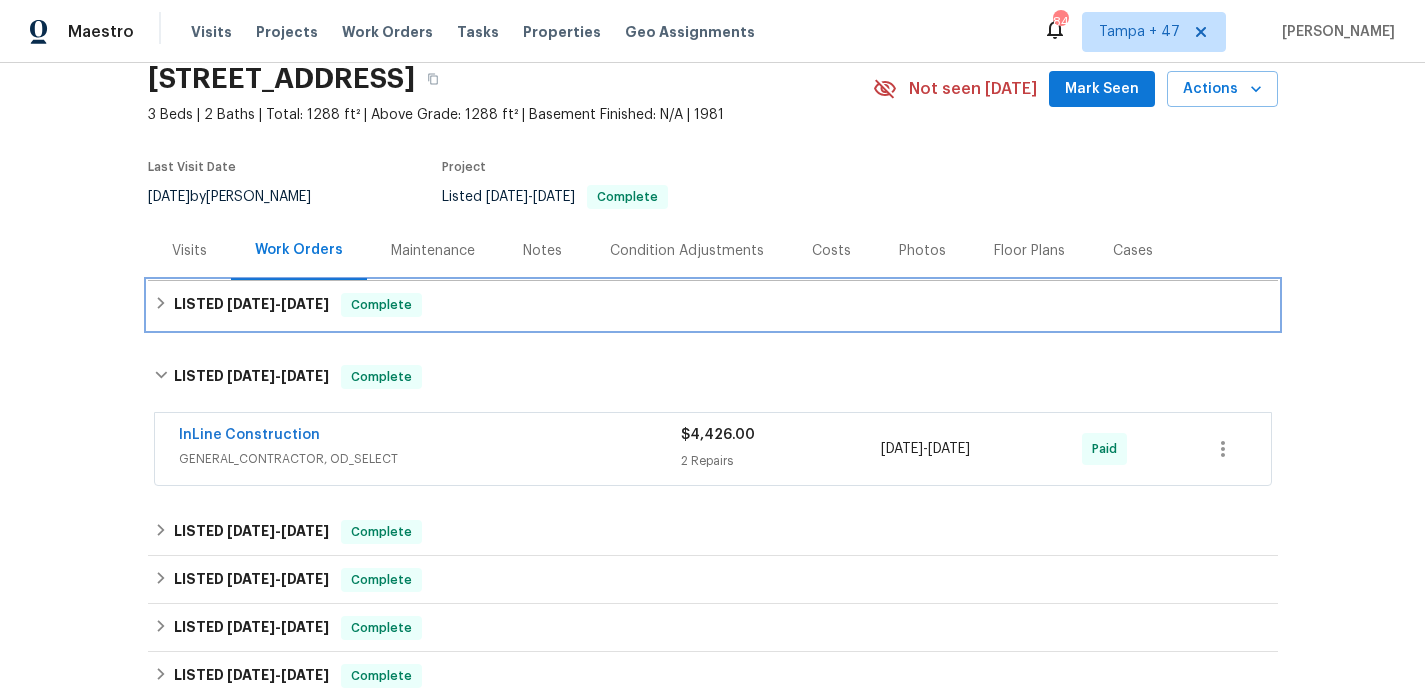 click on "LISTED   [DATE]  -  [DATE] Complete" at bounding box center (713, 305) 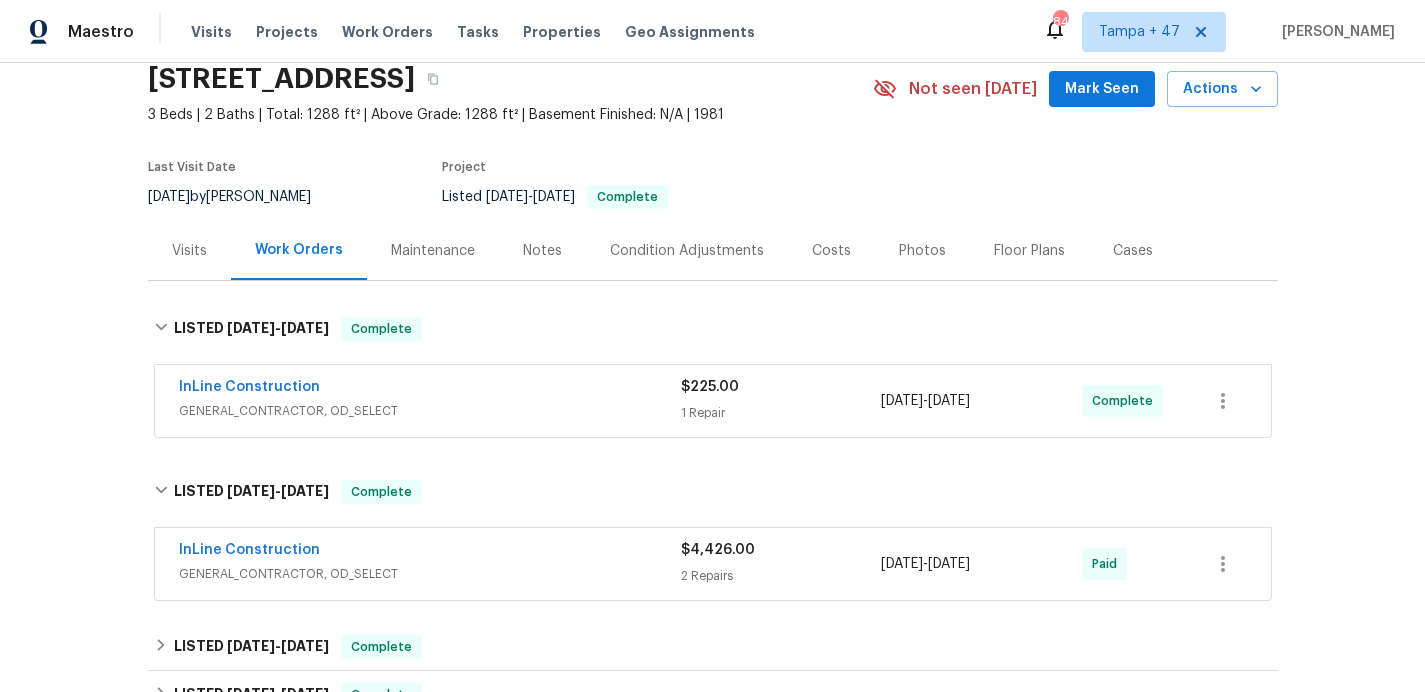 click on "InLine Construction" at bounding box center (430, 389) 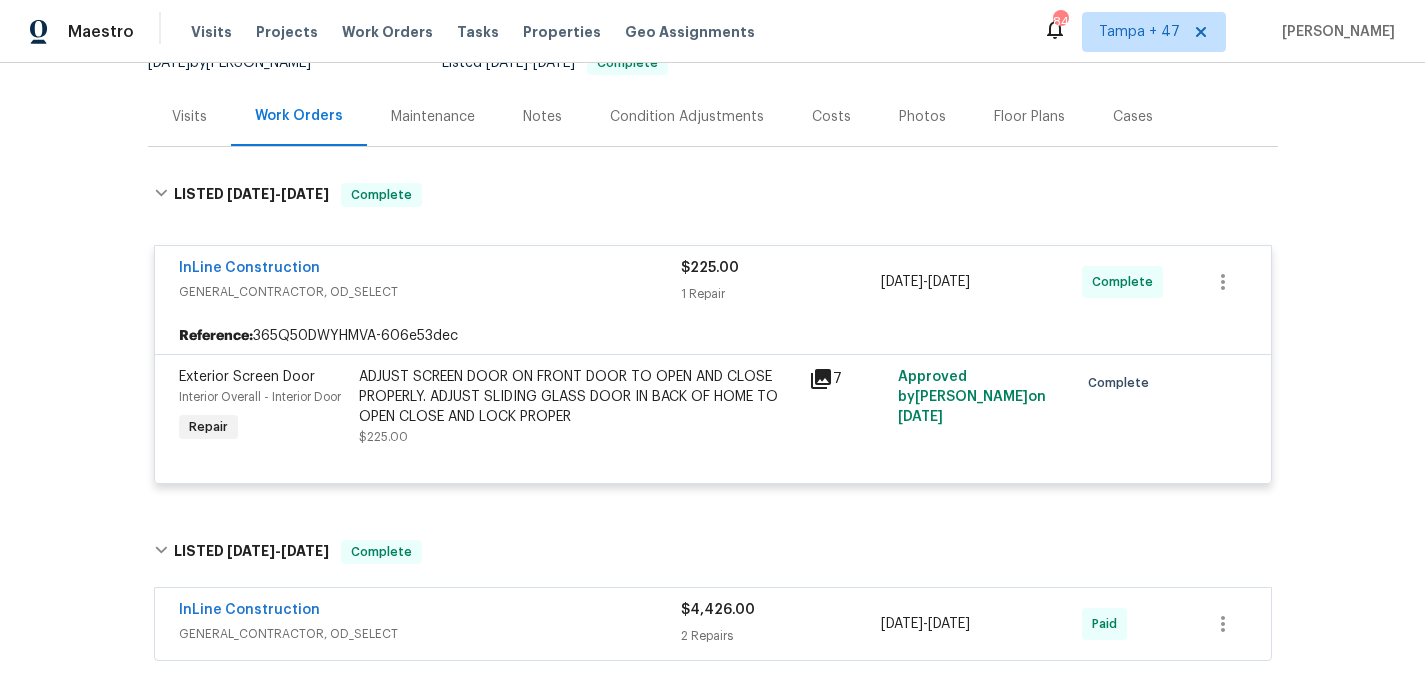 scroll, scrollTop: 242, scrollLeft: 0, axis: vertical 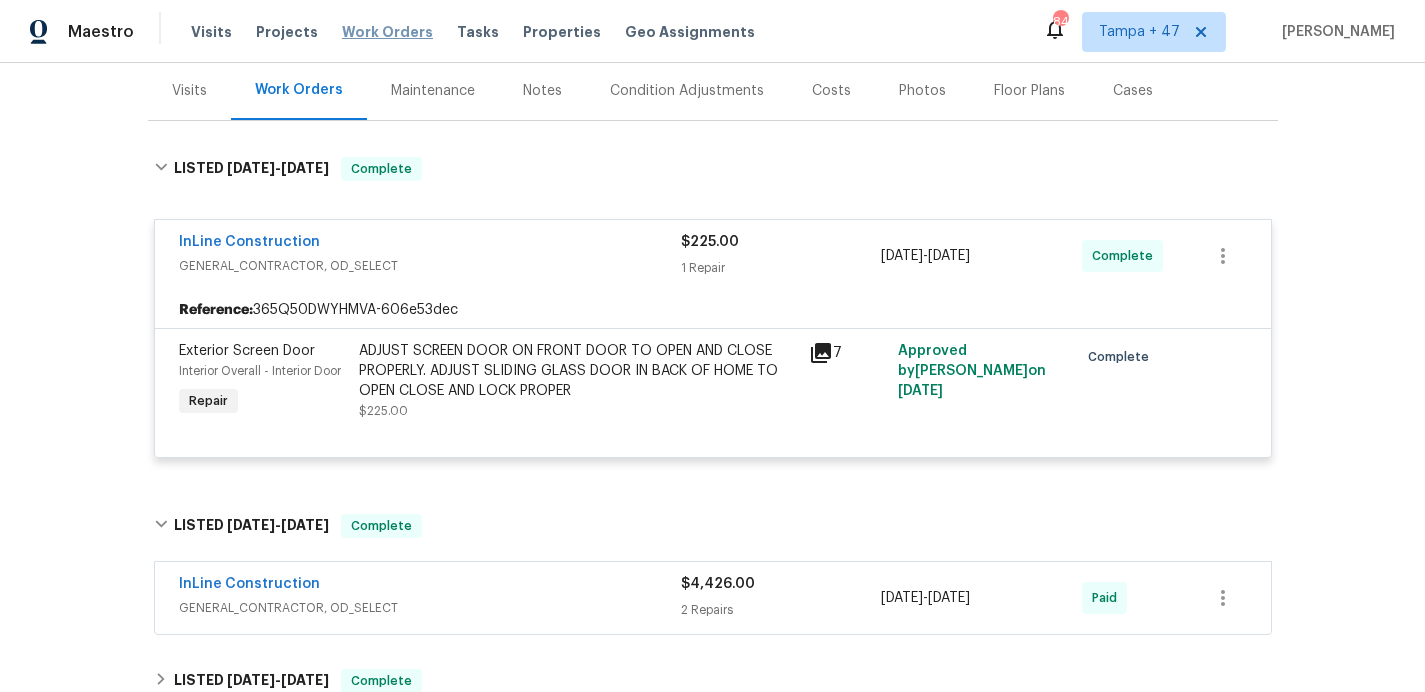 click on "Work Orders" at bounding box center [387, 32] 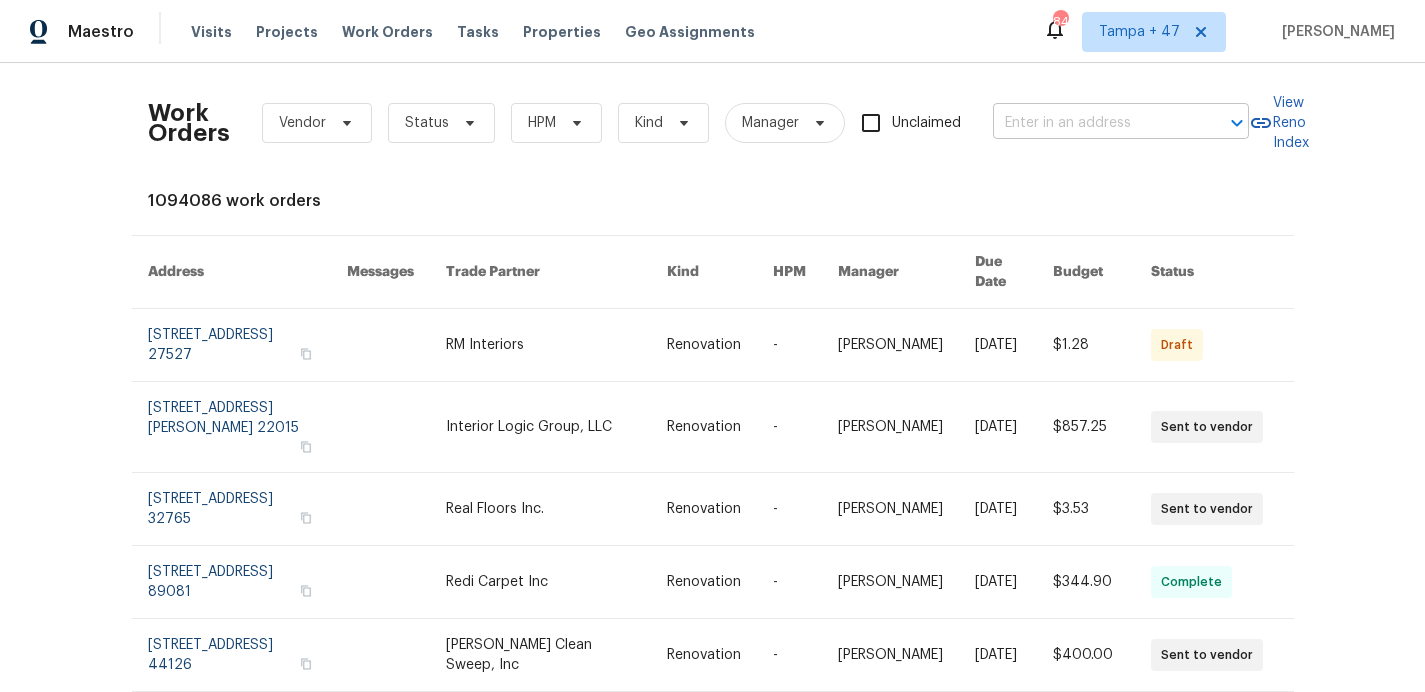 click at bounding box center [1093, 123] 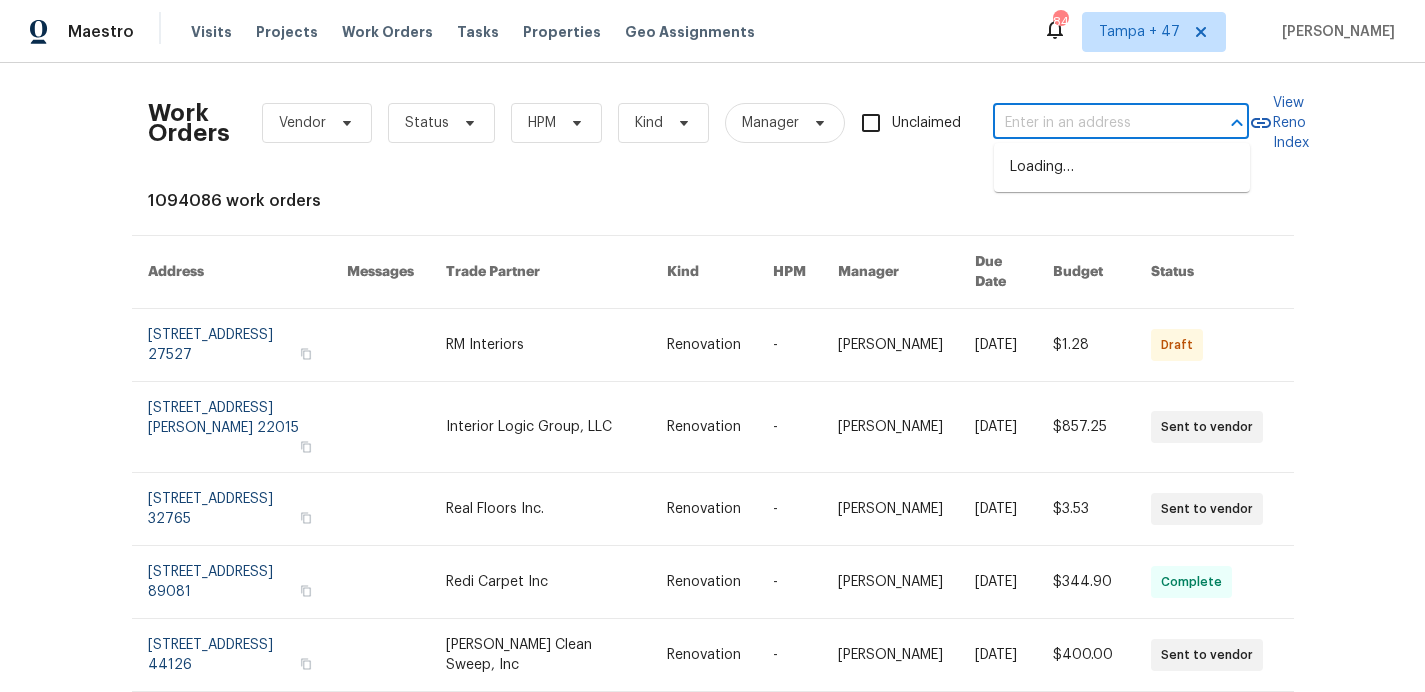 paste on "[STREET_ADDRESS]" 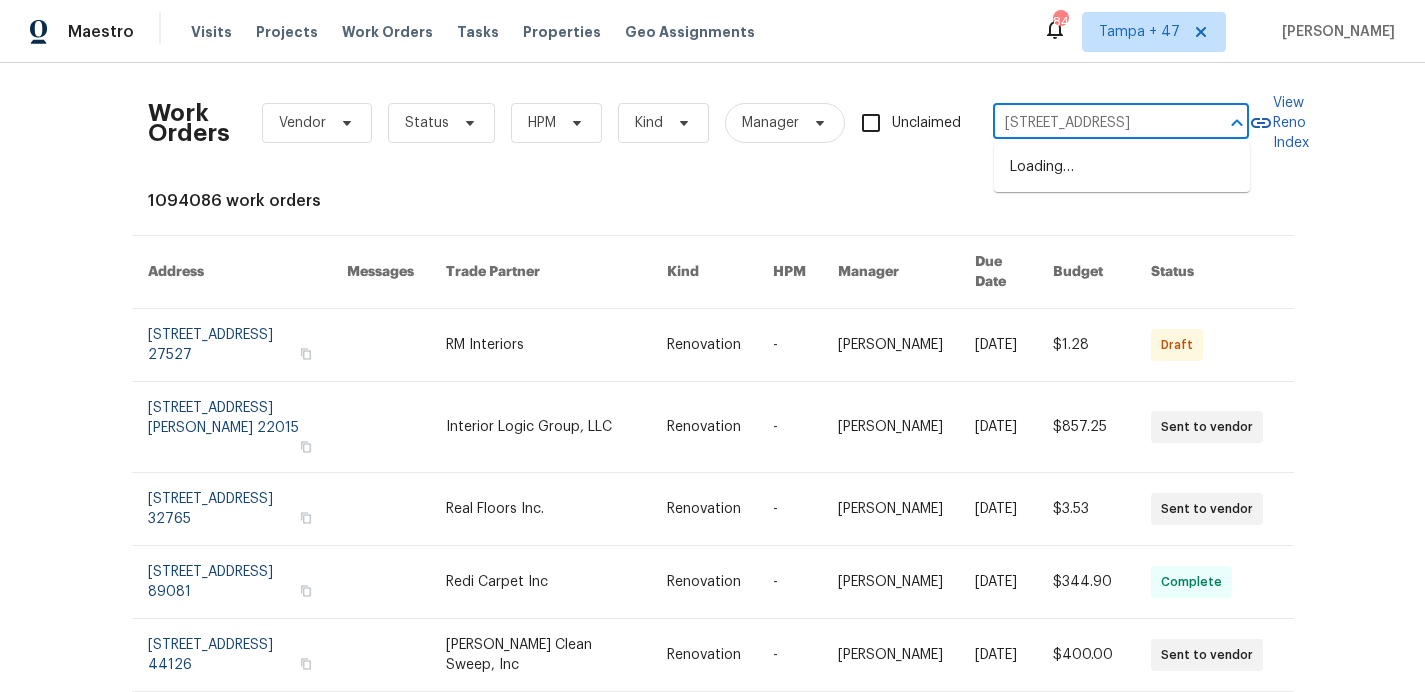 scroll, scrollTop: 0, scrollLeft: 49, axis: horizontal 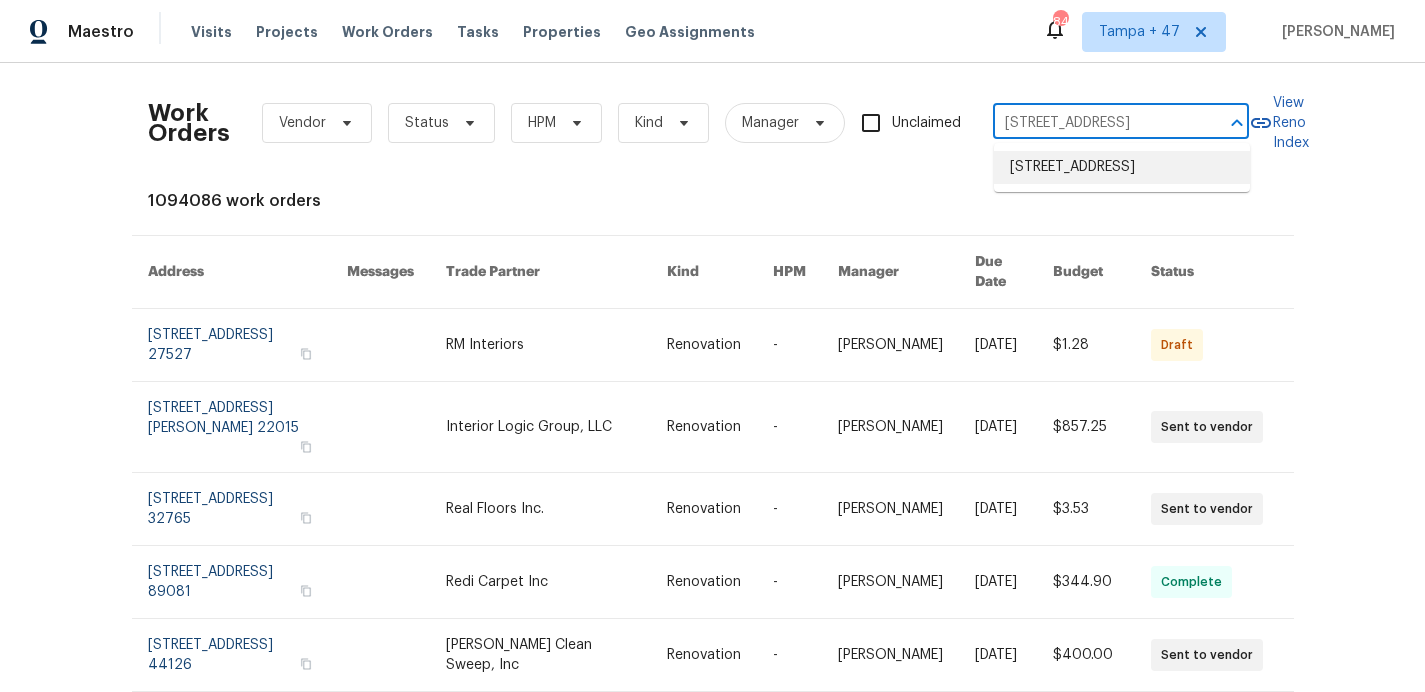 click on "[STREET_ADDRESS]" at bounding box center [1122, 167] 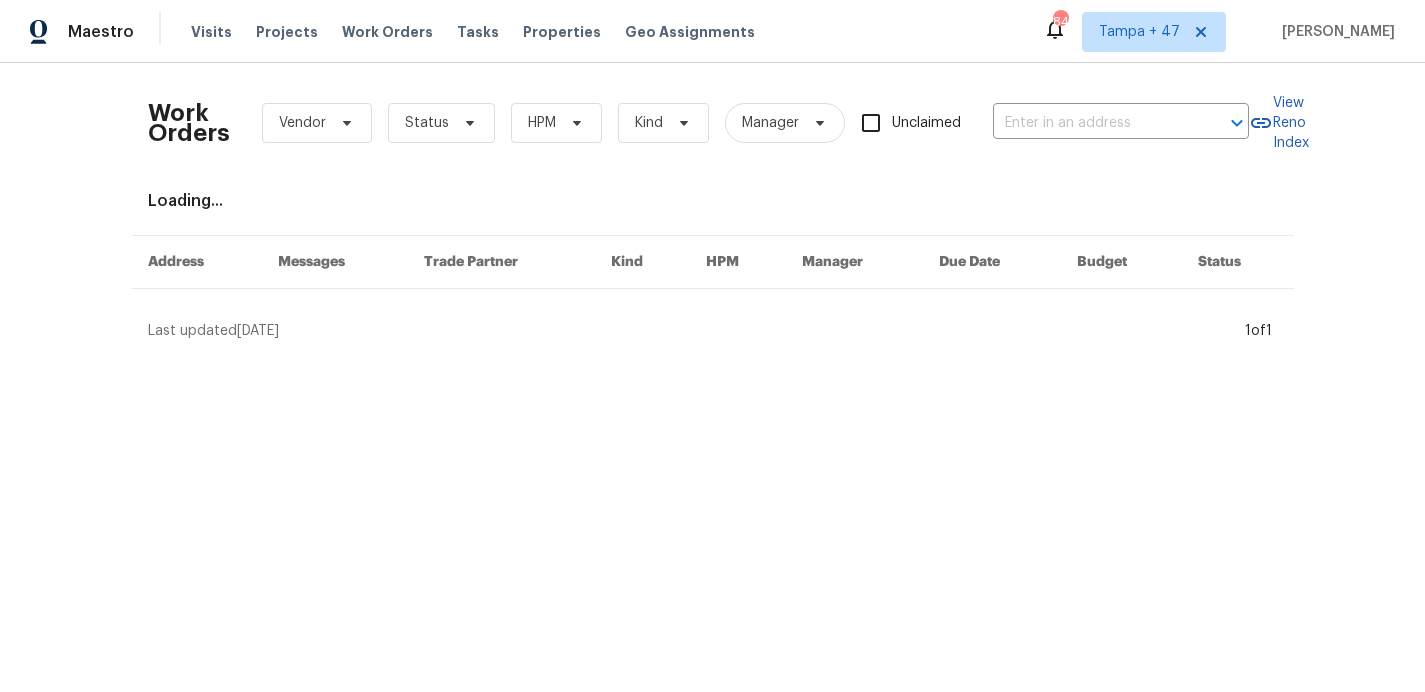 type on "[STREET_ADDRESS]" 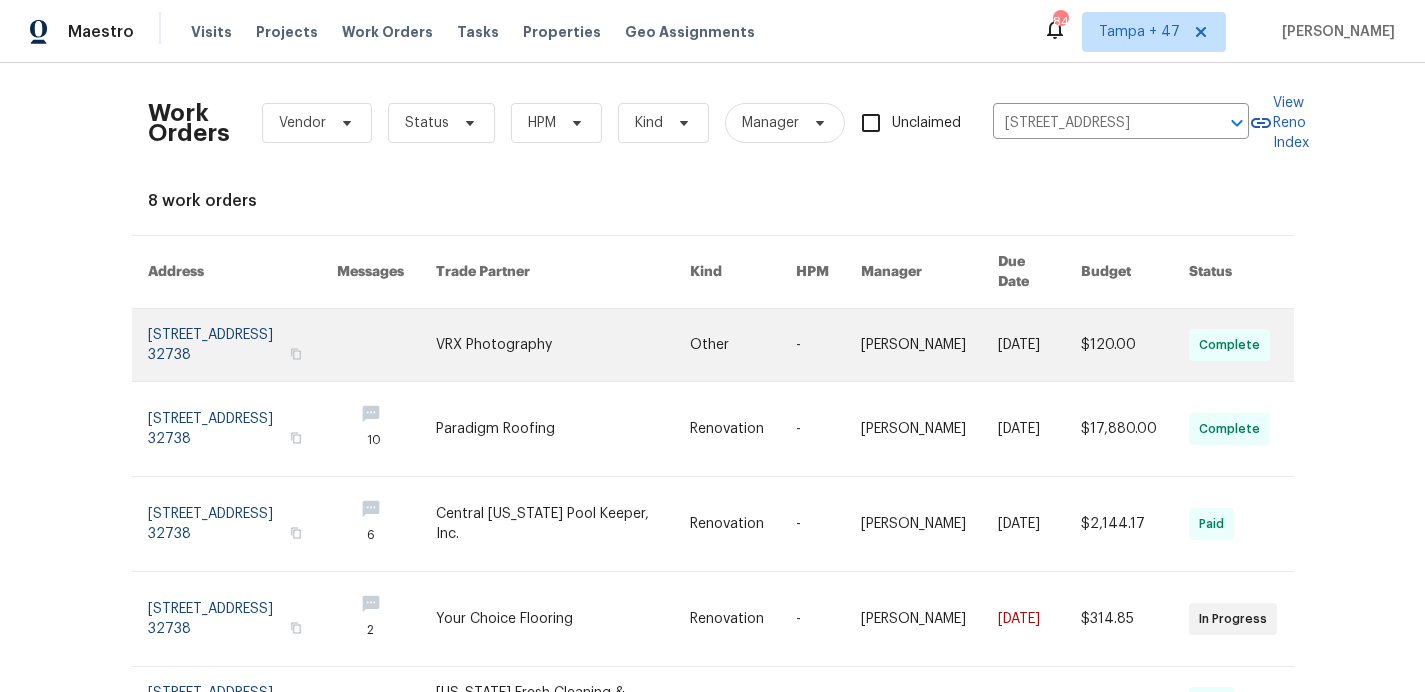 click at bounding box center (243, 345) 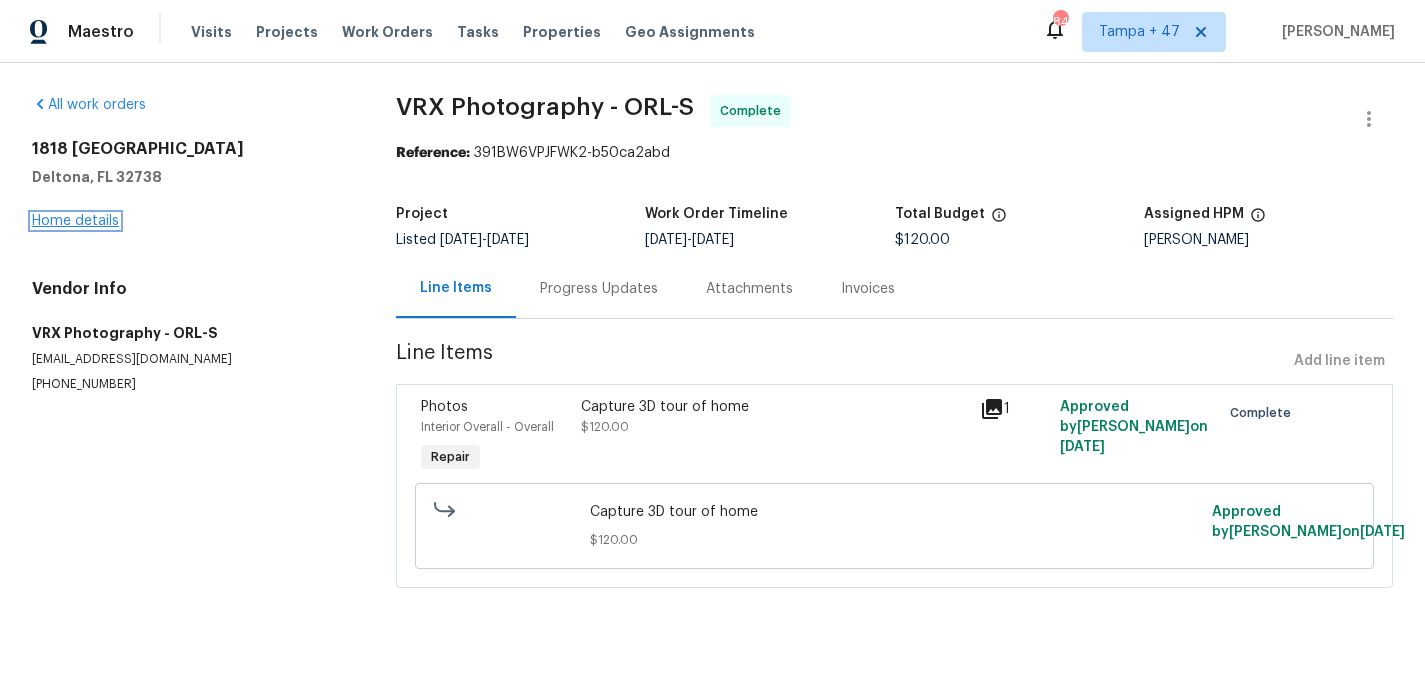 click on "Home details" at bounding box center [75, 221] 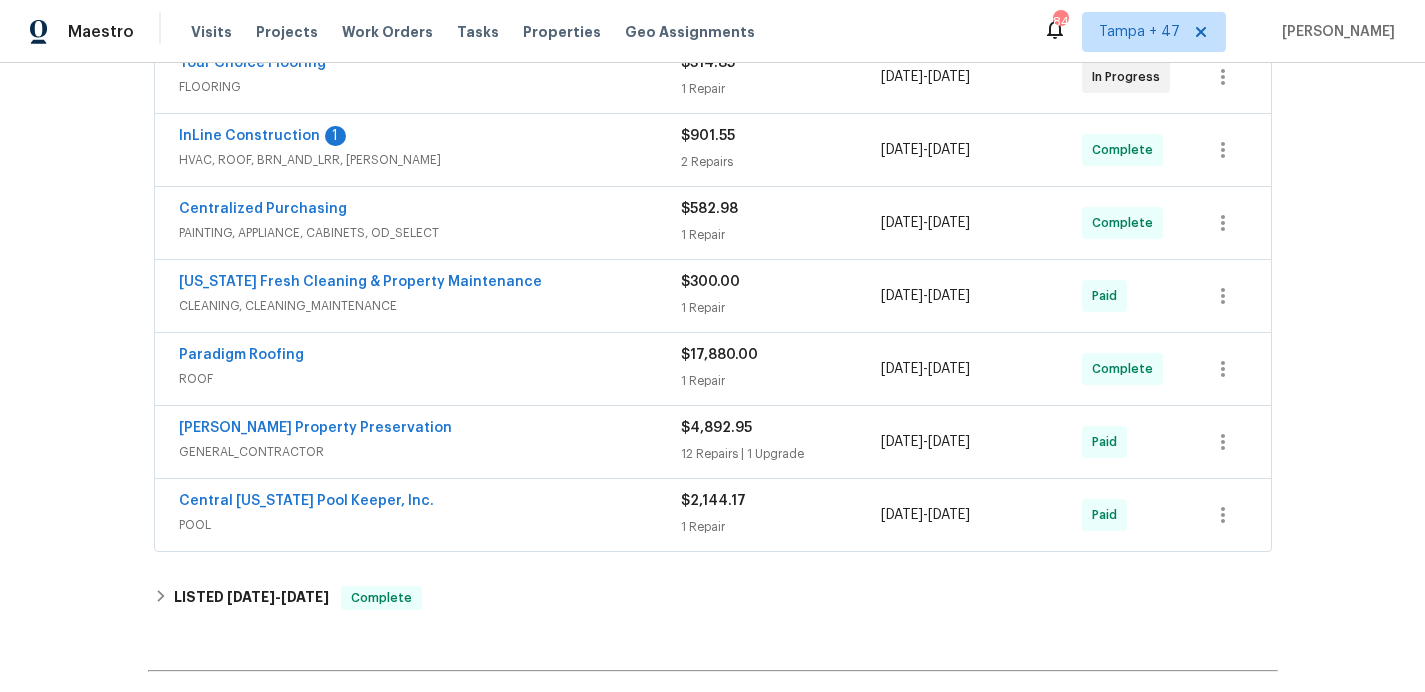 scroll, scrollTop: 421, scrollLeft: 0, axis: vertical 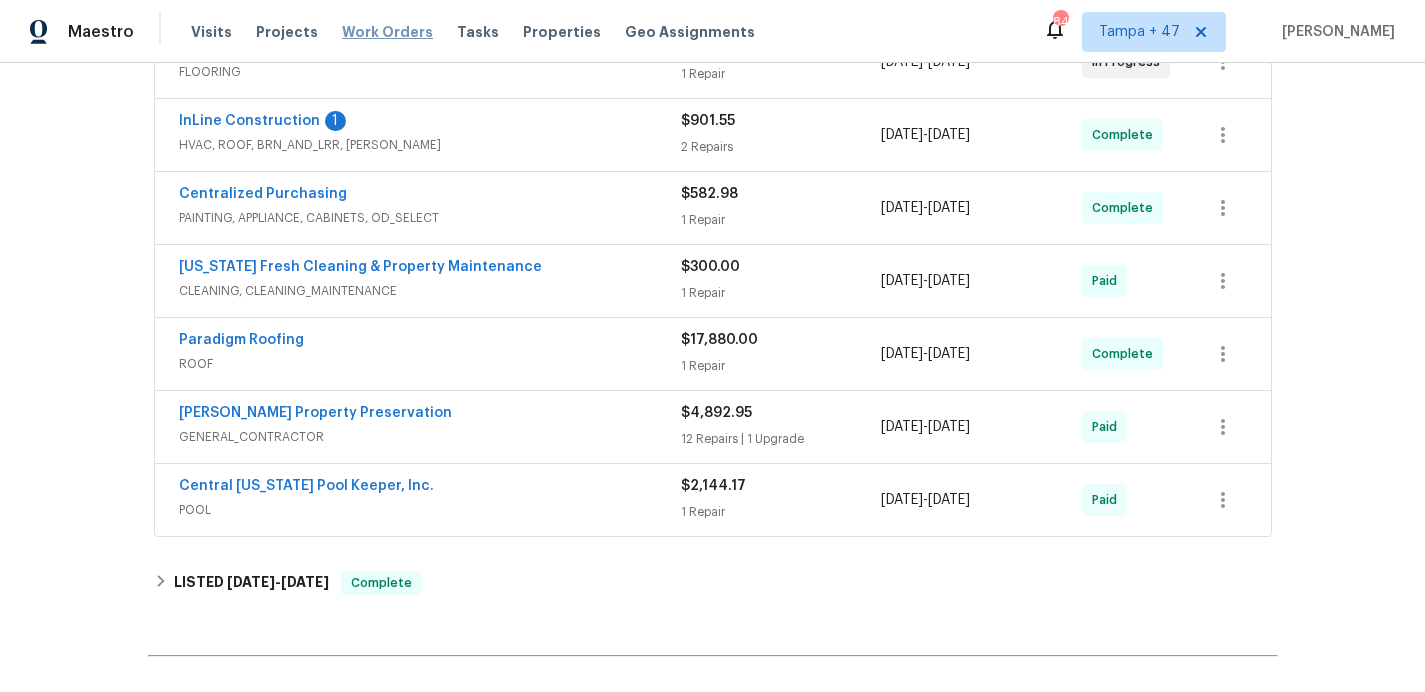 click on "Work Orders" at bounding box center [387, 32] 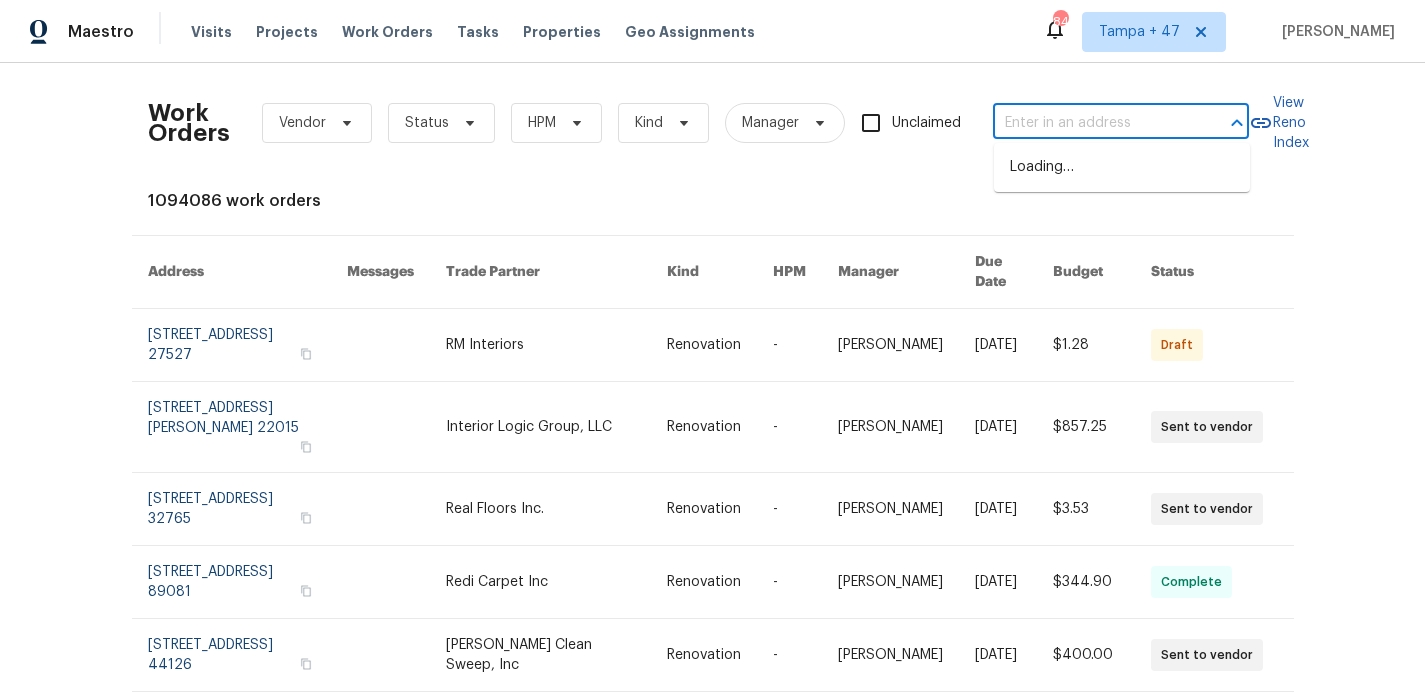 click at bounding box center (1093, 123) 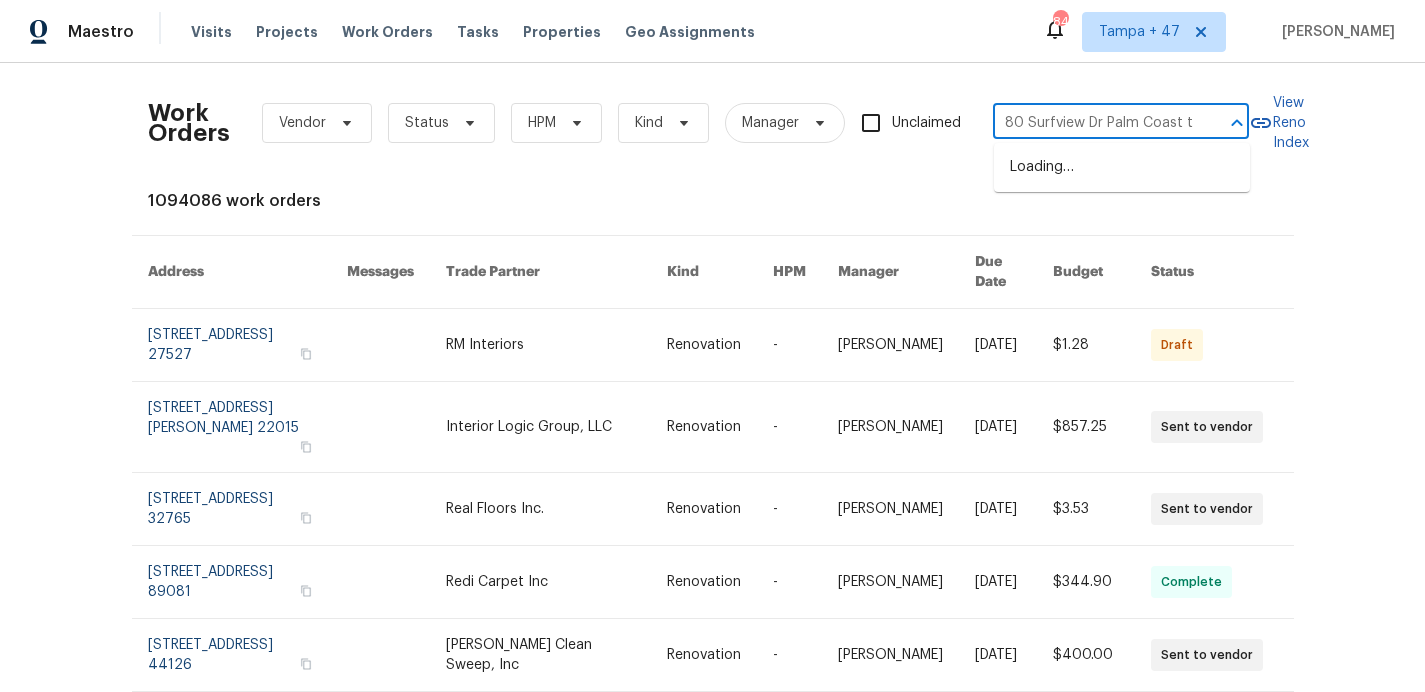 scroll, scrollTop: 0, scrollLeft: 0, axis: both 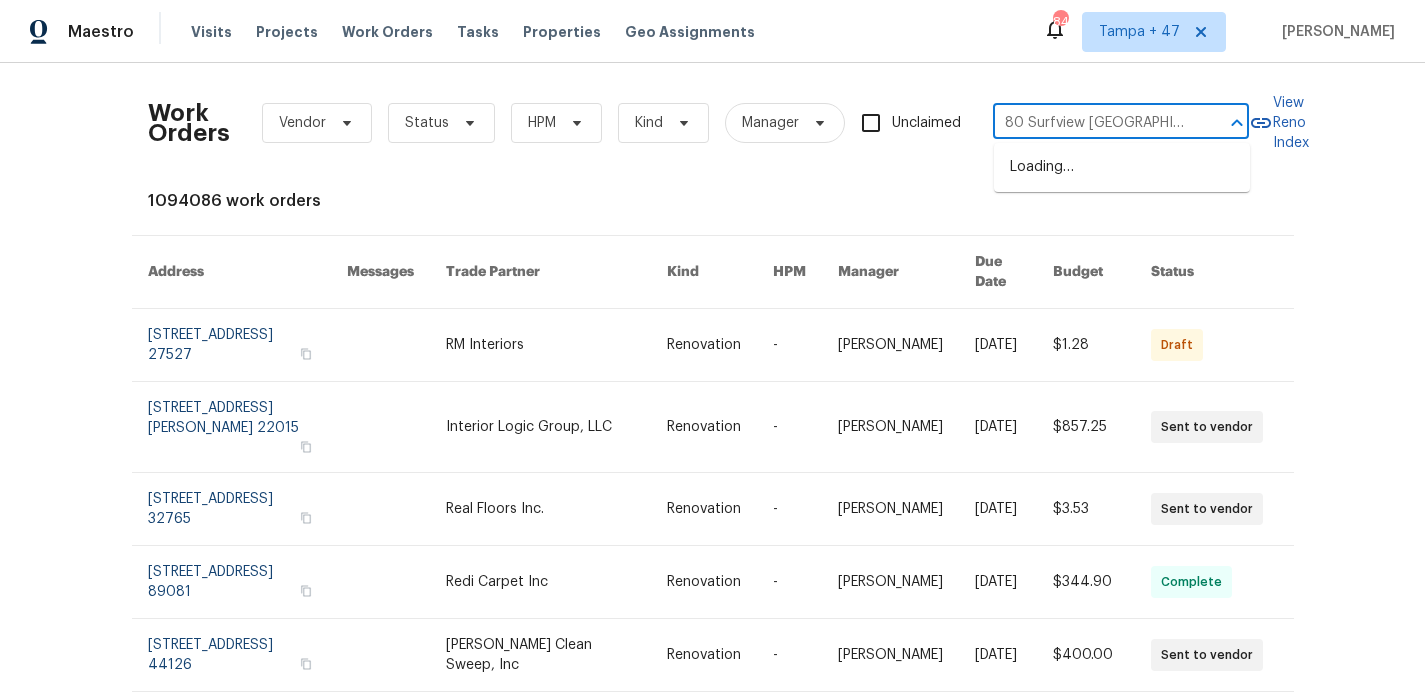 type on "80 Surfview [GEOGRAPHIC_DATA]" 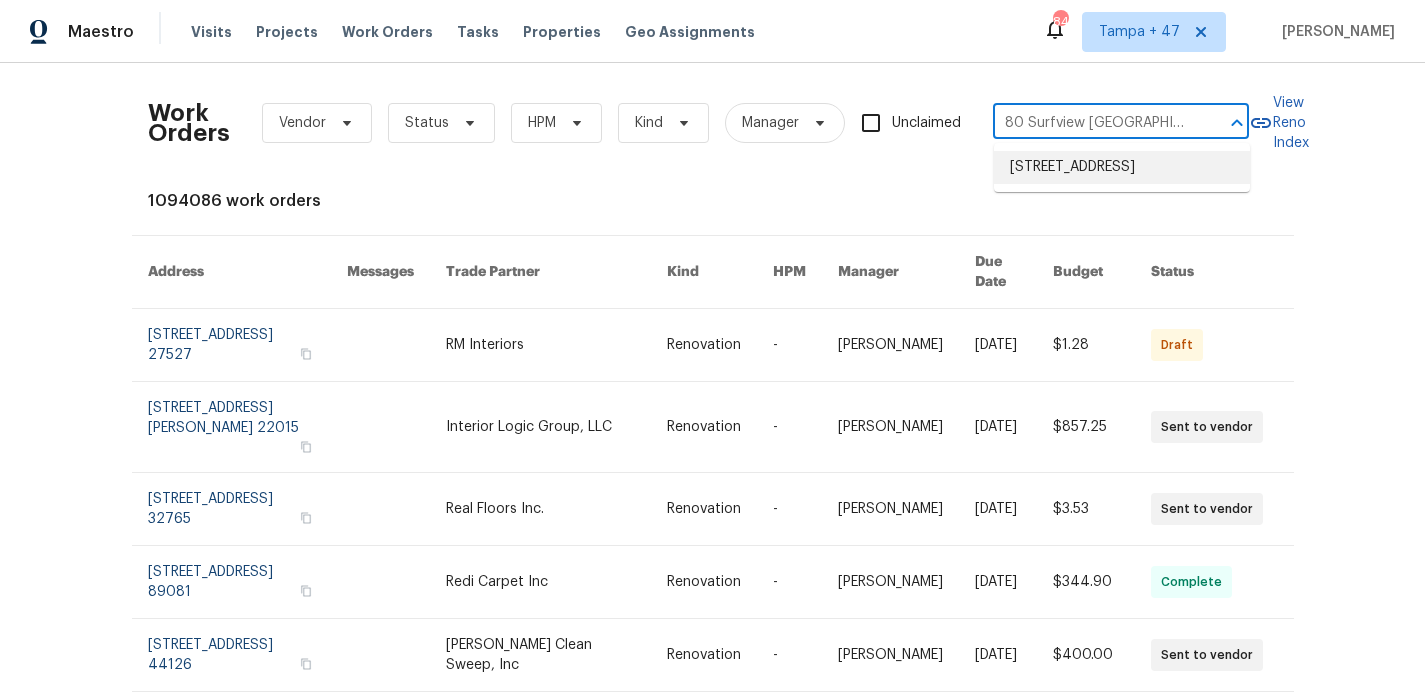 click on "[STREET_ADDRESS]" at bounding box center [1122, 167] 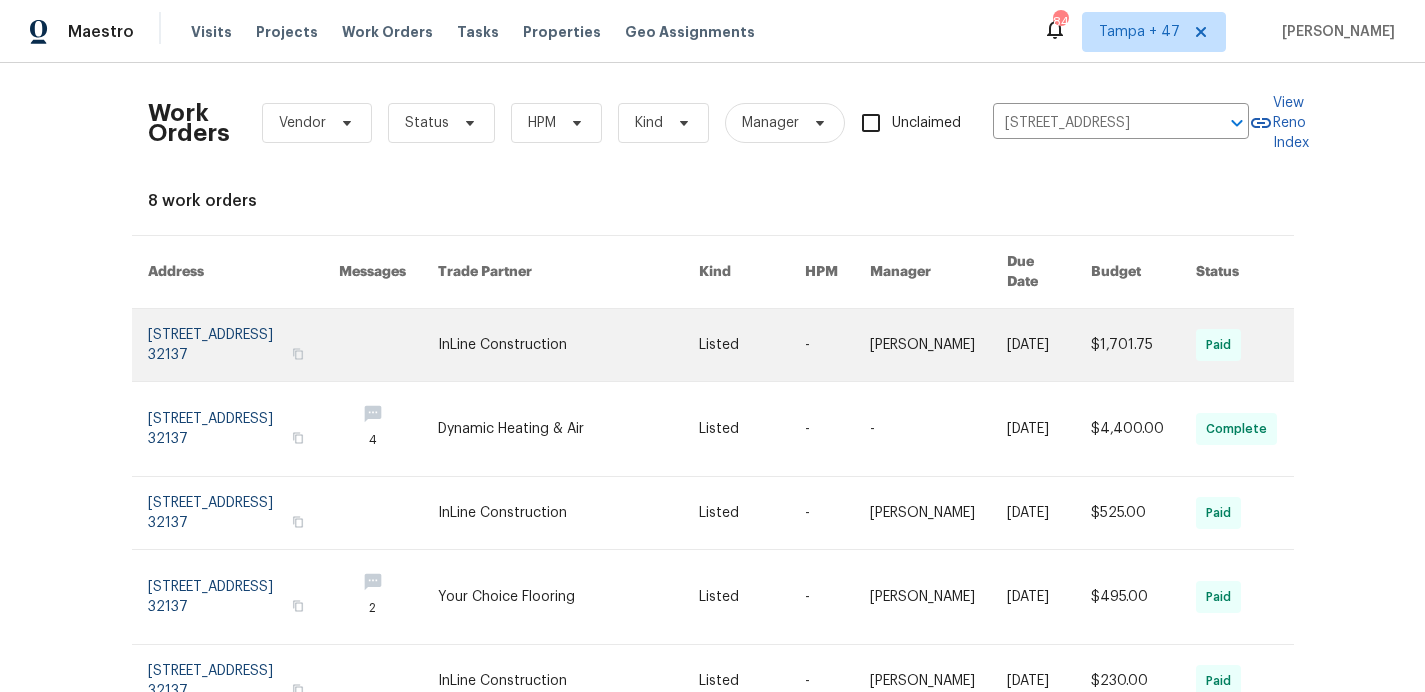 click at bounding box center (244, 345) 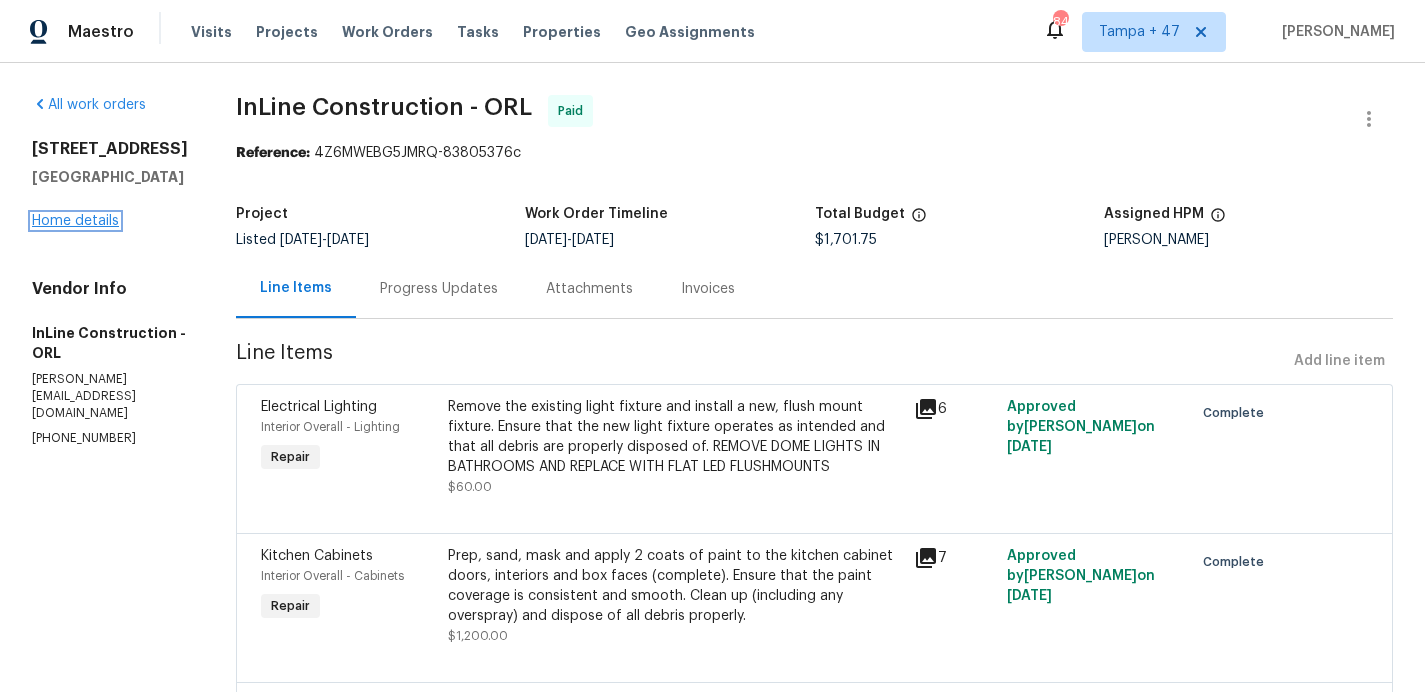 click on "Home details" at bounding box center [75, 221] 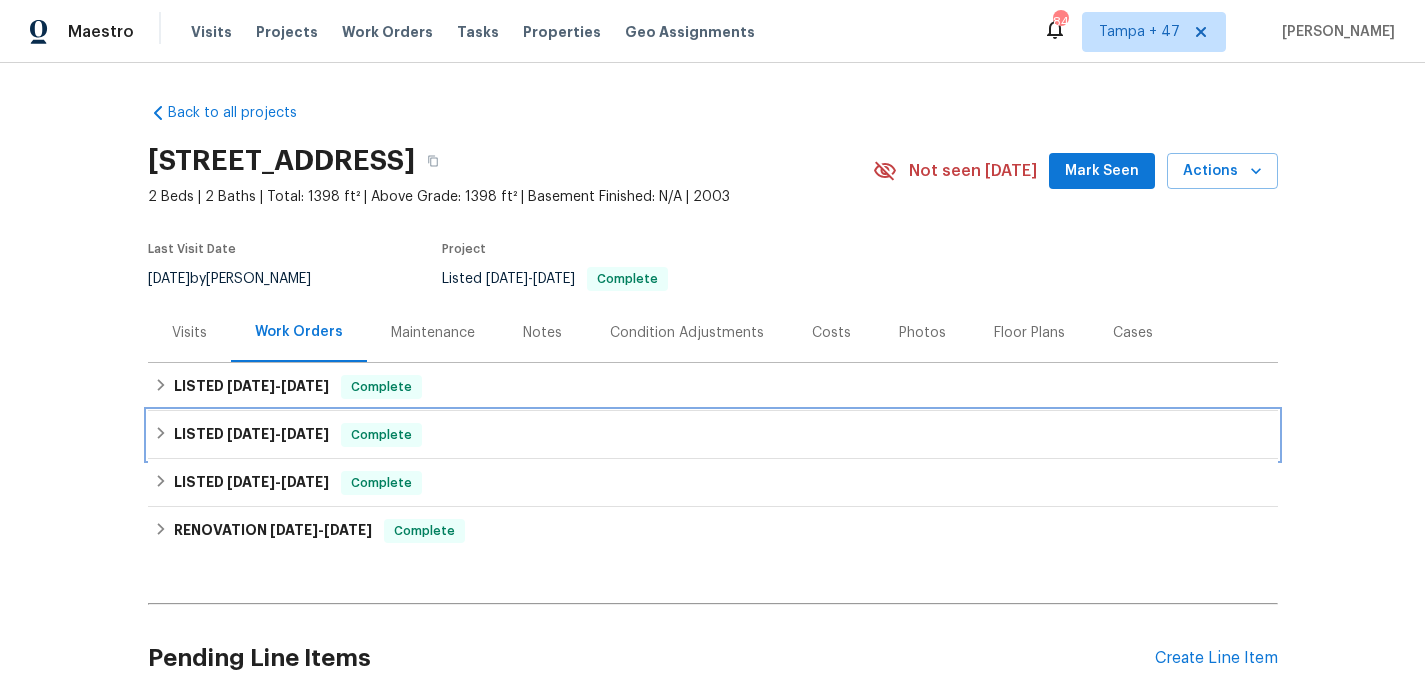 click on "LISTED   [DATE]  -  [DATE] Complete" at bounding box center (713, 435) 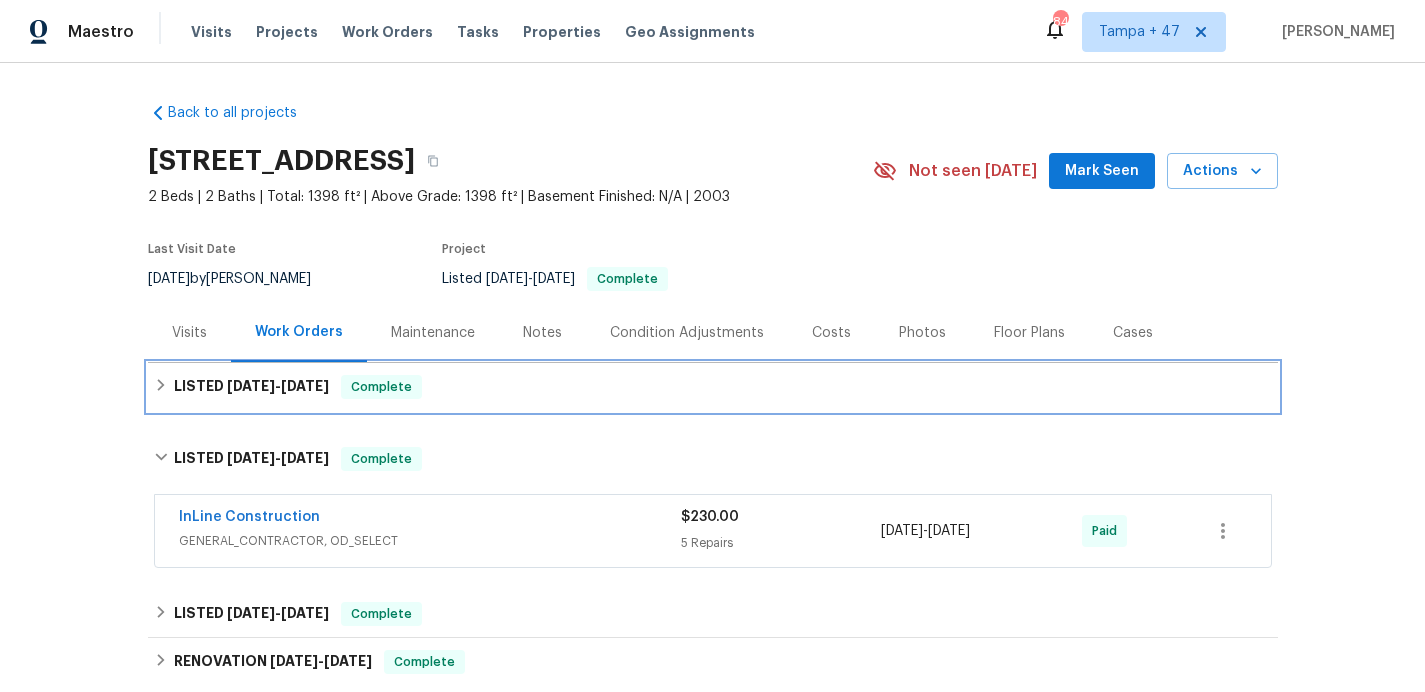click on "LISTED   [DATE]  -  [DATE] Complete" at bounding box center [713, 387] 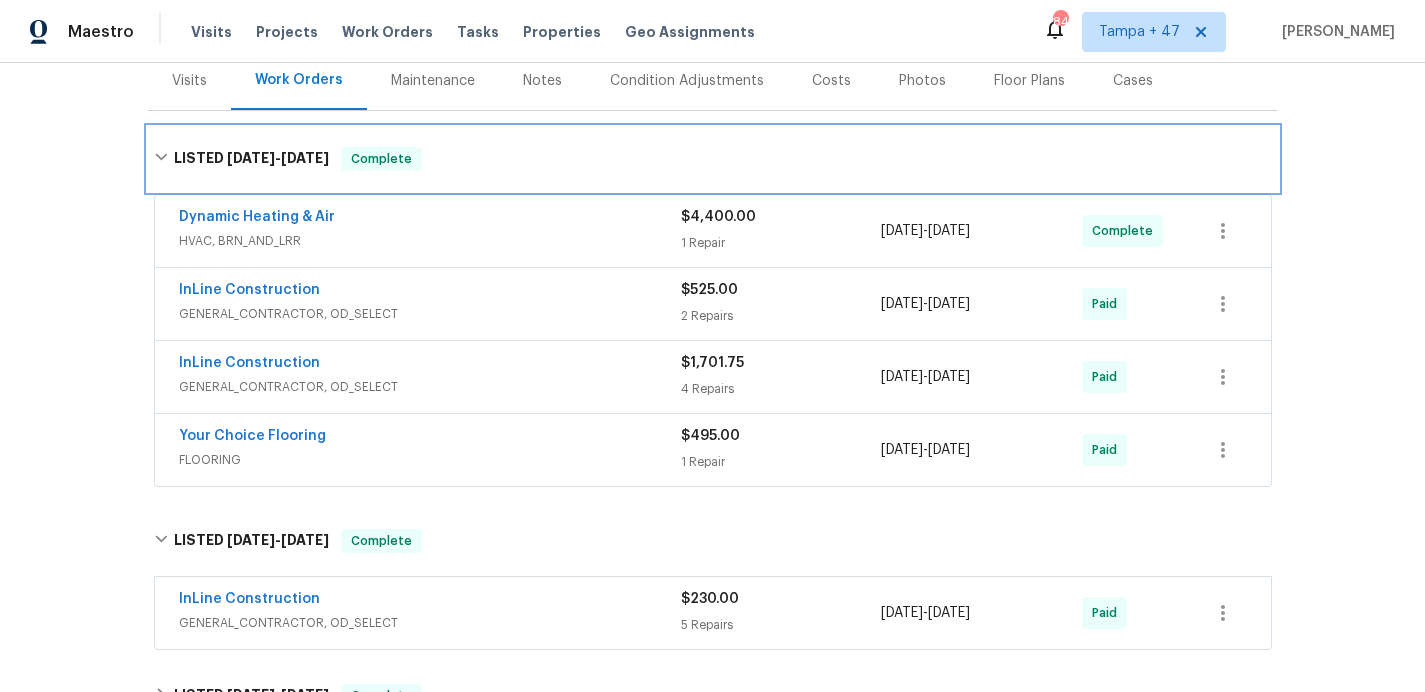 scroll, scrollTop: 257, scrollLeft: 0, axis: vertical 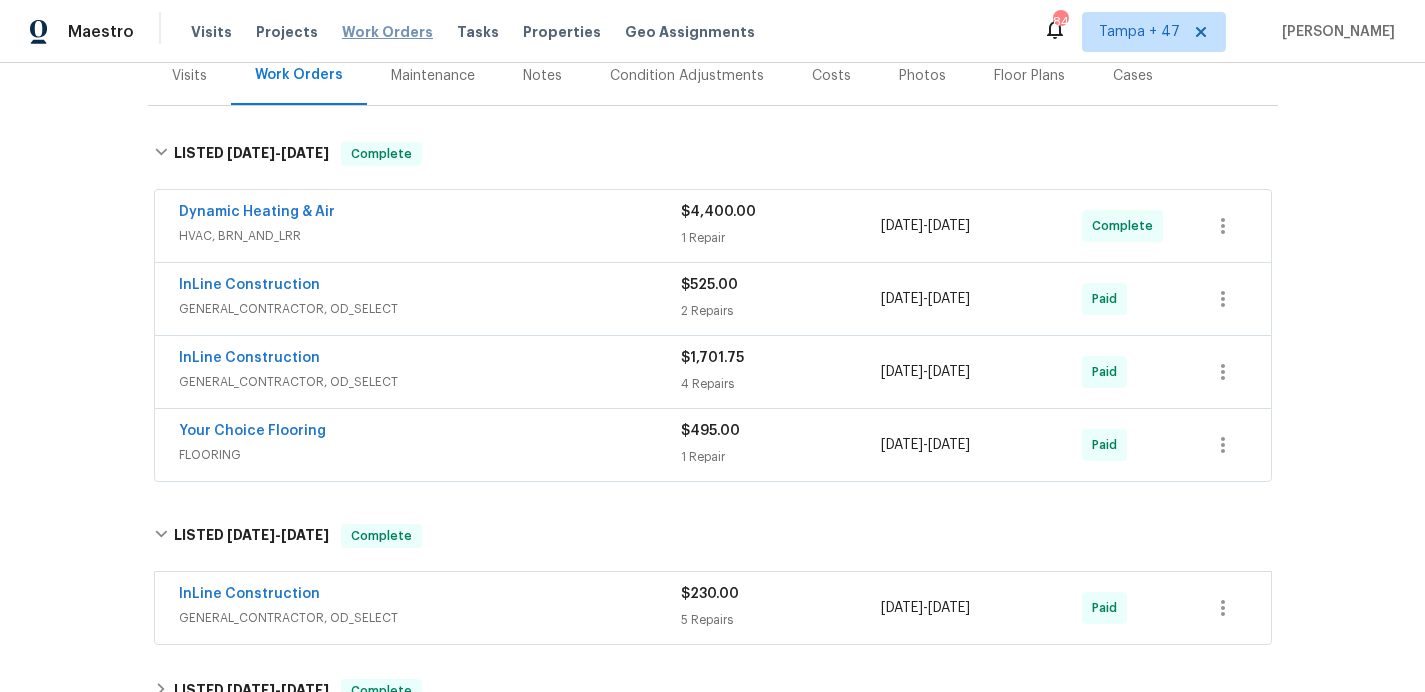 click on "Work Orders" at bounding box center [387, 32] 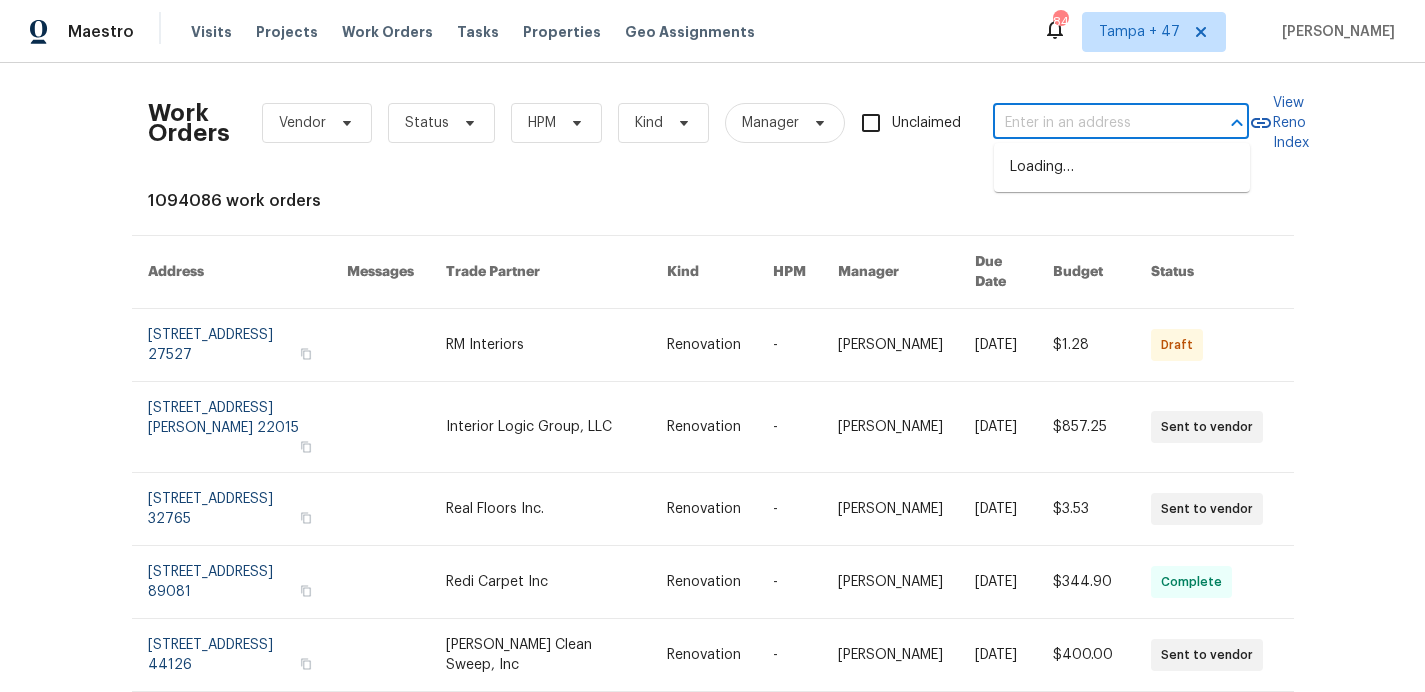 click at bounding box center (1093, 123) 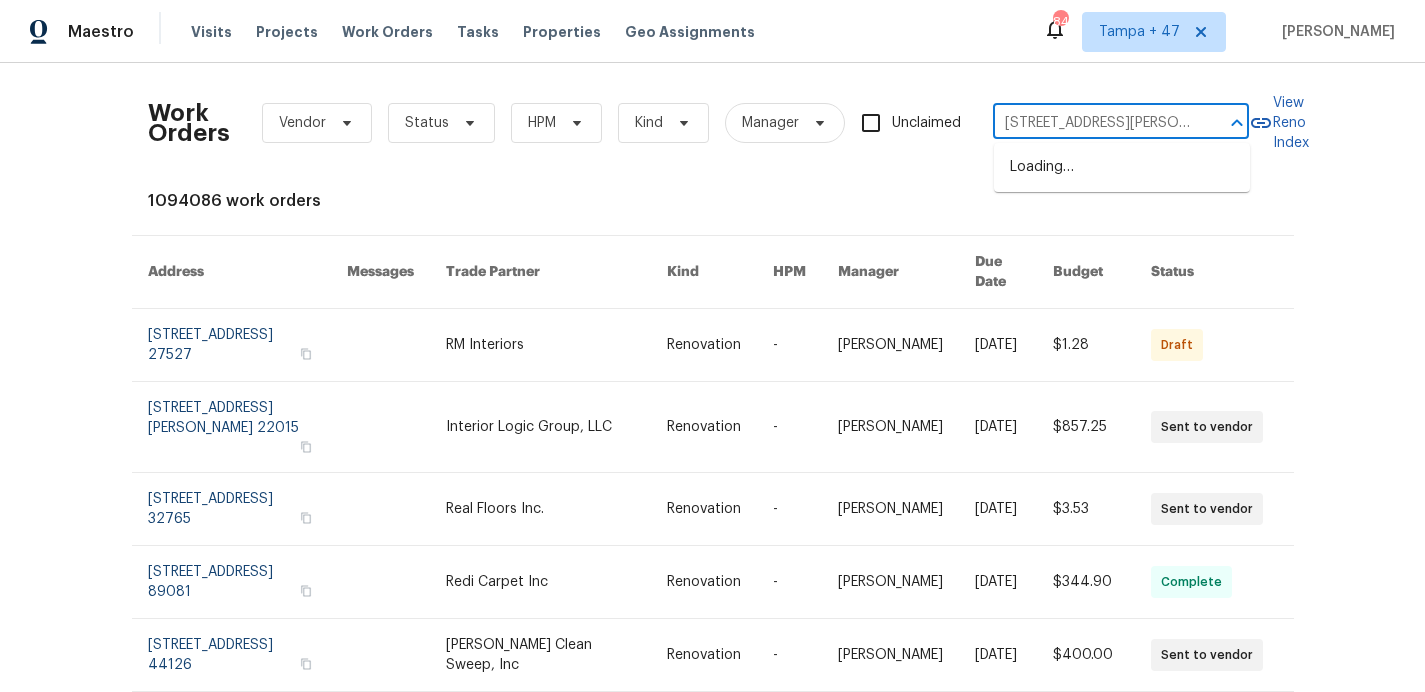 scroll, scrollTop: 0, scrollLeft: 71, axis: horizontal 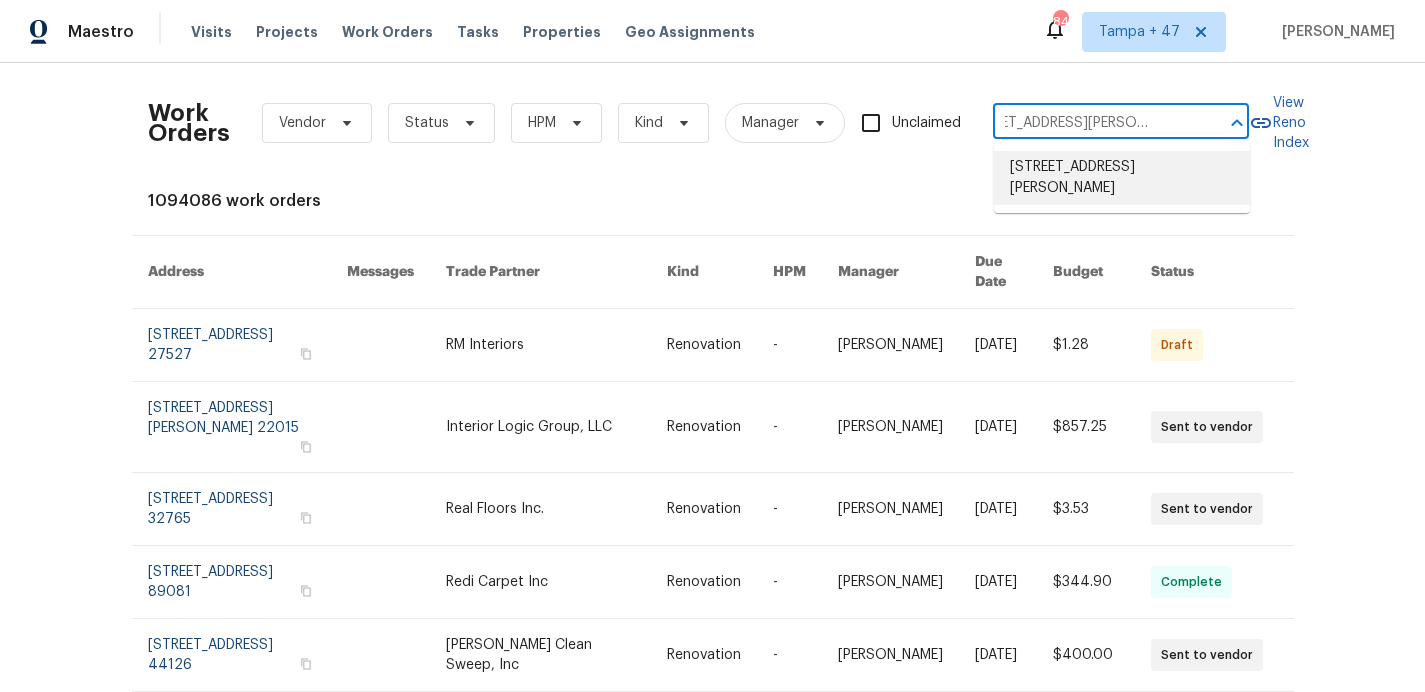 click on "[STREET_ADDRESS][PERSON_NAME]" at bounding box center [1122, 178] 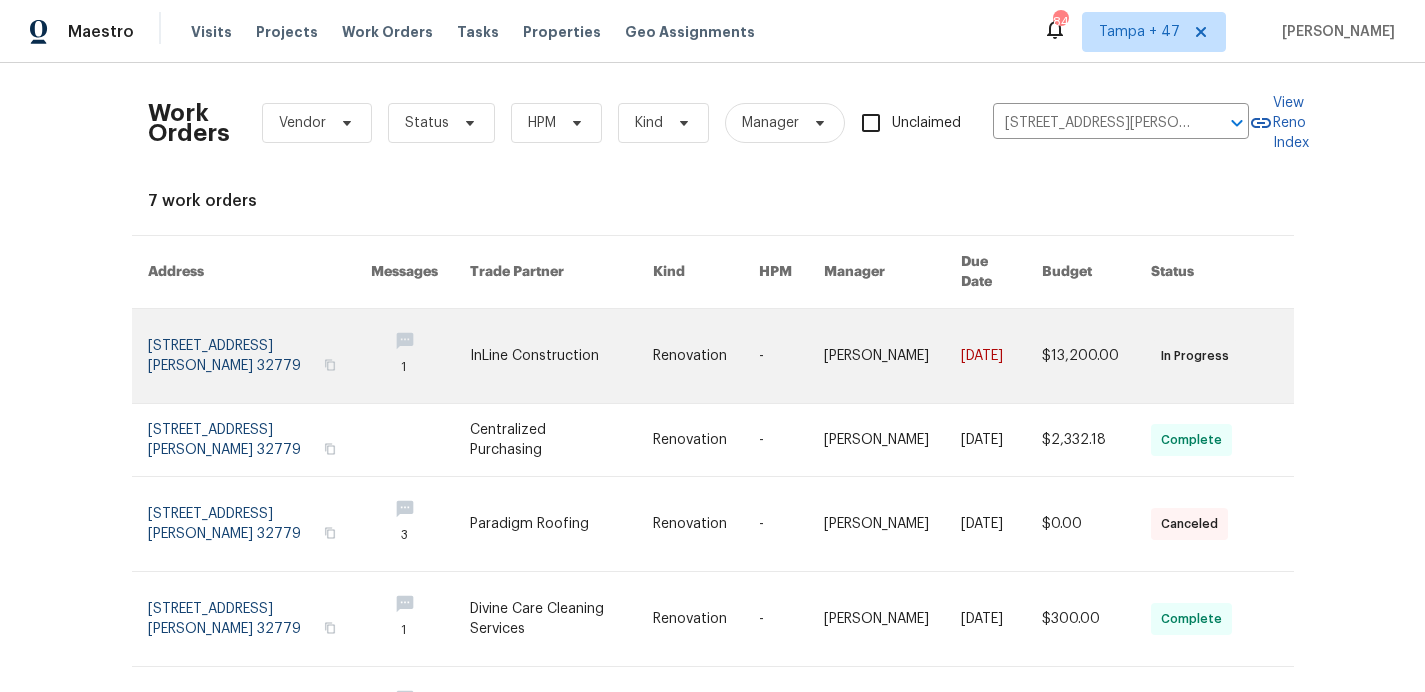 click at bounding box center [260, 356] 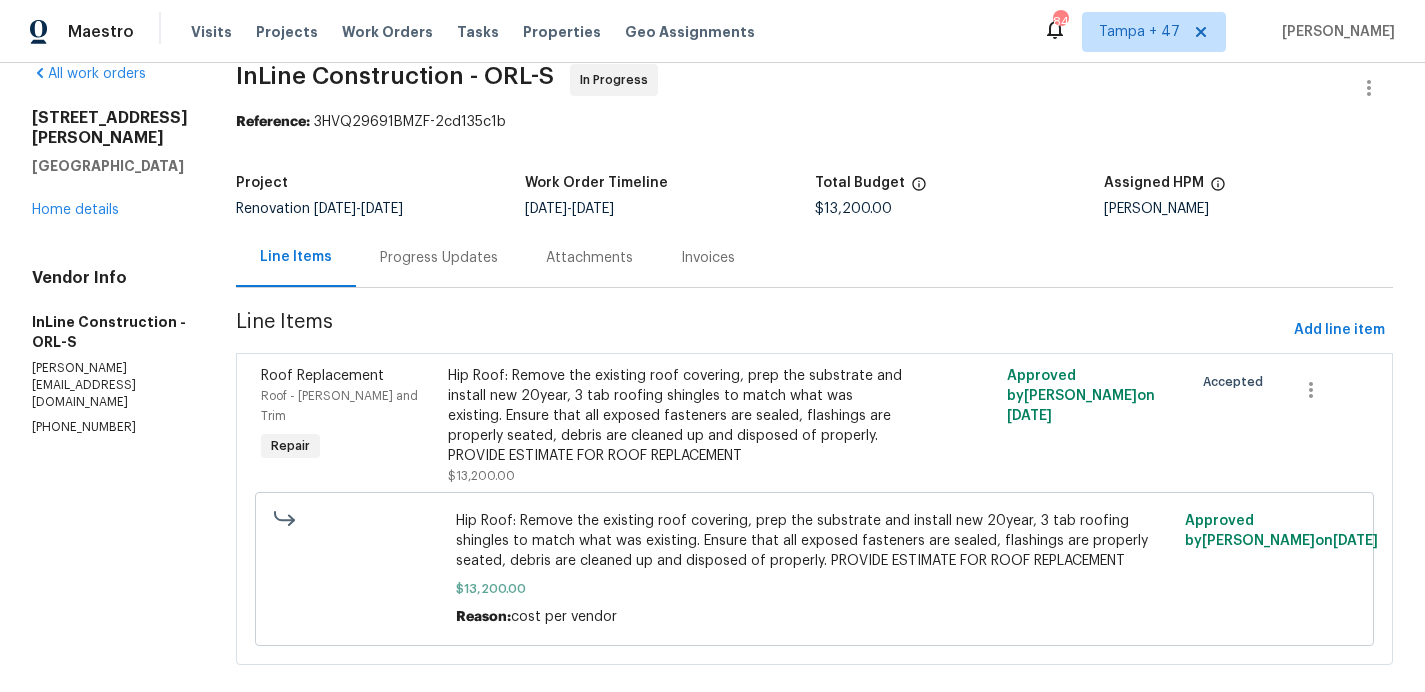 scroll, scrollTop: 39, scrollLeft: 0, axis: vertical 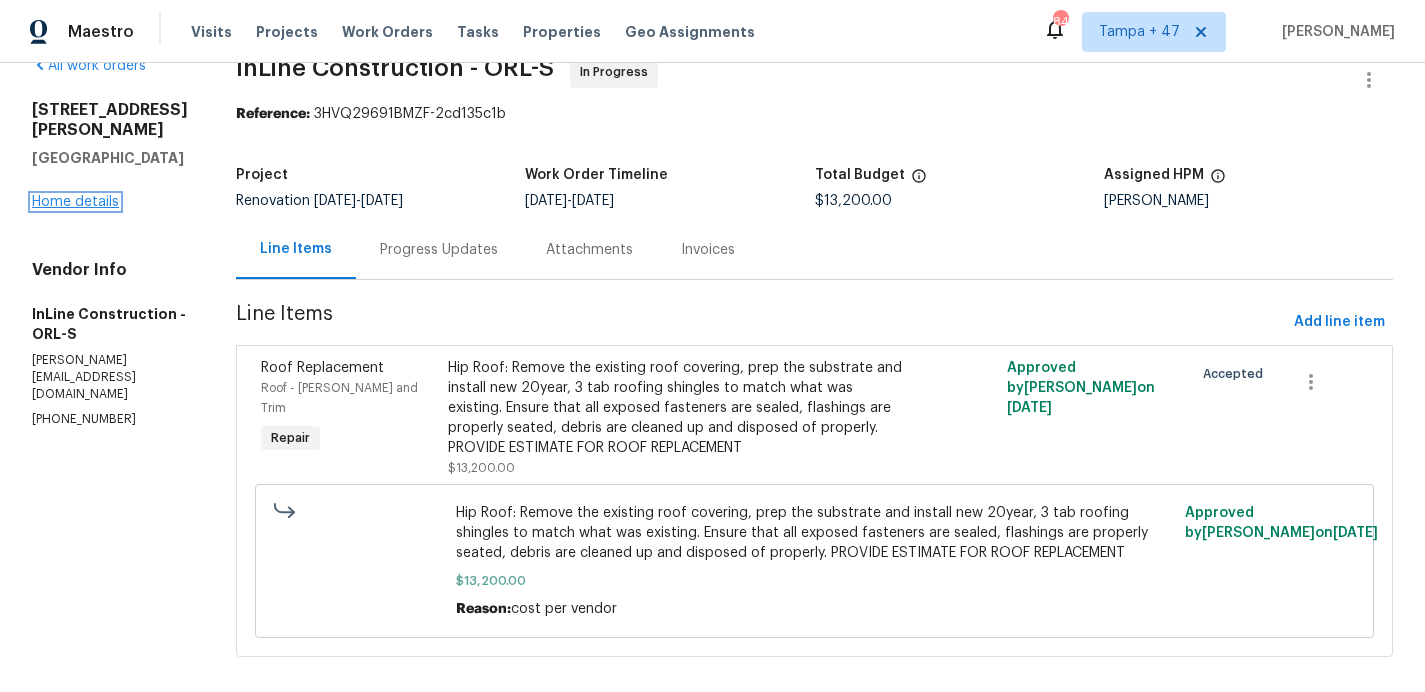 click on "Home details" at bounding box center (75, 202) 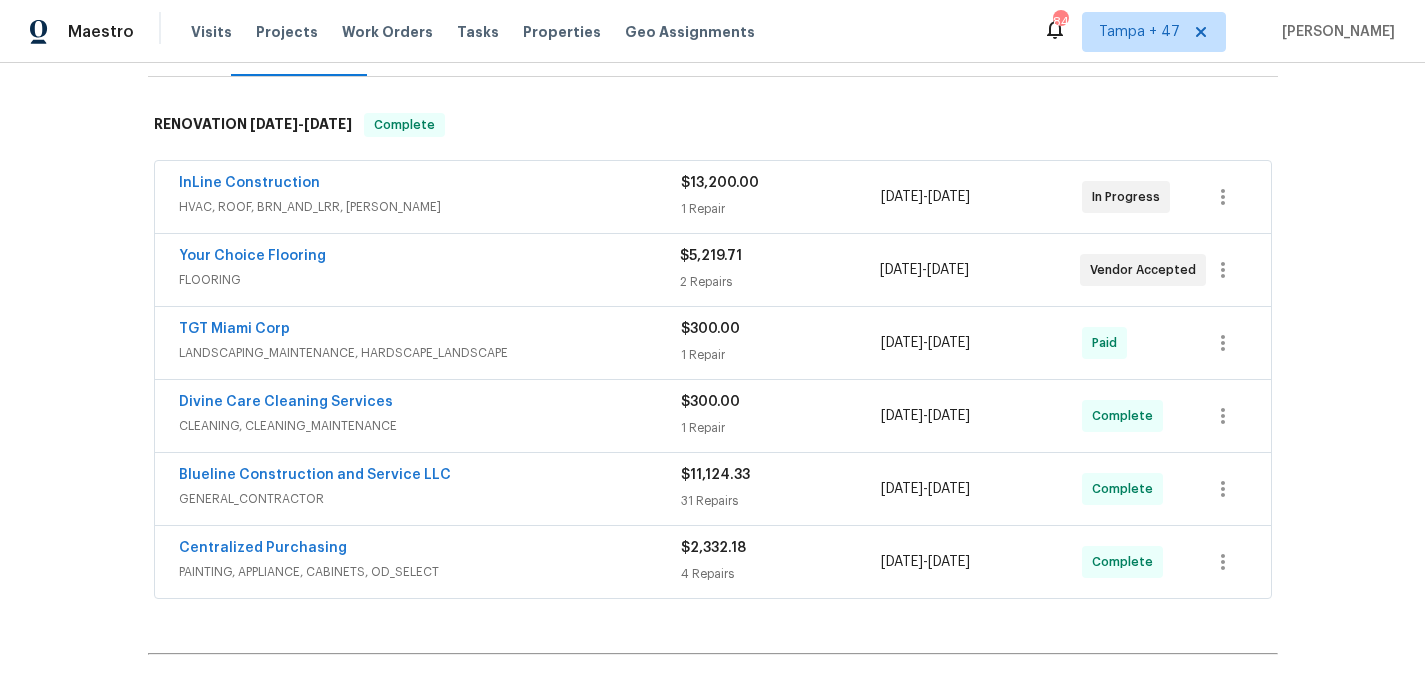 scroll, scrollTop: 307, scrollLeft: 0, axis: vertical 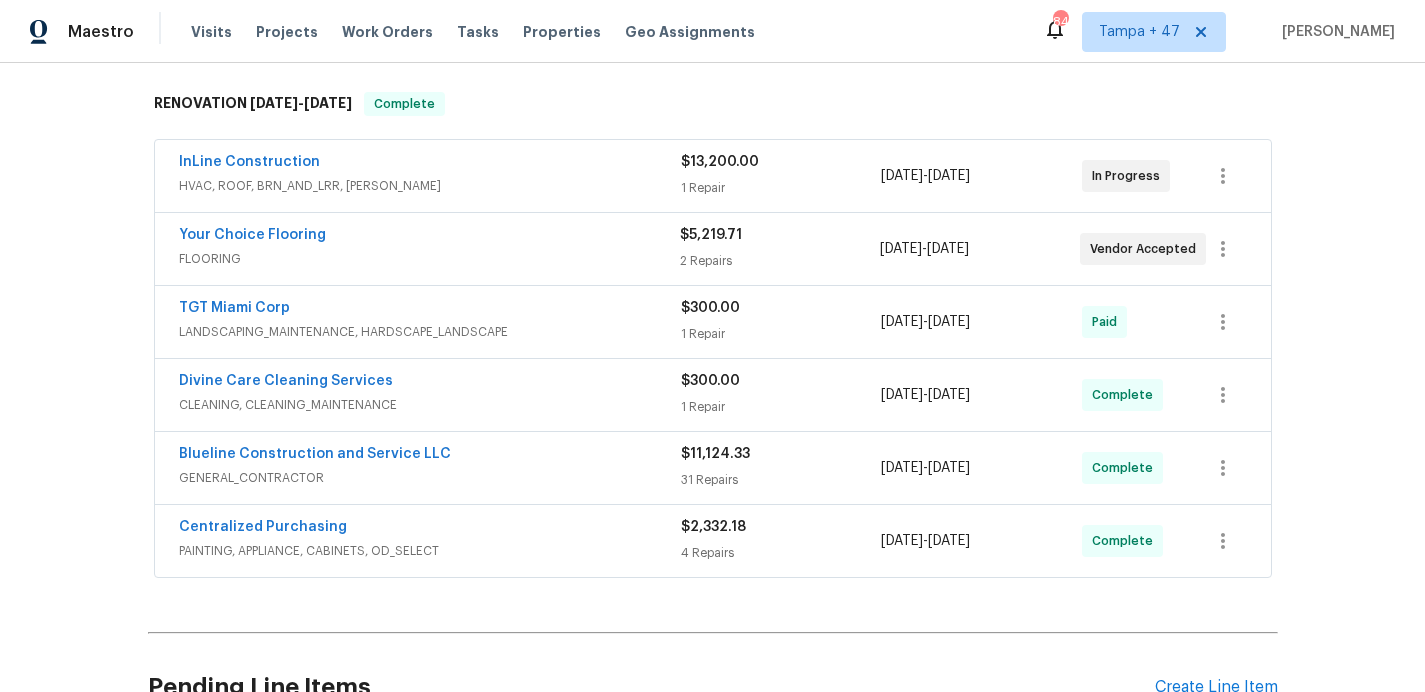 click on "Visits Projects Work Orders Tasks Properties Geo Assignments" at bounding box center [485, 32] 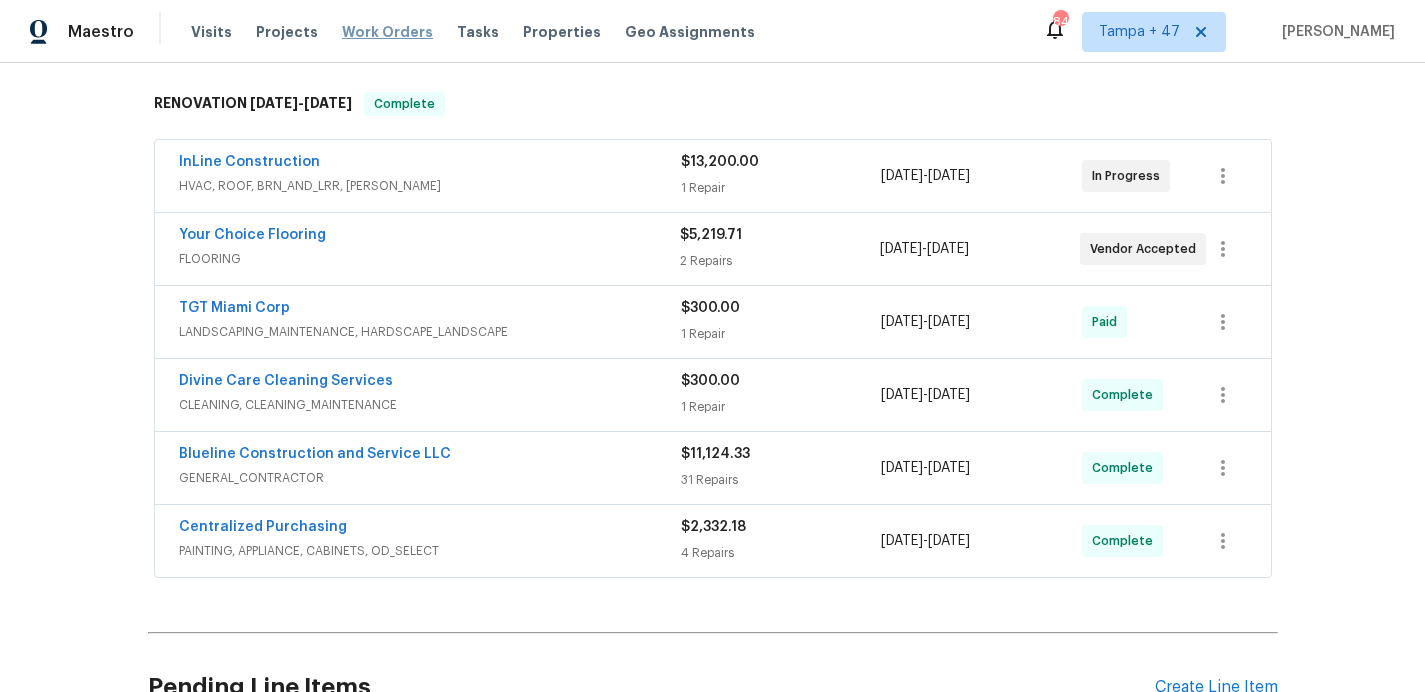 click on "Work Orders" at bounding box center [387, 32] 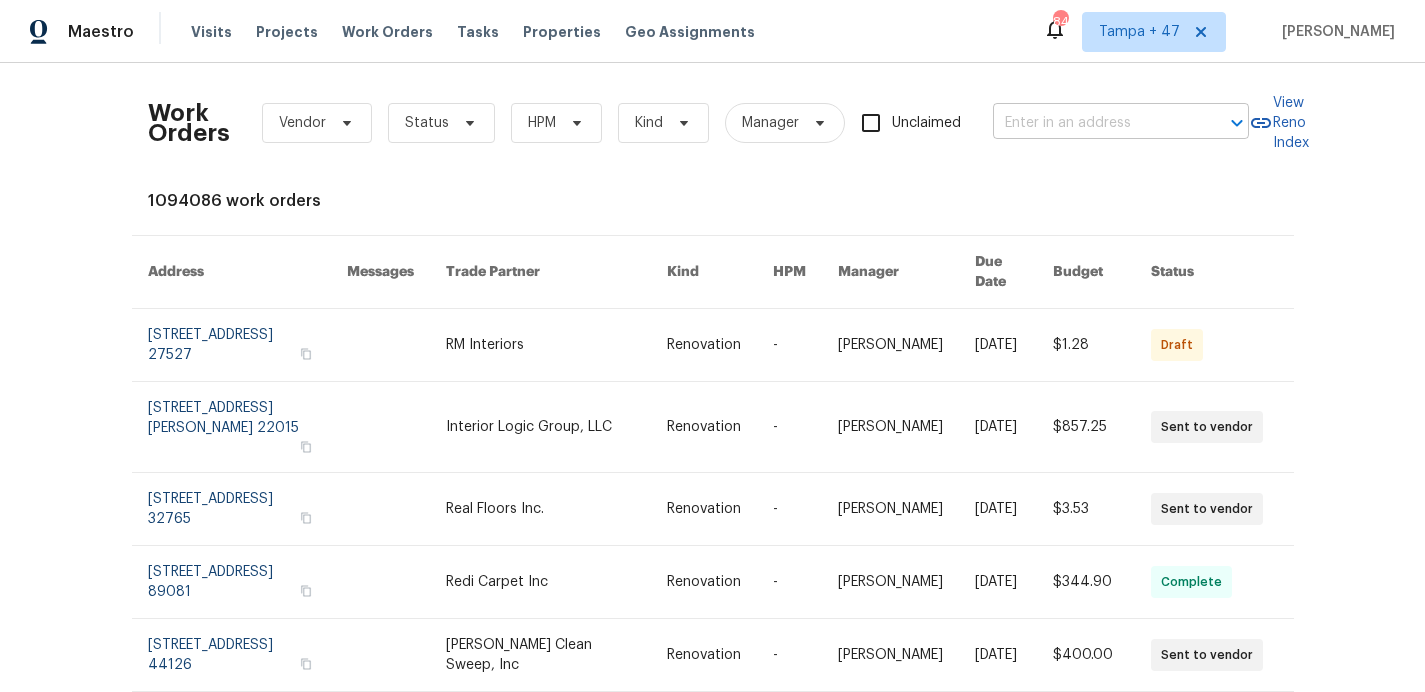 click at bounding box center [1093, 123] 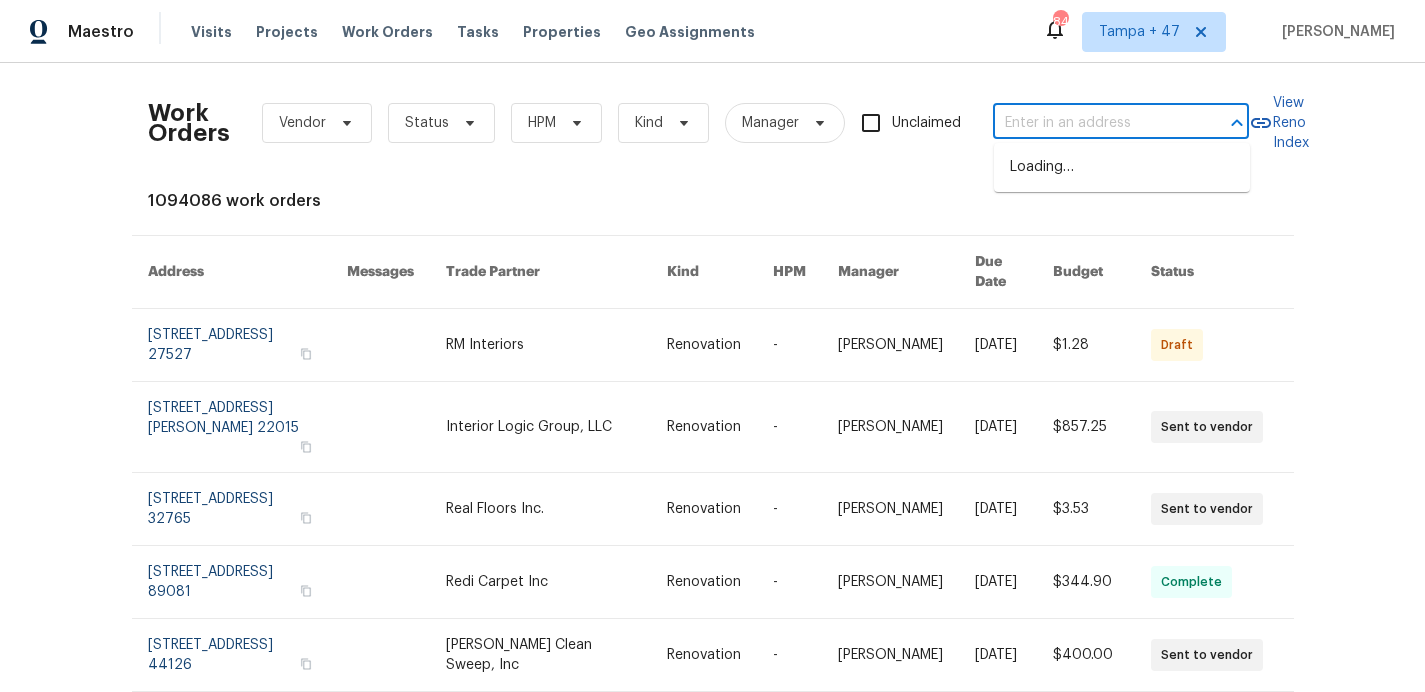 type on "V" 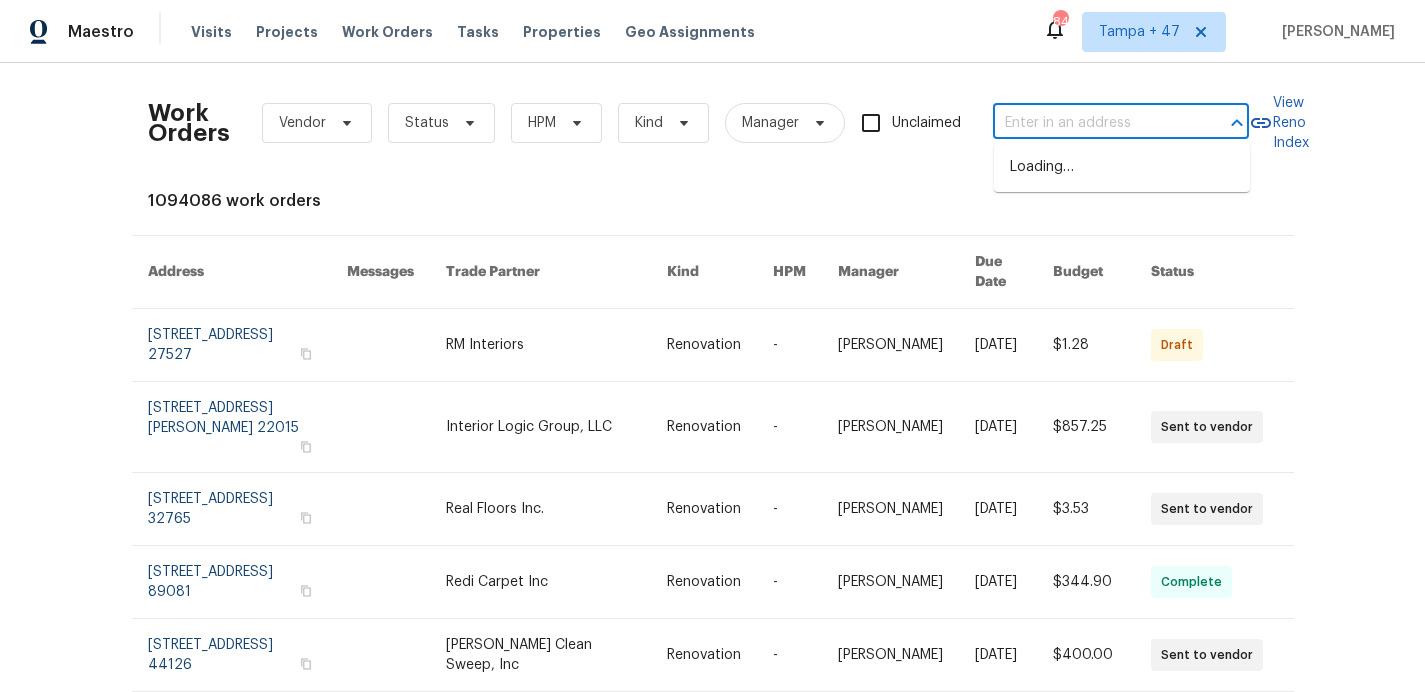 paste on "[STREET_ADDRESS][US_STATE]" 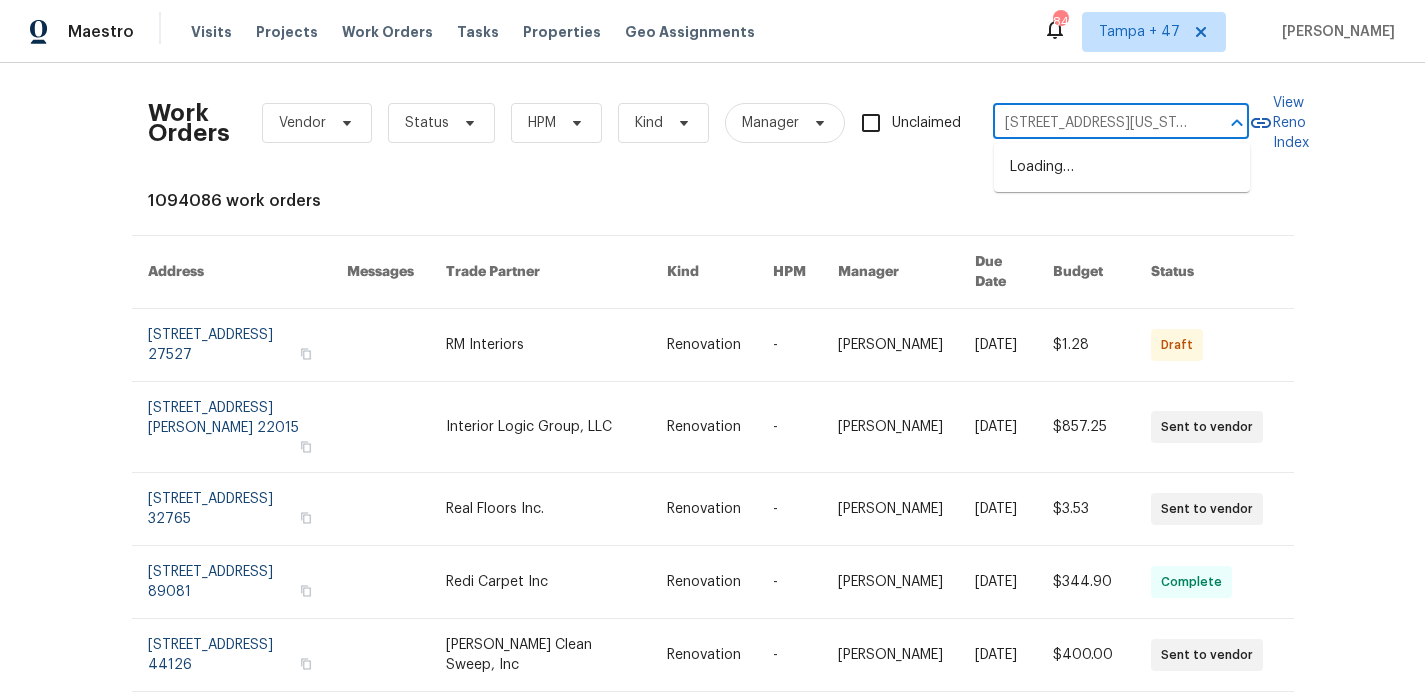 scroll, scrollTop: 0, scrollLeft: 84, axis: horizontal 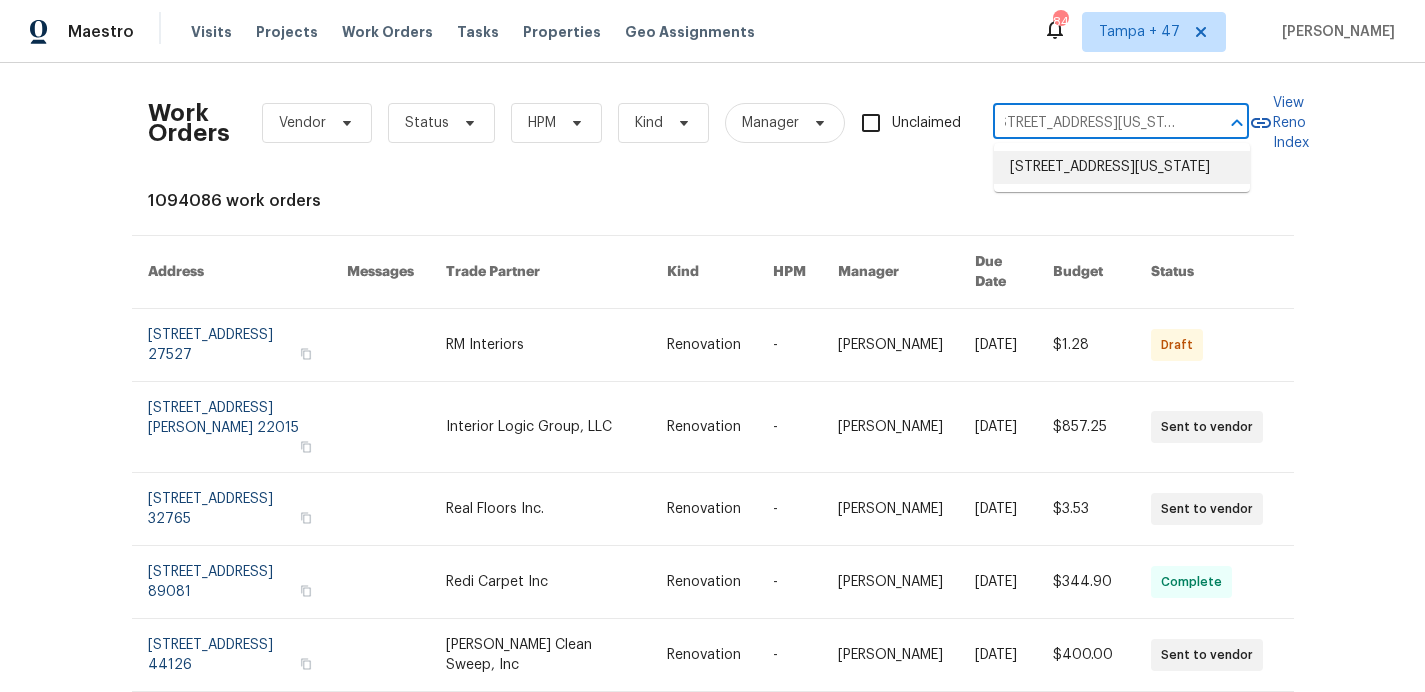 click on "[STREET_ADDRESS][US_STATE]" at bounding box center (1122, 167) 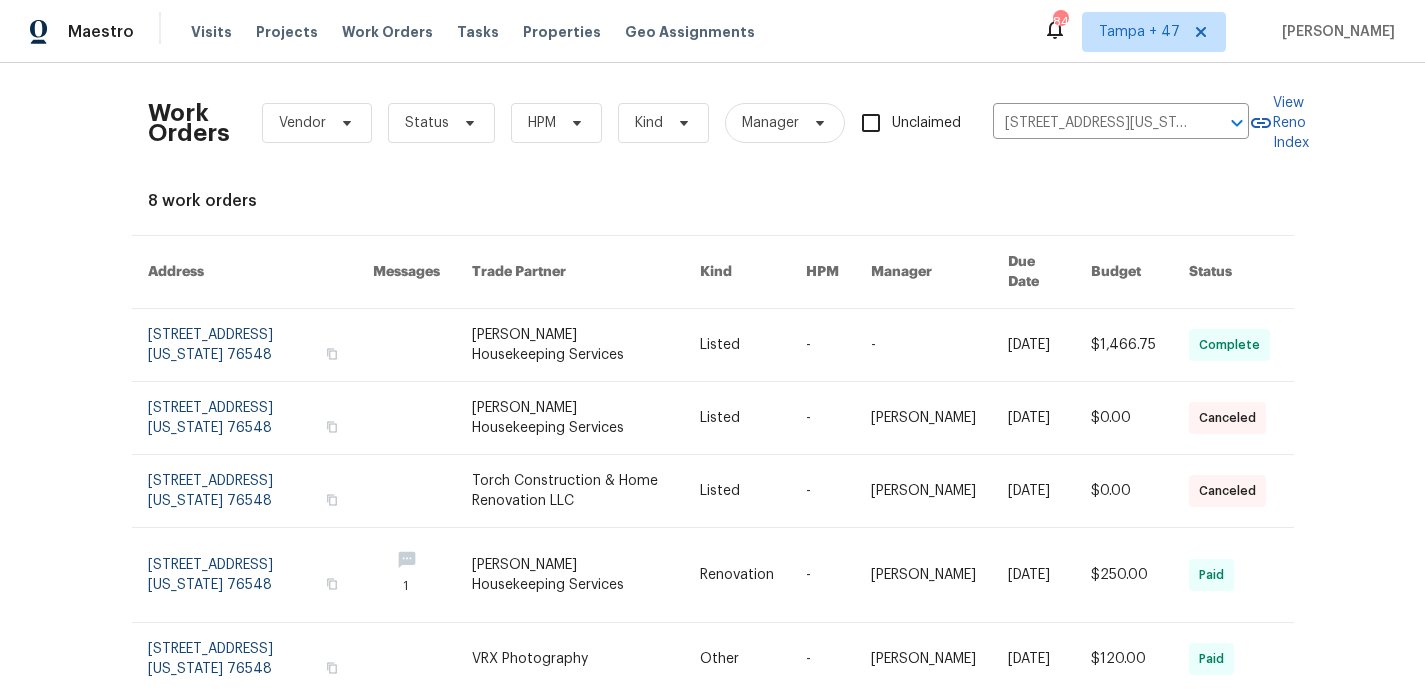 click at bounding box center [261, 345] 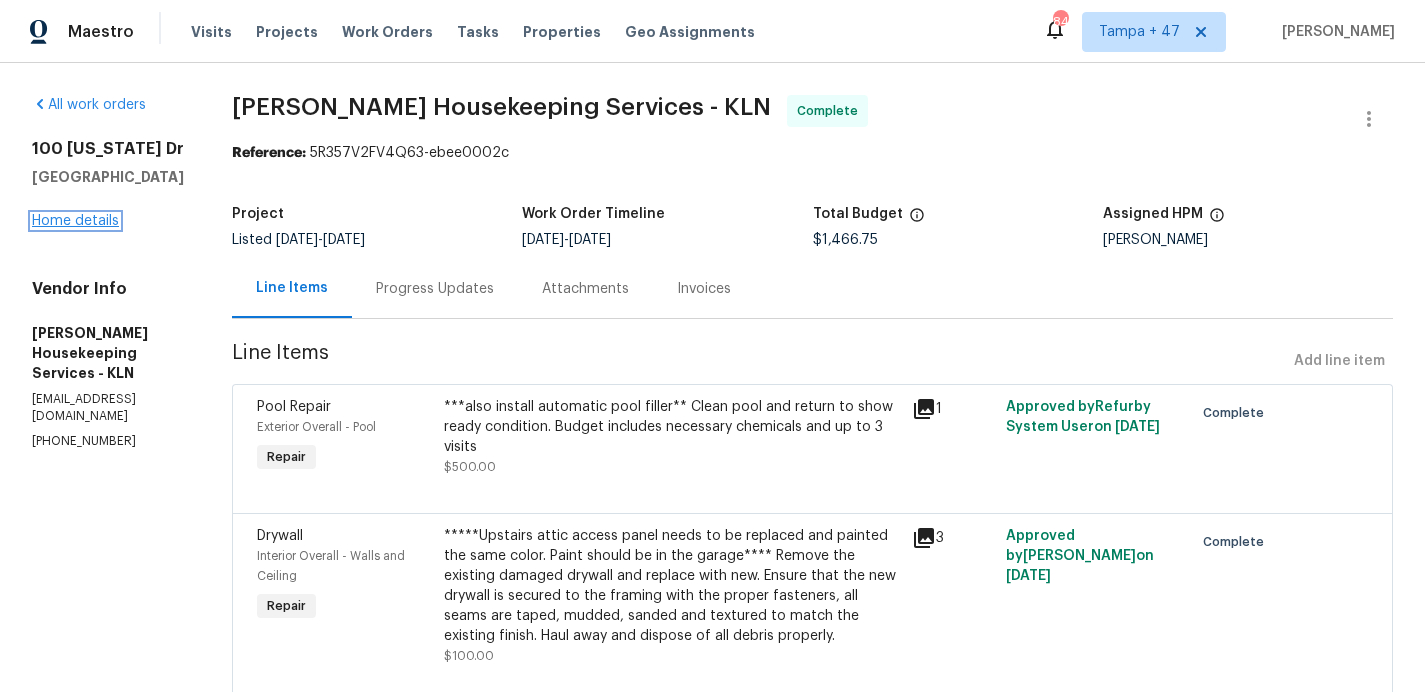 click on "Home details" at bounding box center (75, 221) 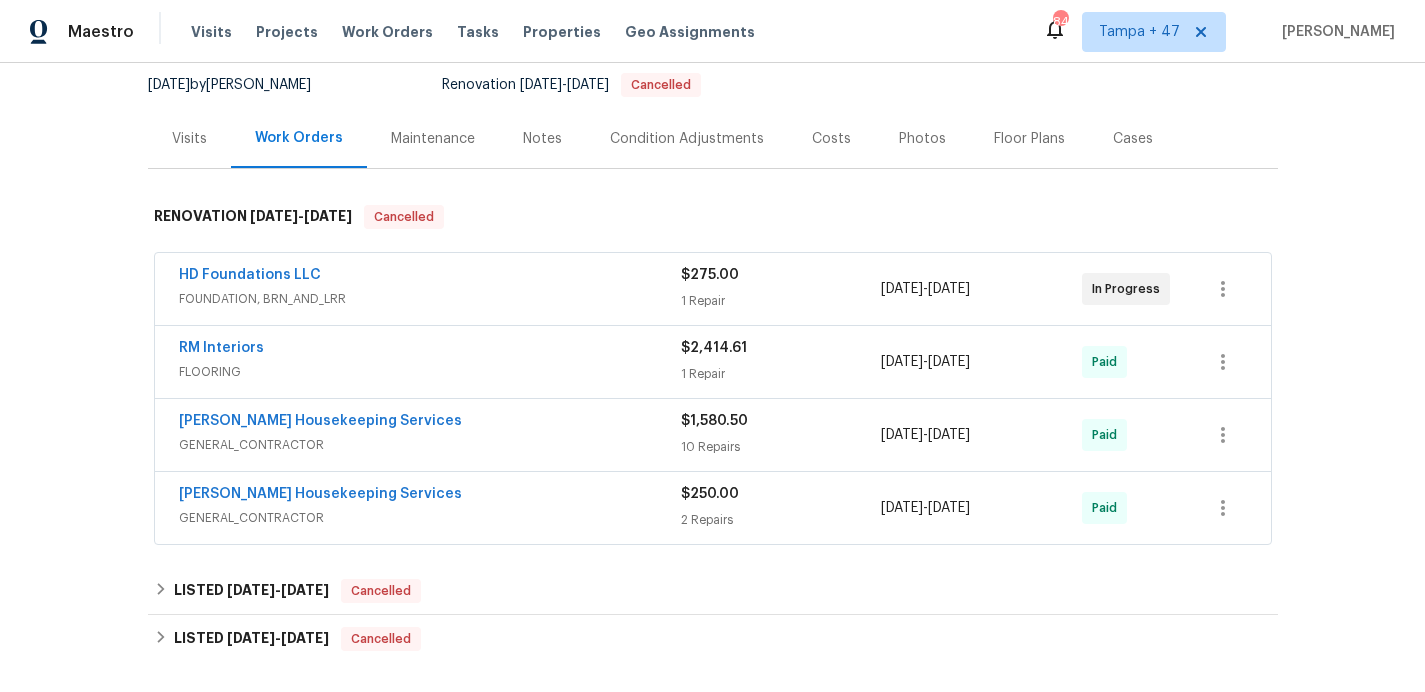 scroll, scrollTop: 215, scrollLeft: 0, axis: vertical 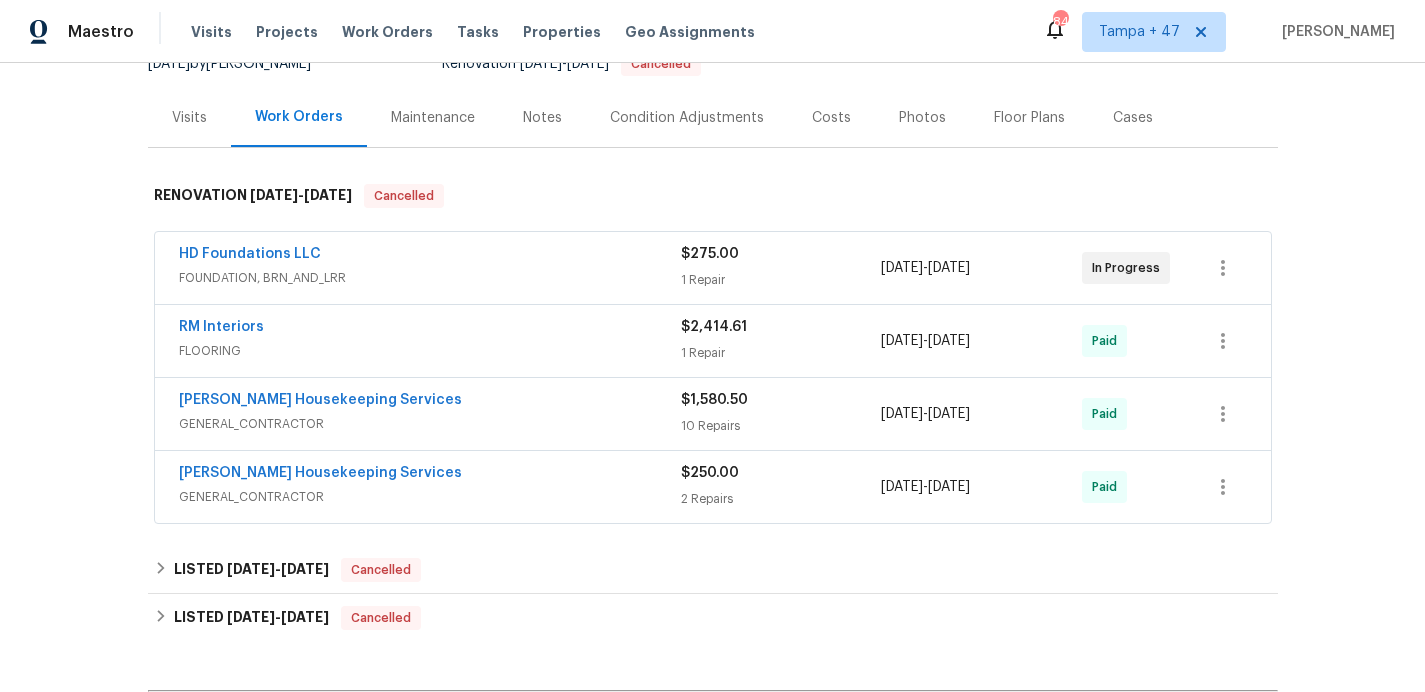 click on "FLOORING" at bounding box center (430, 351) 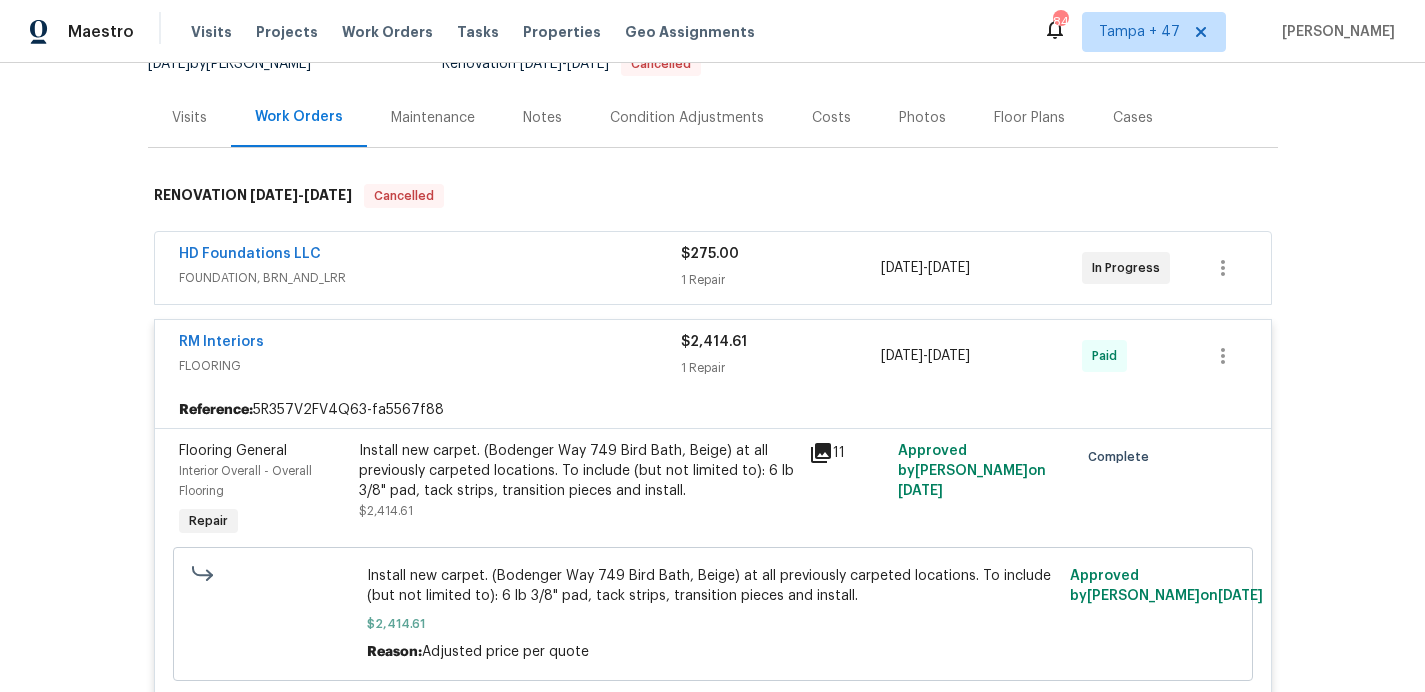 click on "HD Foundations LLC" at bounding box center (430, 256) 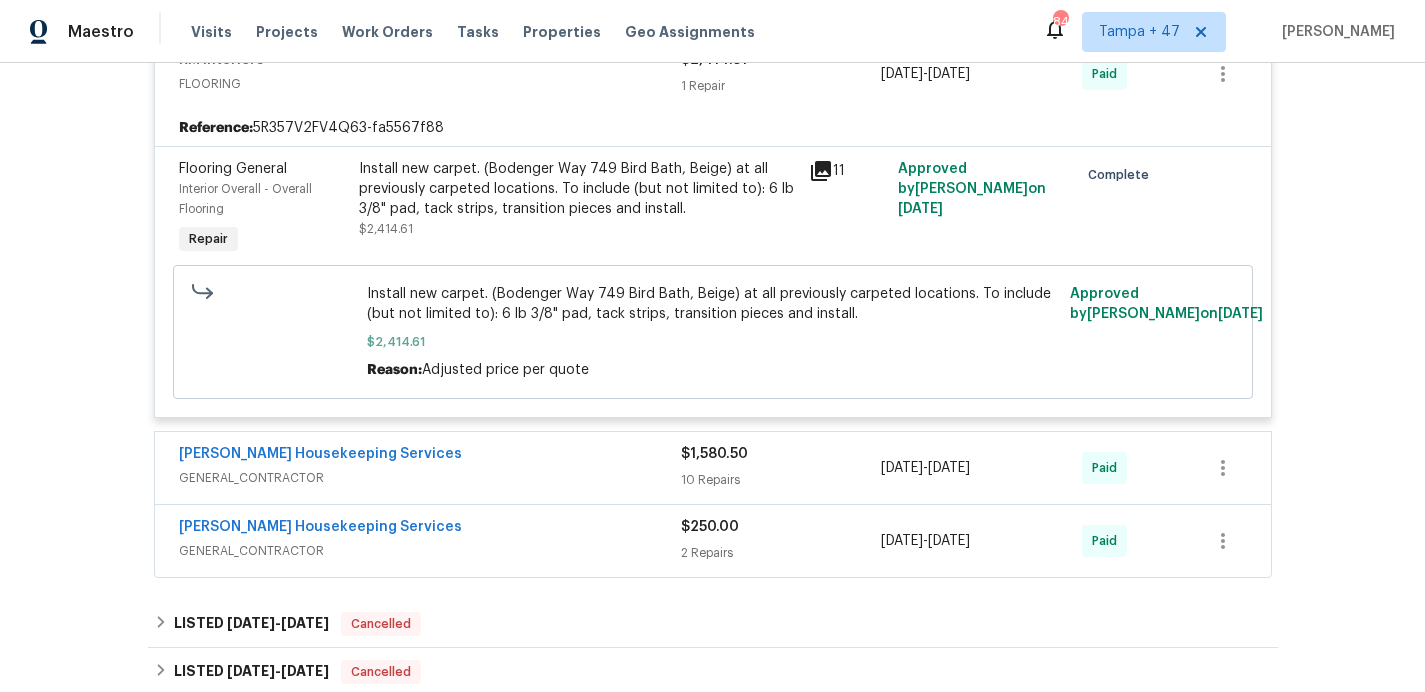 scroll, scrollTop: 685, scrollLeft: 0, axis: vertical 